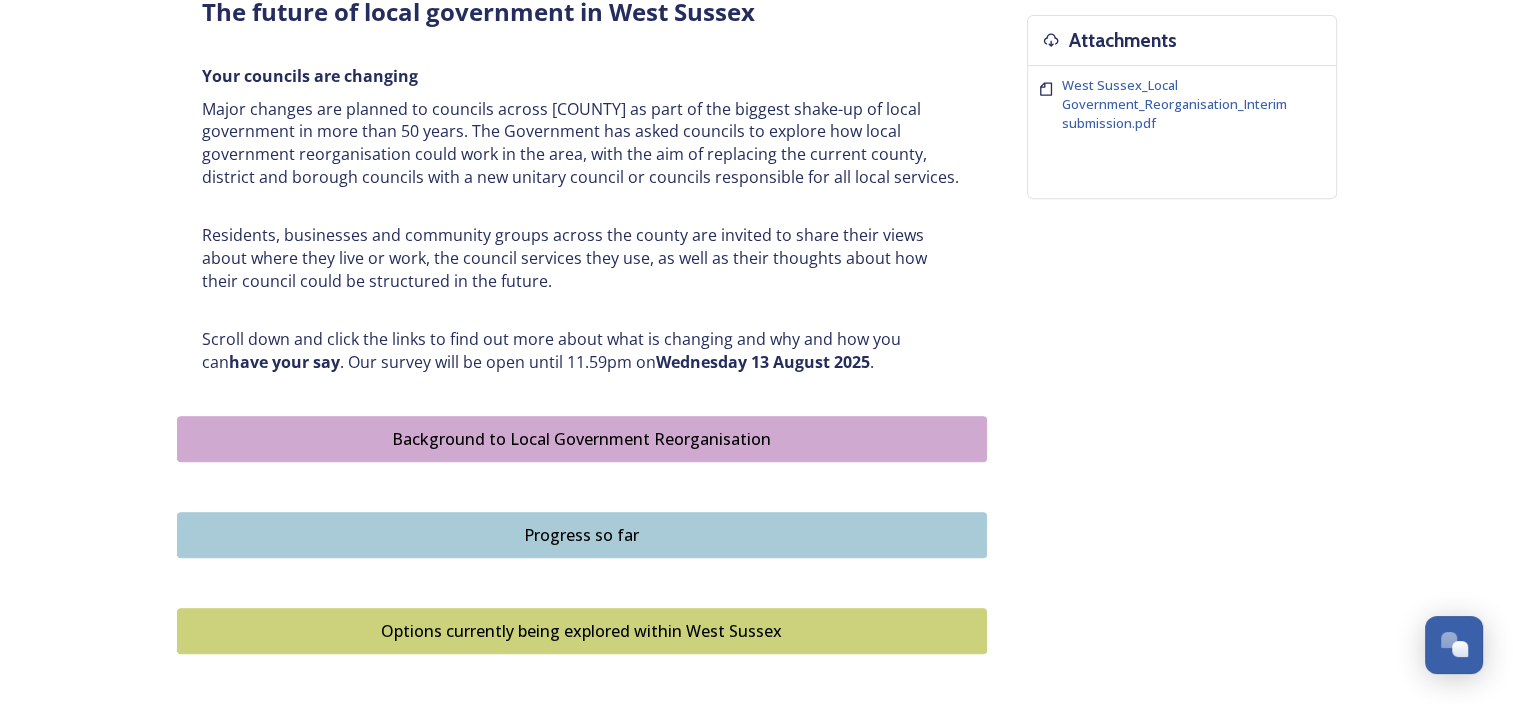 scroll, scrollTop: 800, scrollLeft: 0, axis: vertical 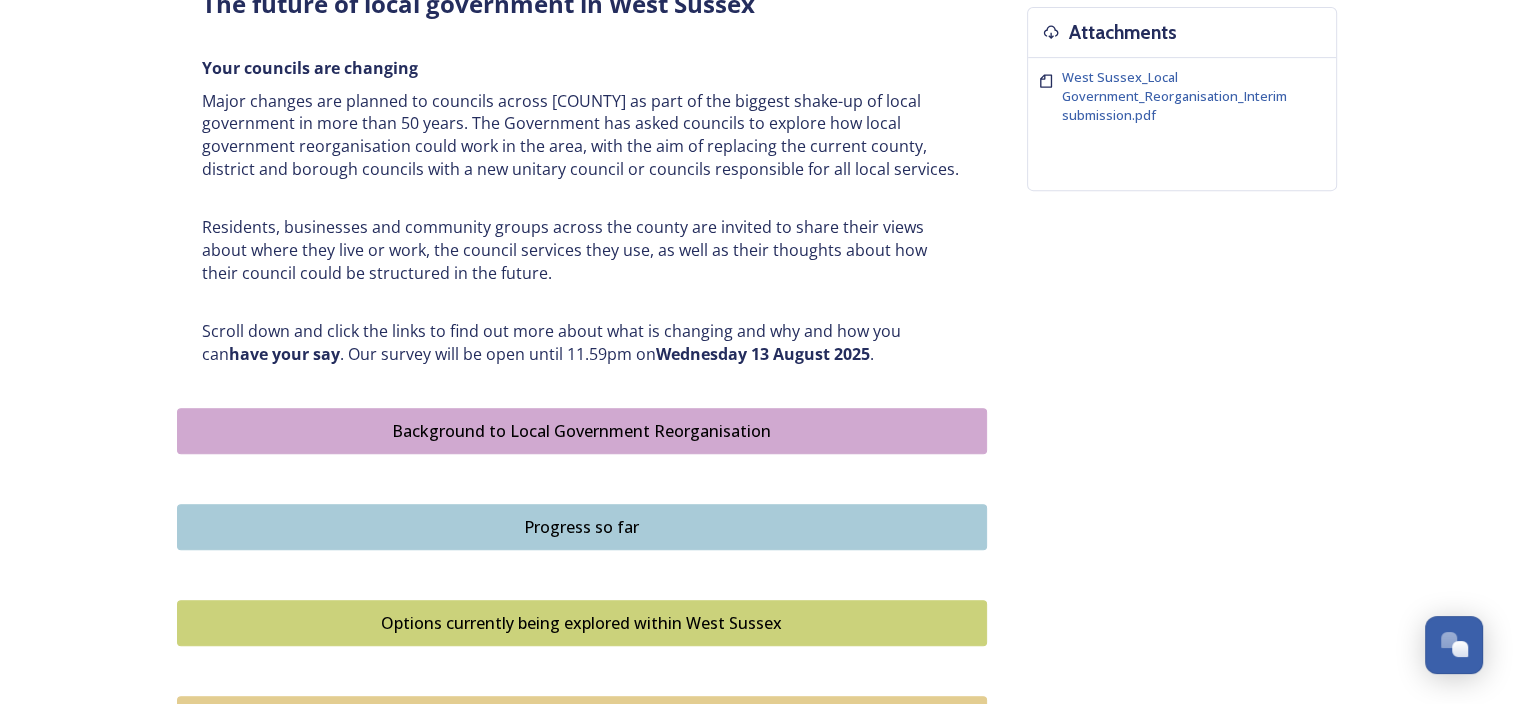 click on "Background to Local Government Reorganisation" at bounding box center (582, 431) 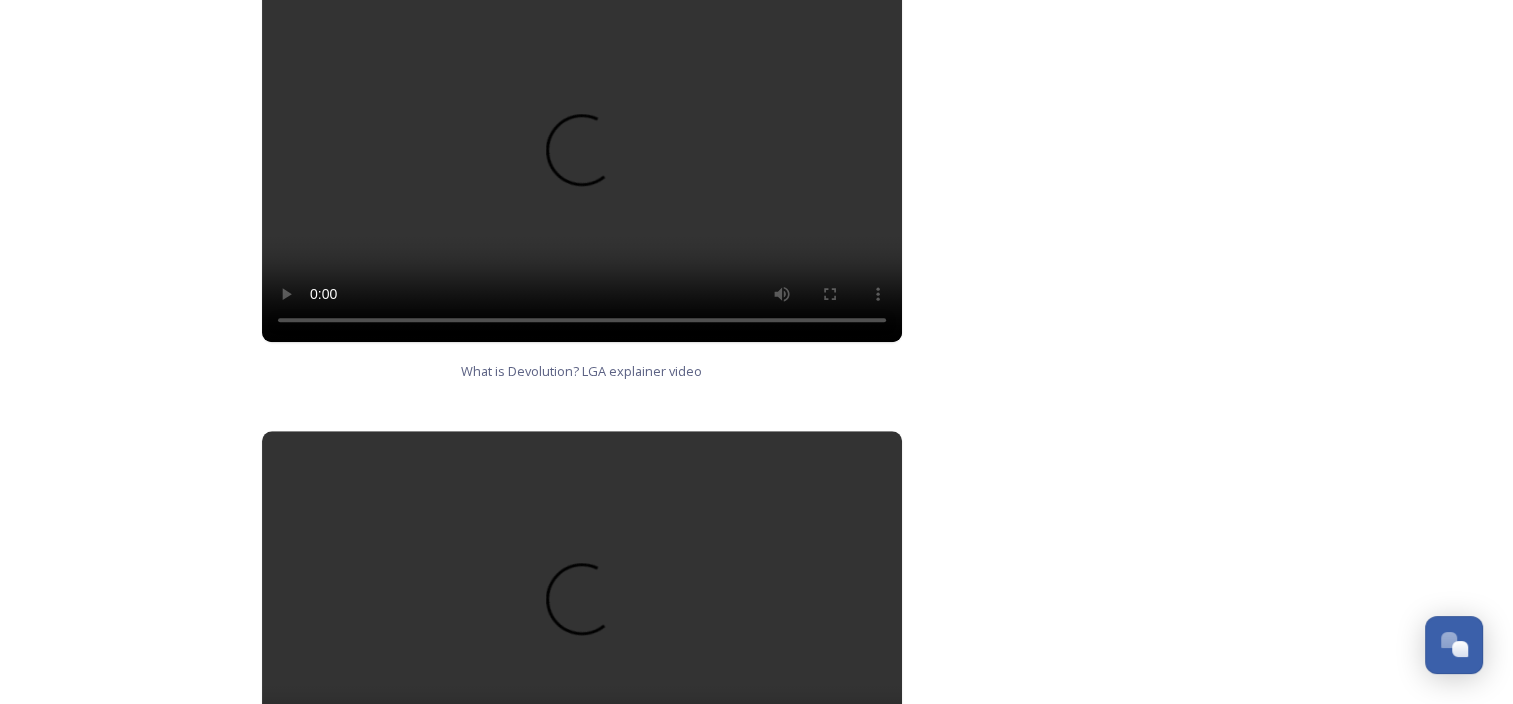 scroll, scrollTop: 1300, scrollLeft: 0, axis: vertical 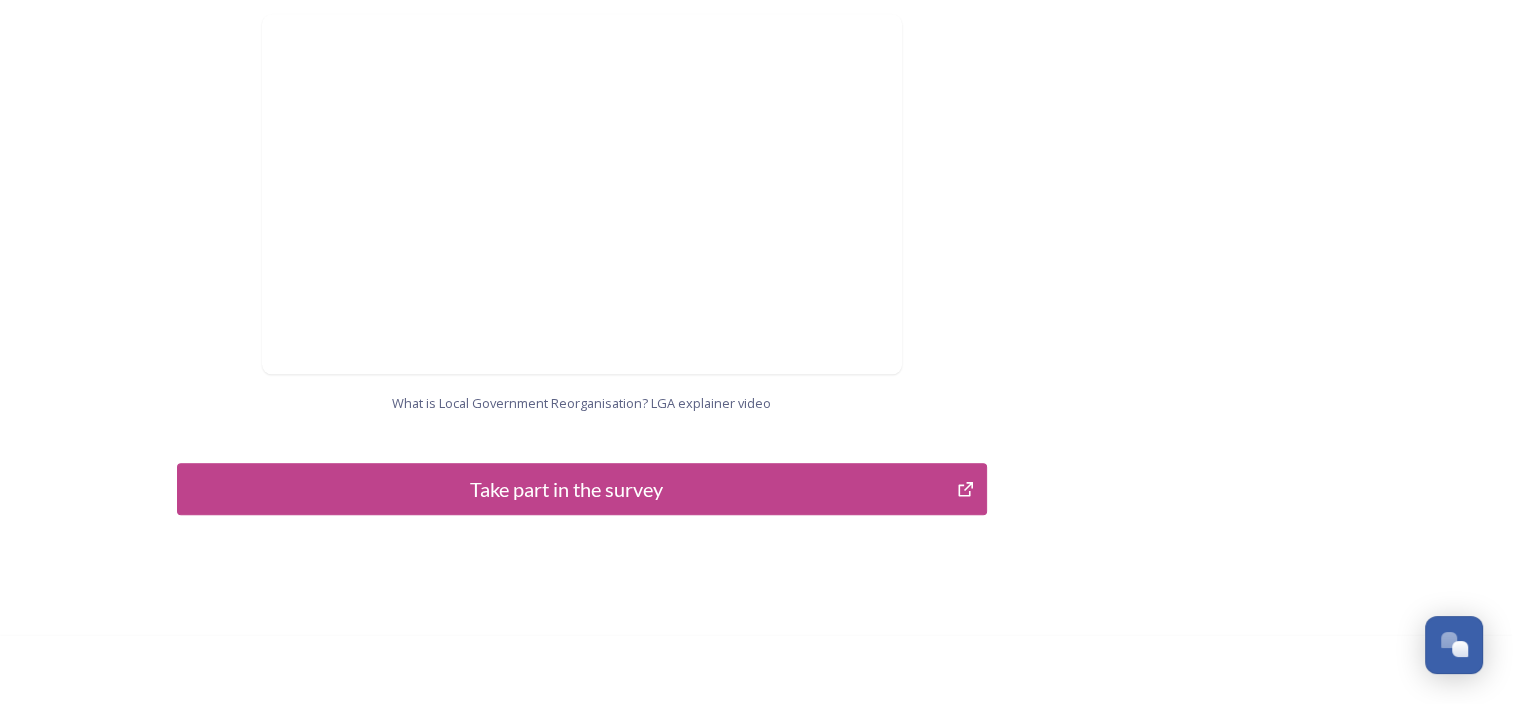 click on "Home Shaping [COUNTY] survey Background to Local Government Reorganisation Background to Local Government Reorganisation In [COUNTY], we have a local government structure with a county council and district and borough councils (a two-tier structure).   [COUNTY] County Council covers the whole of the county and delivers services, such as education, roads, children’s services and social care. [COUNTY] also has district and borough councils, that do things like collect bins, help people find homes, give permission for building projects, help to make where we live better by improving our towns and villages, as well as providing other services such as licensing, environmental health and community safety. The list of what councils deliver is long, and this is just a snapshot.   In some towns and villages, there are also smaller town and parish councils that provide services such as allotments, some play areas and consultation on planning.     What is Devolution? LGA explainer video   Participate" at bounding box center [756, -683] 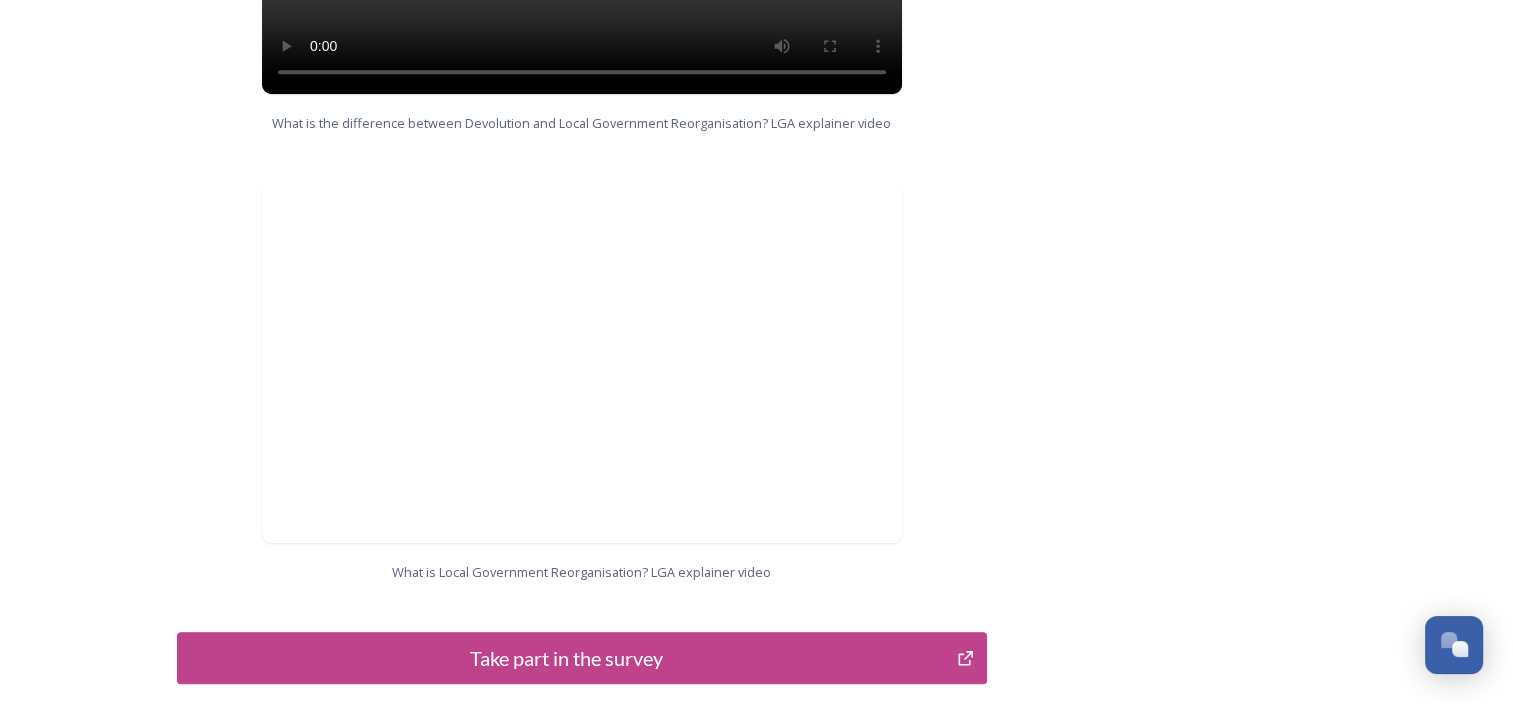 scroll, scrollTop: 2130, scrollLeft: 0, axis: vertical 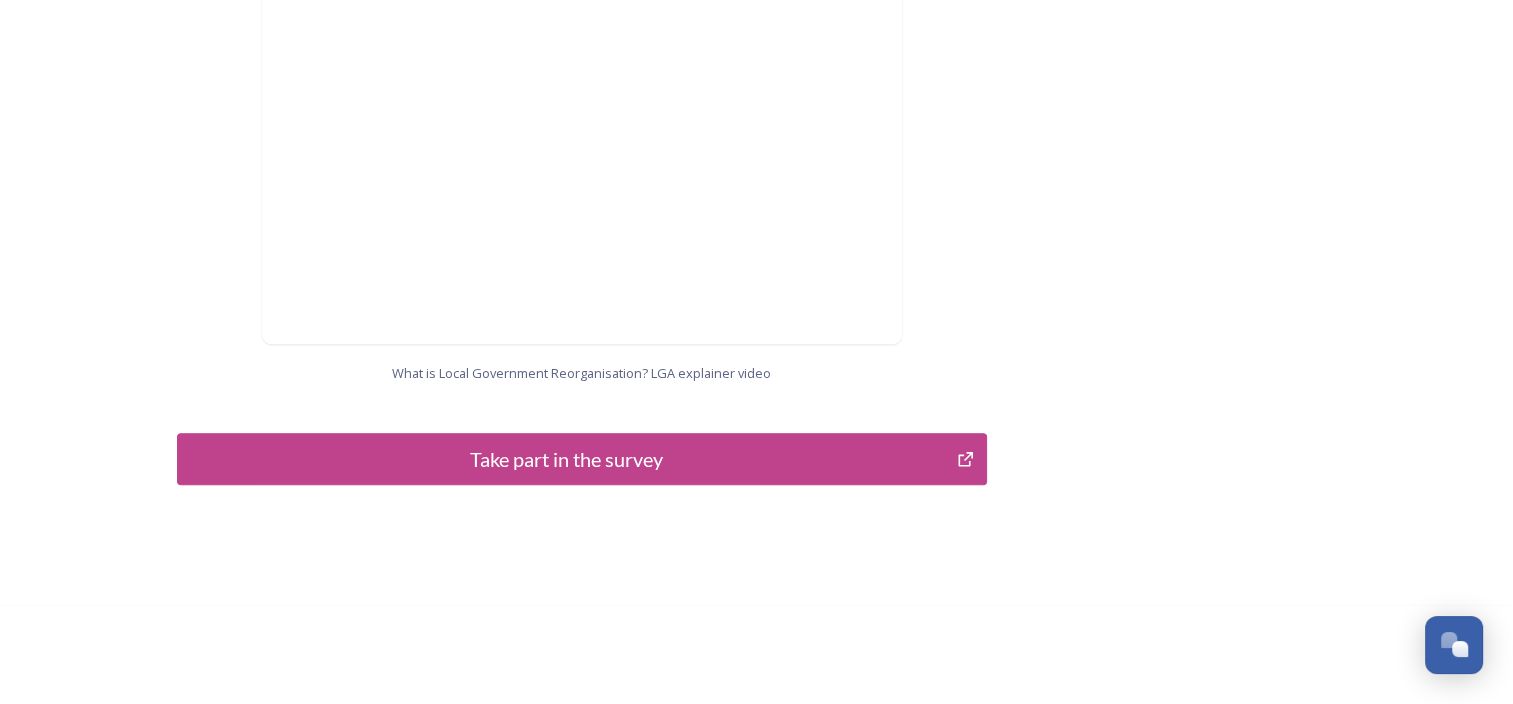 click on "Take part in the survey" at bounding box center [567, 459] 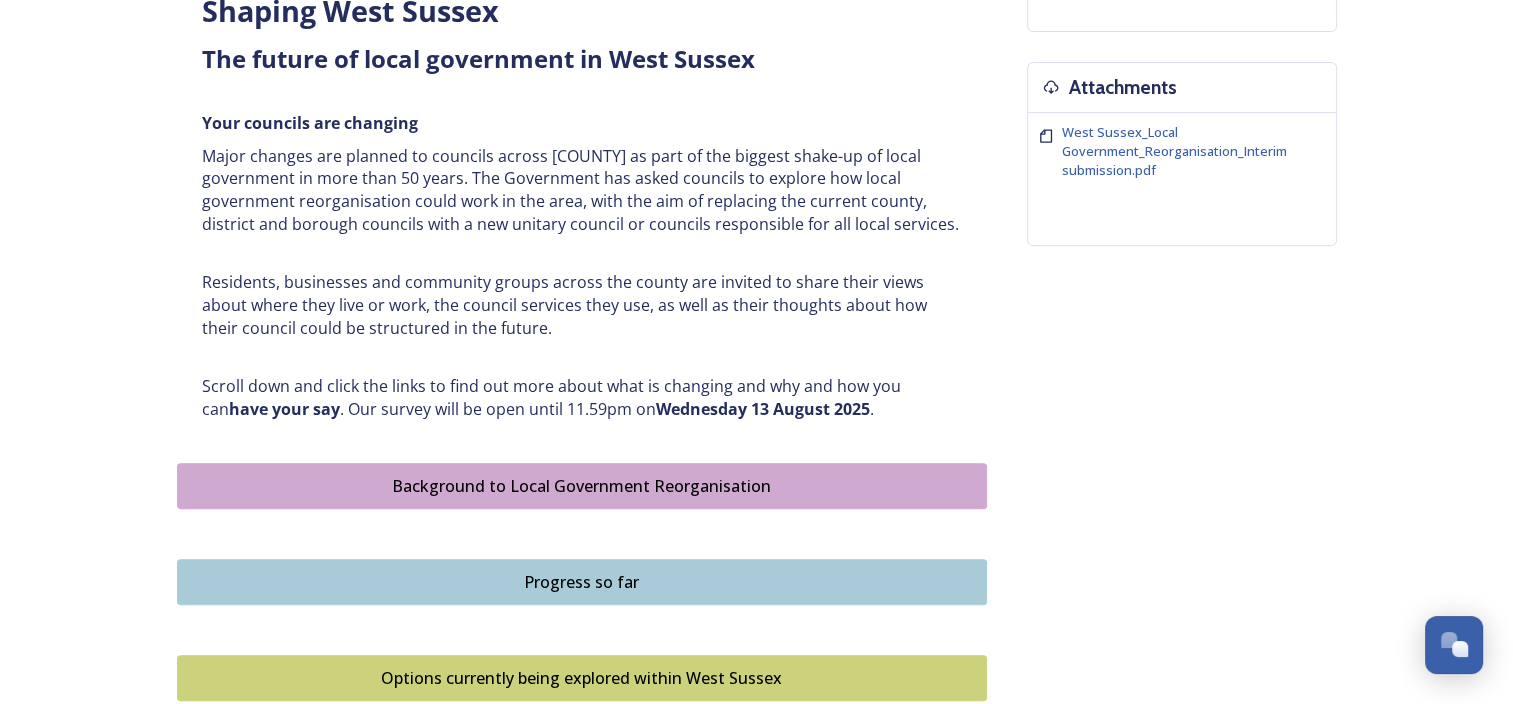scroll, scrollTop: 1000, scrollLeft: 0, axis: vertical 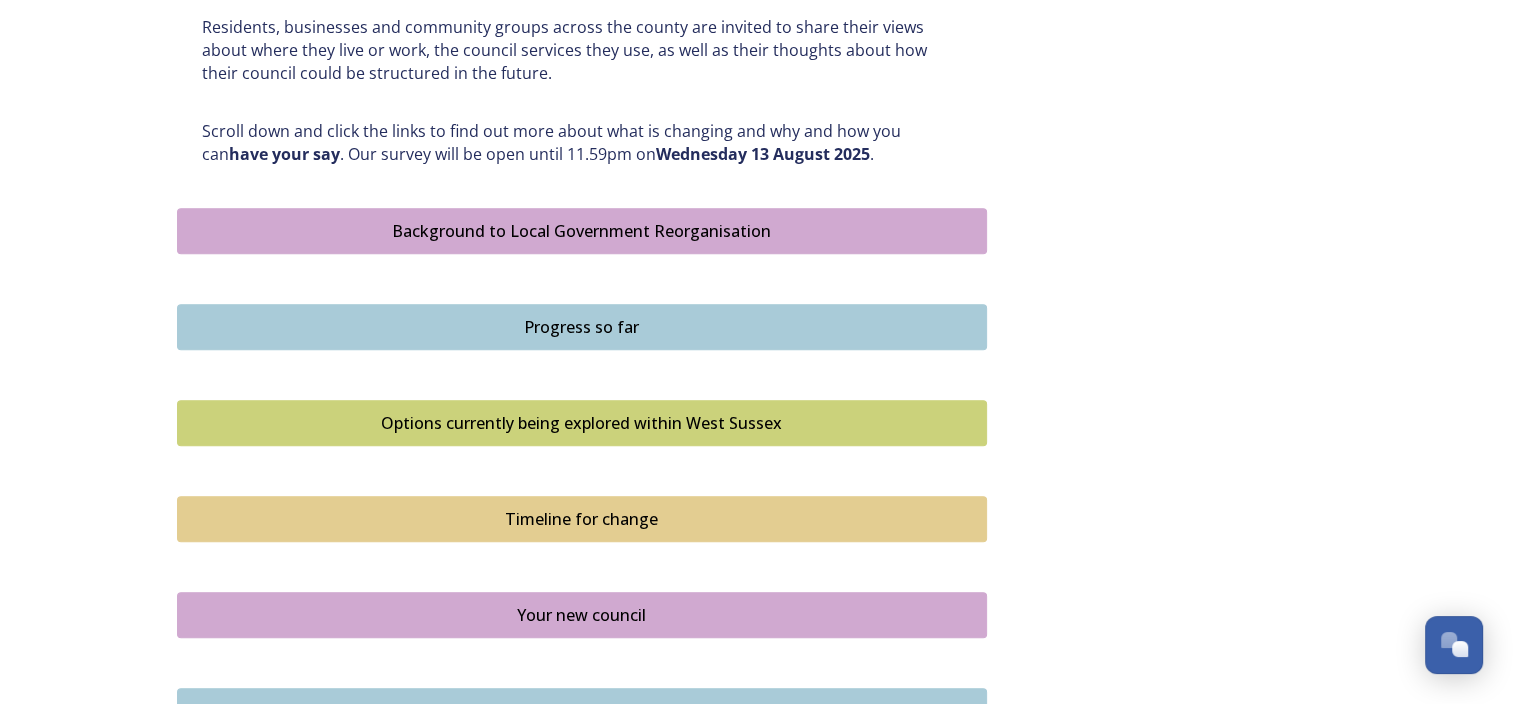 click on "Progress so far" at bounding box center [582, 327] 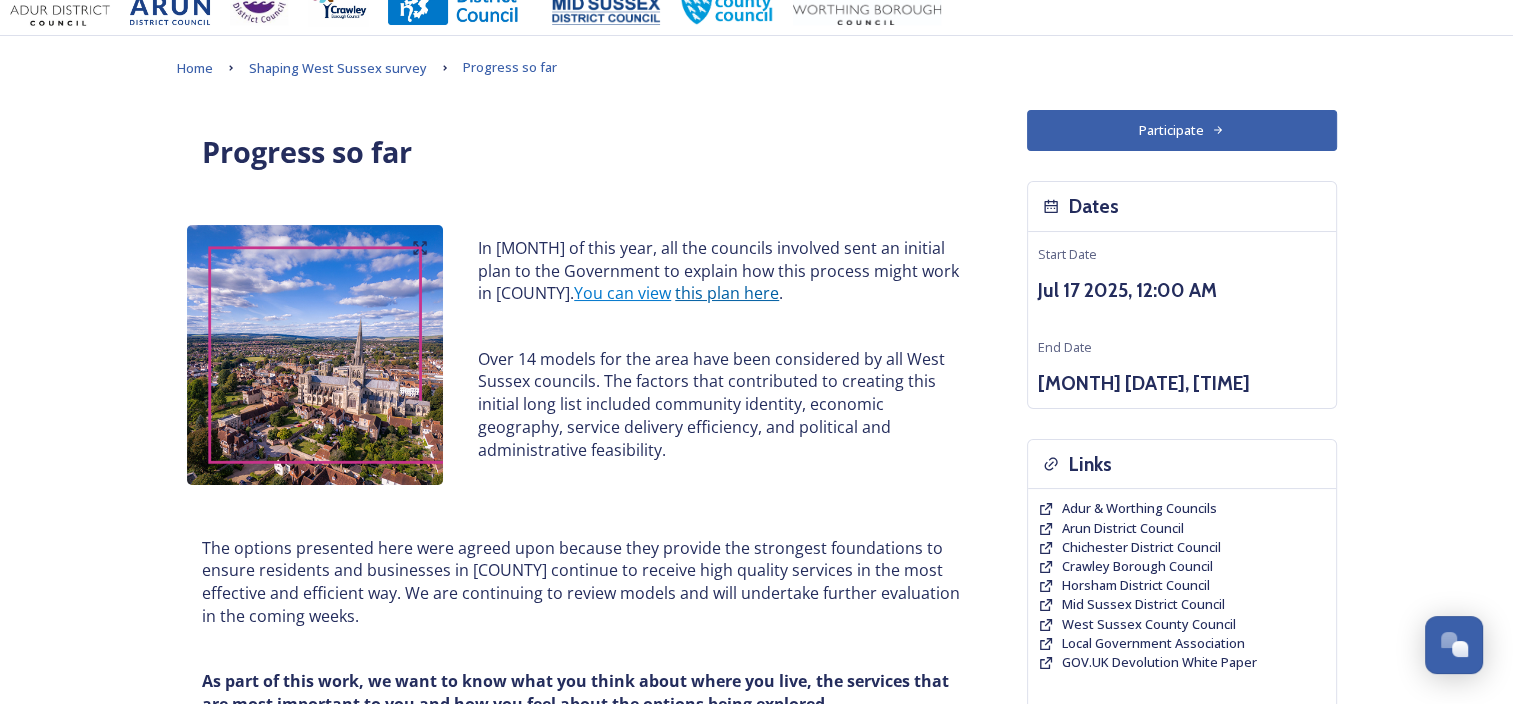 scroll, scrollTop: 0, scrollLeft: 0, axis: both 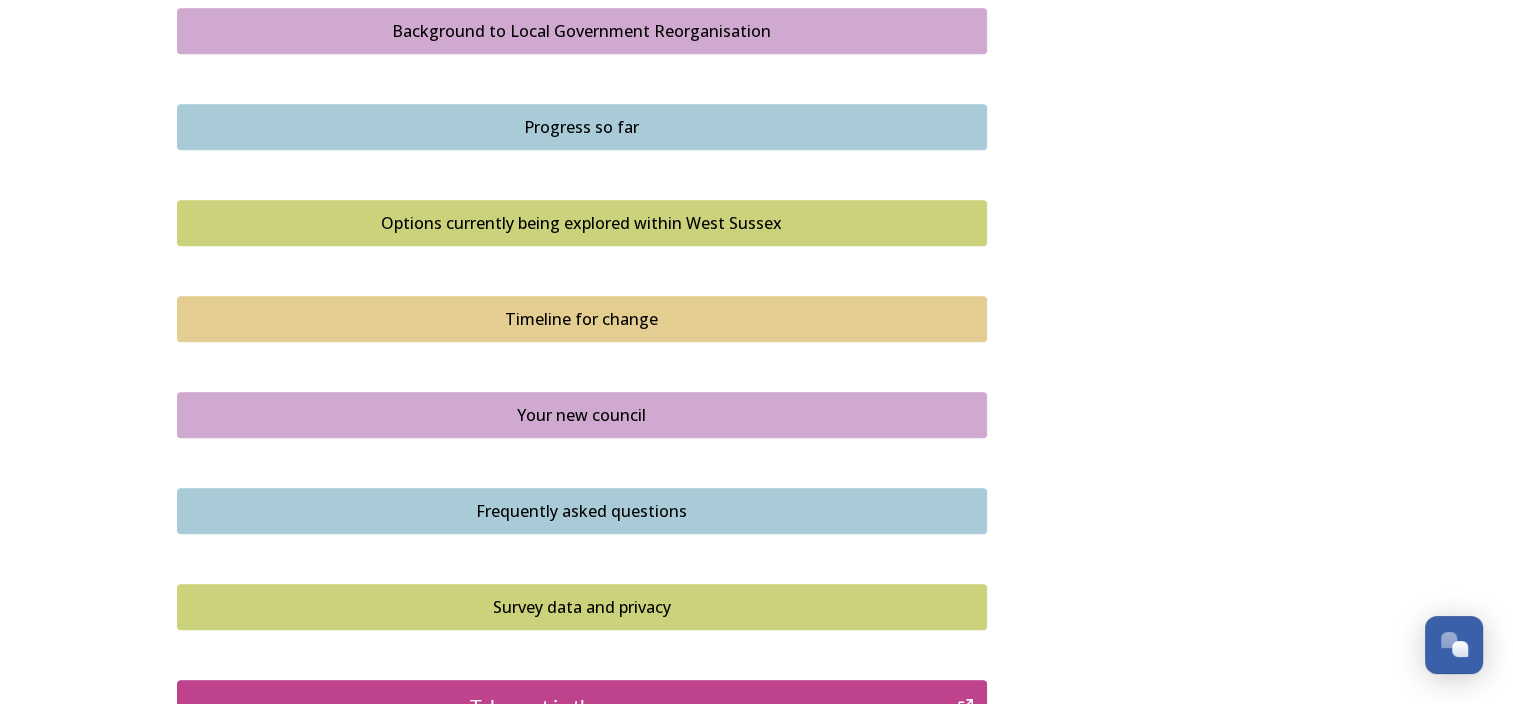 click on "Options currently being explored within West Sussex" at bounding box center (582, 223) 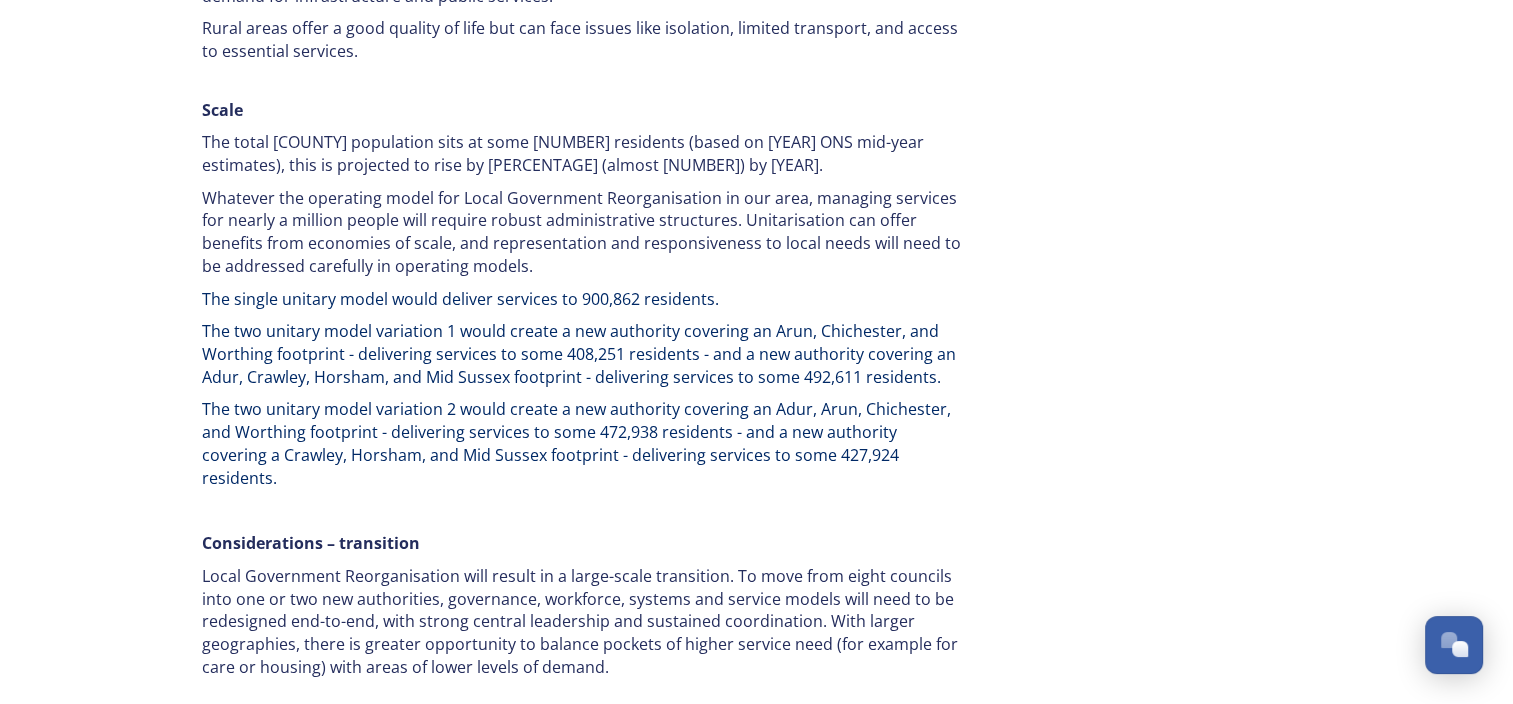 scroll, scrollTop: 3100, scrollLeft: 0, axis: vertical 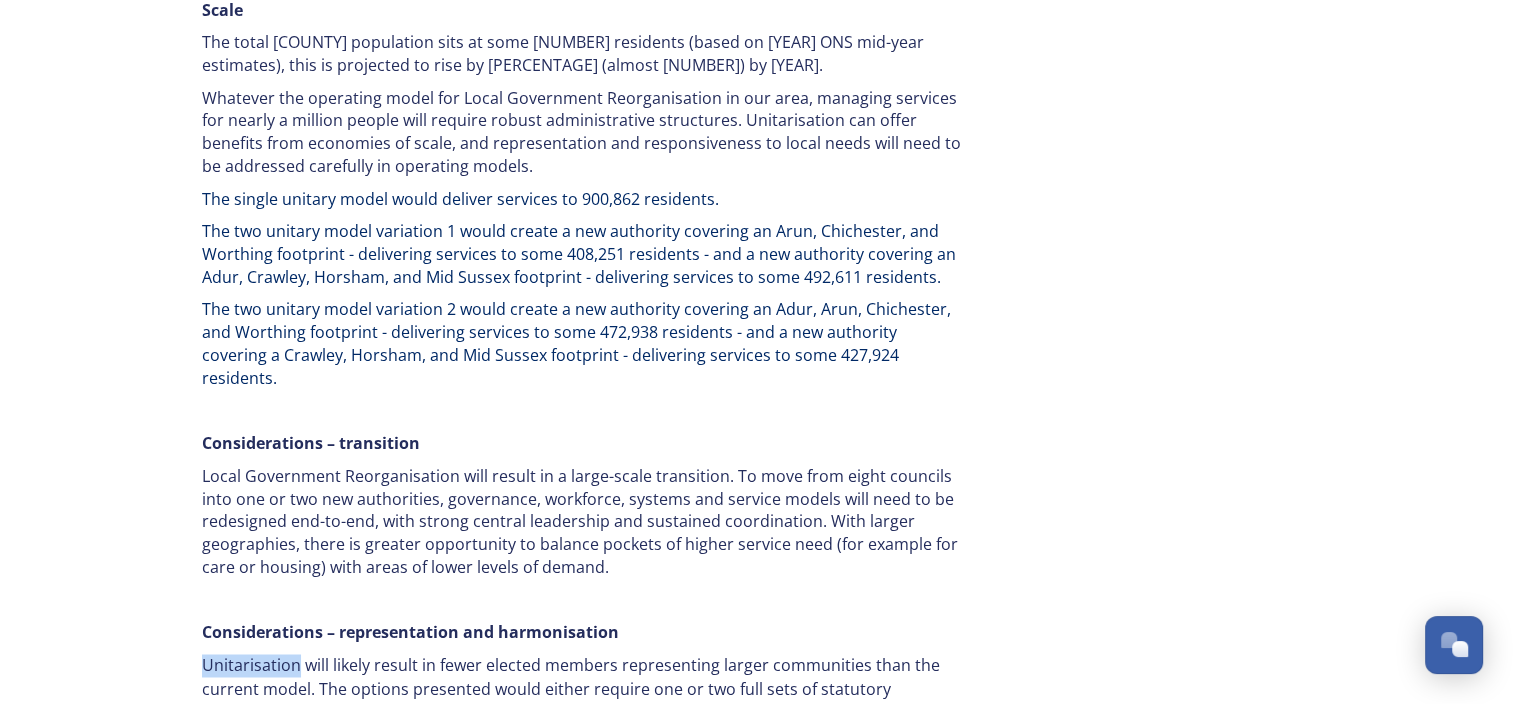 drag, startPoint x: 204, startPoint y: 640, endPoint x: 297, endPoint y: 646, distance: 93.193344 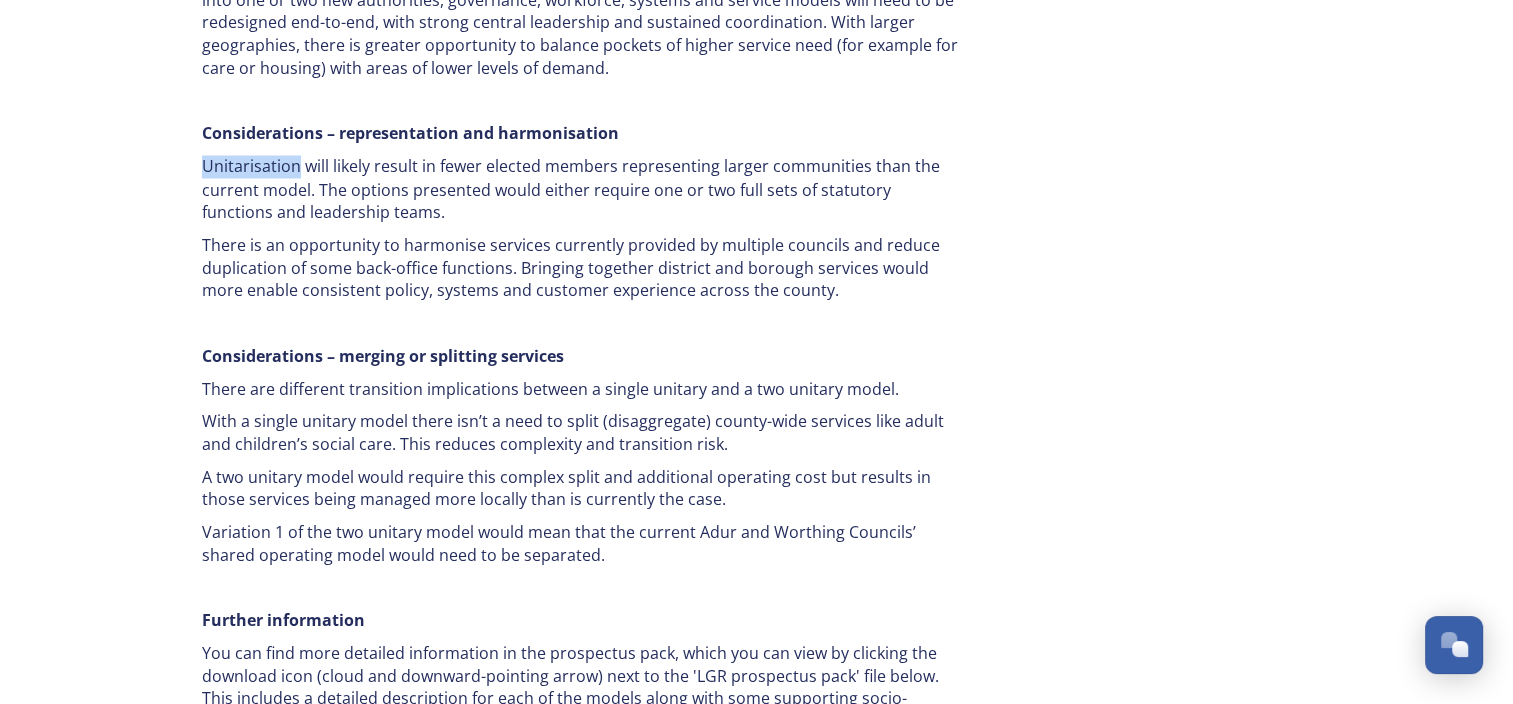 scroll, scrollTop: 3600, scrollLeft: 0, axis: vertical 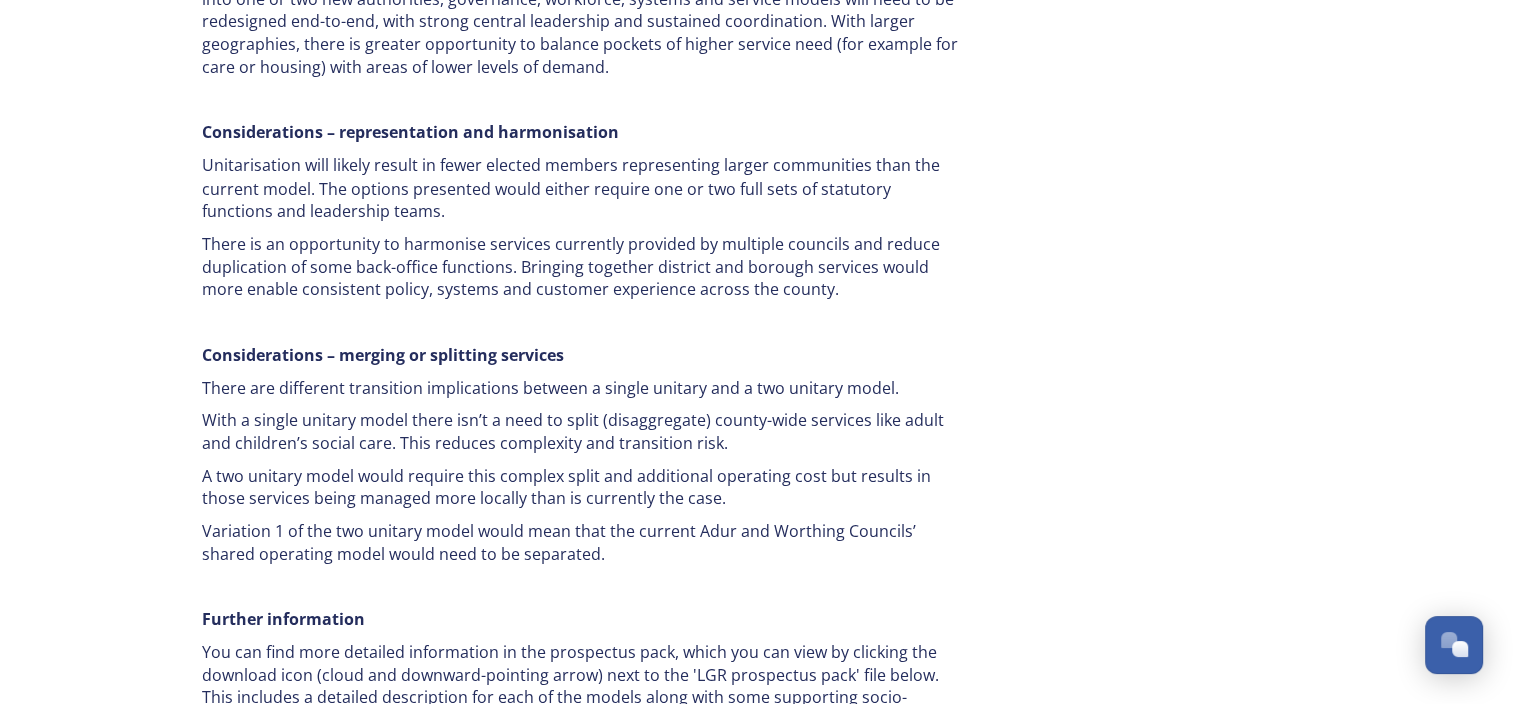 click on "There are different transition implications between a single unitary and a two unitary model." at bounding box center [582, 387] 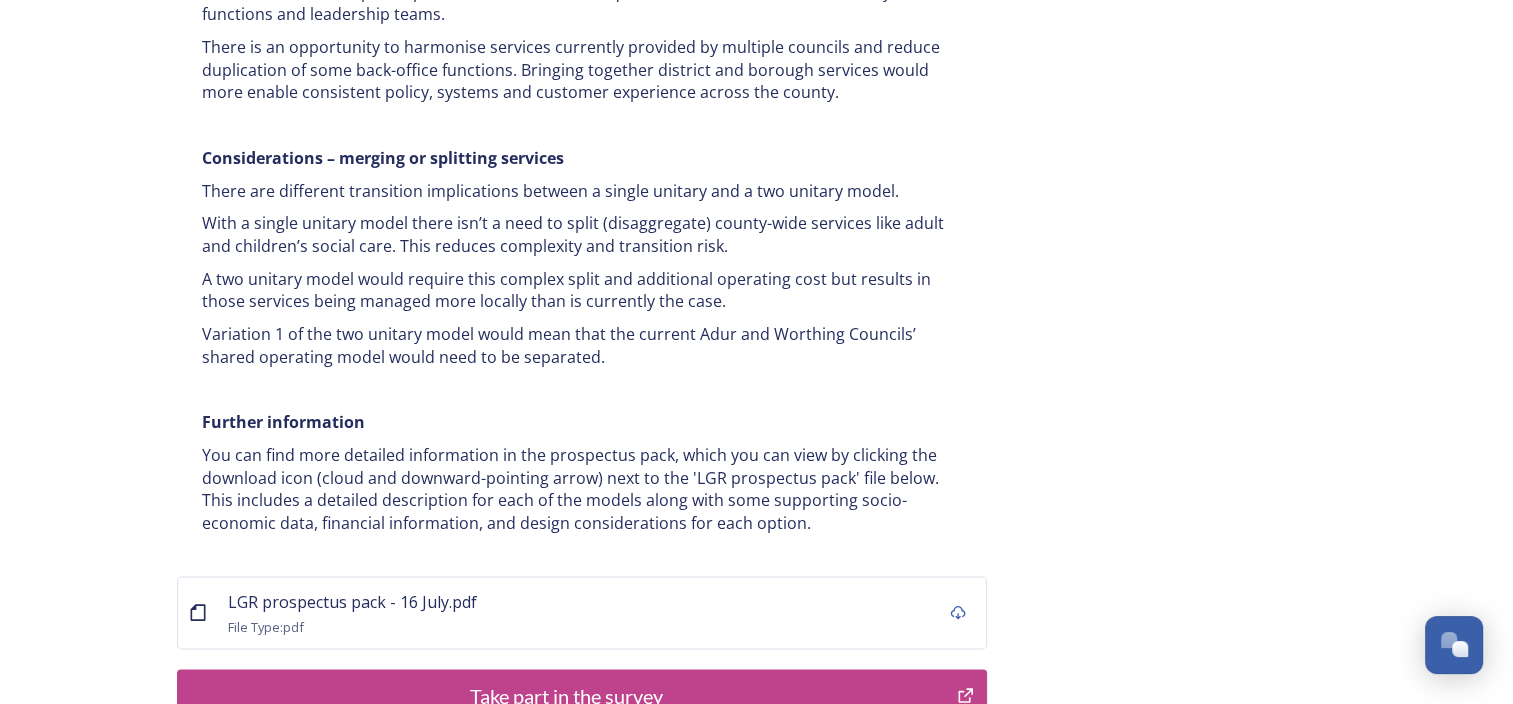 scroll, scrollTop: 4000, scrollLeft: 0, axis: vertical 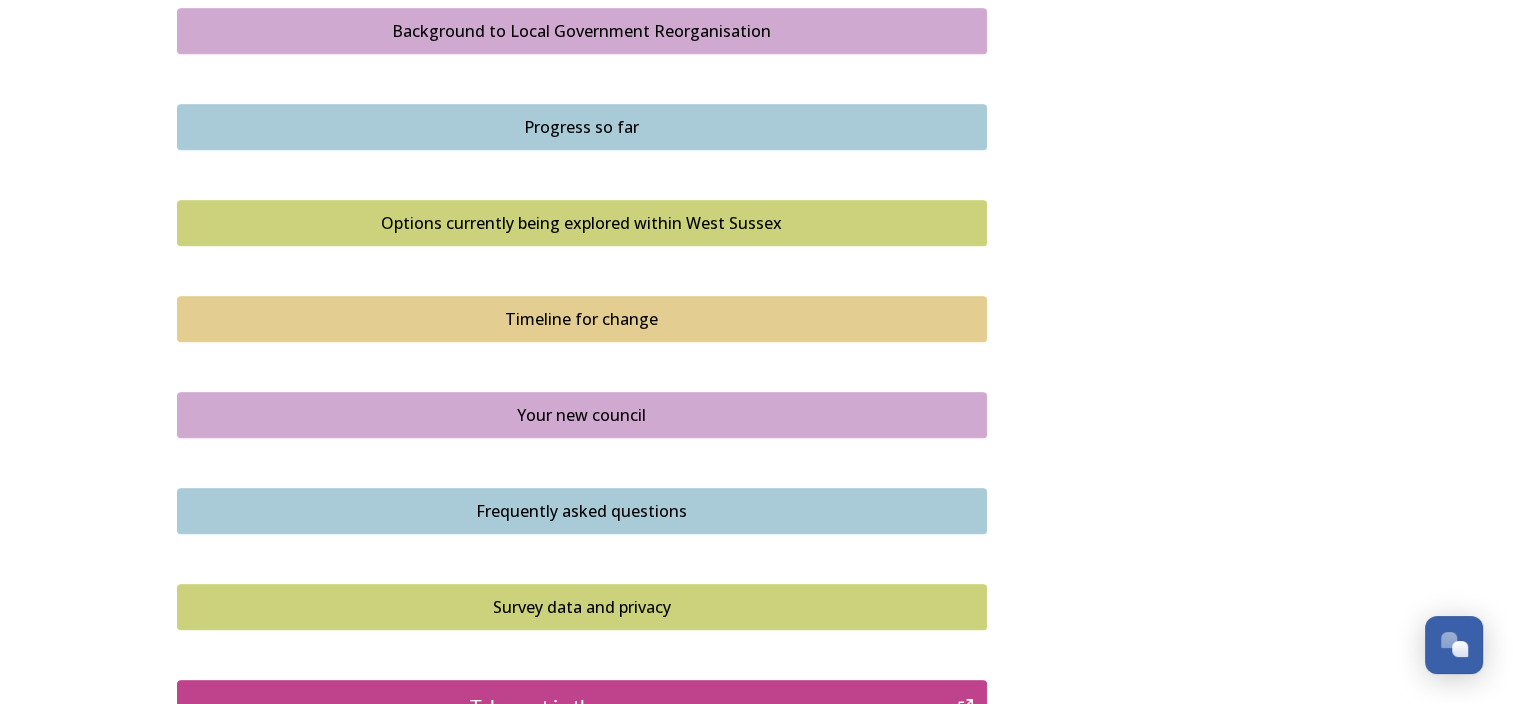 drag, startPoint x: 608, startPoint y: 320, endPoint x: 583, endPoint y: 320, distance: 25 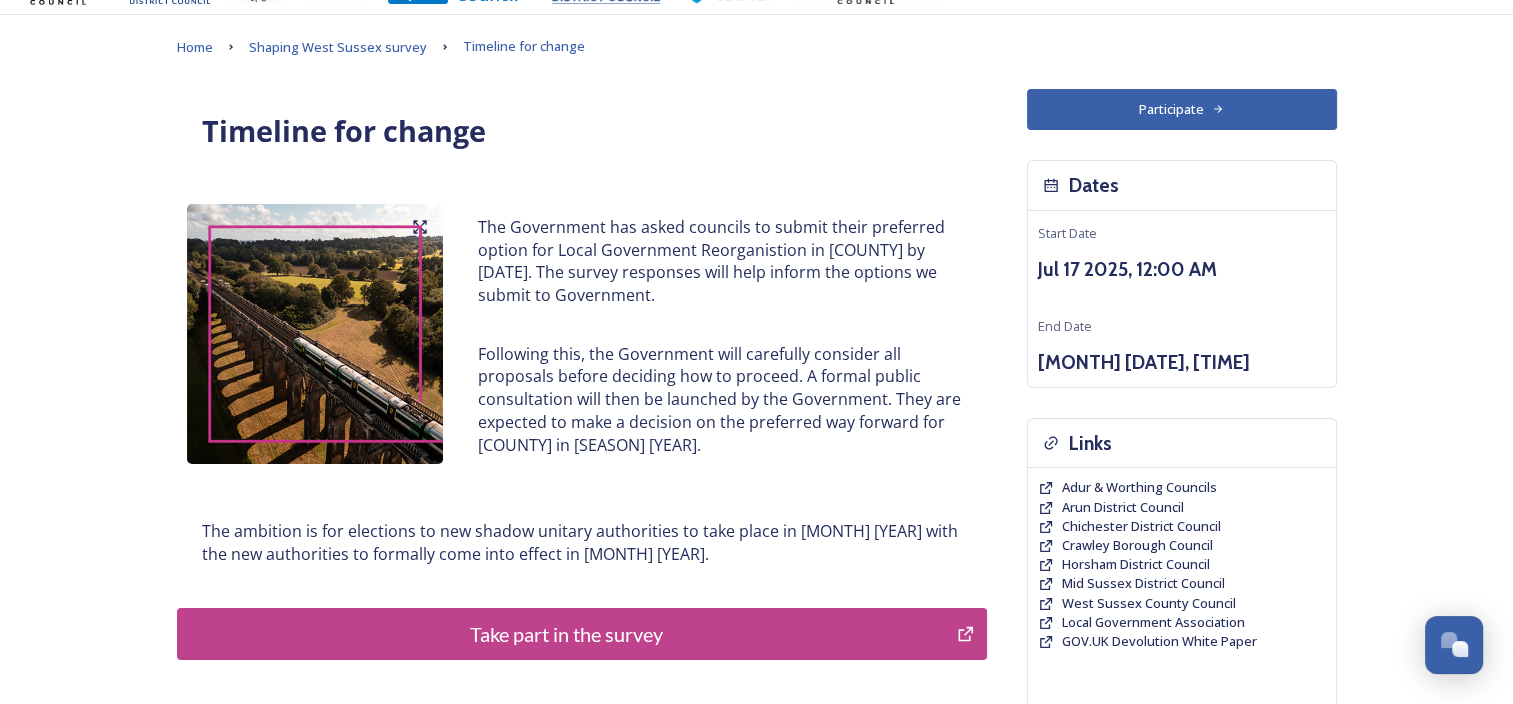 scroll, scrollTop: 100, scrollLeft: 0, axis: vertical 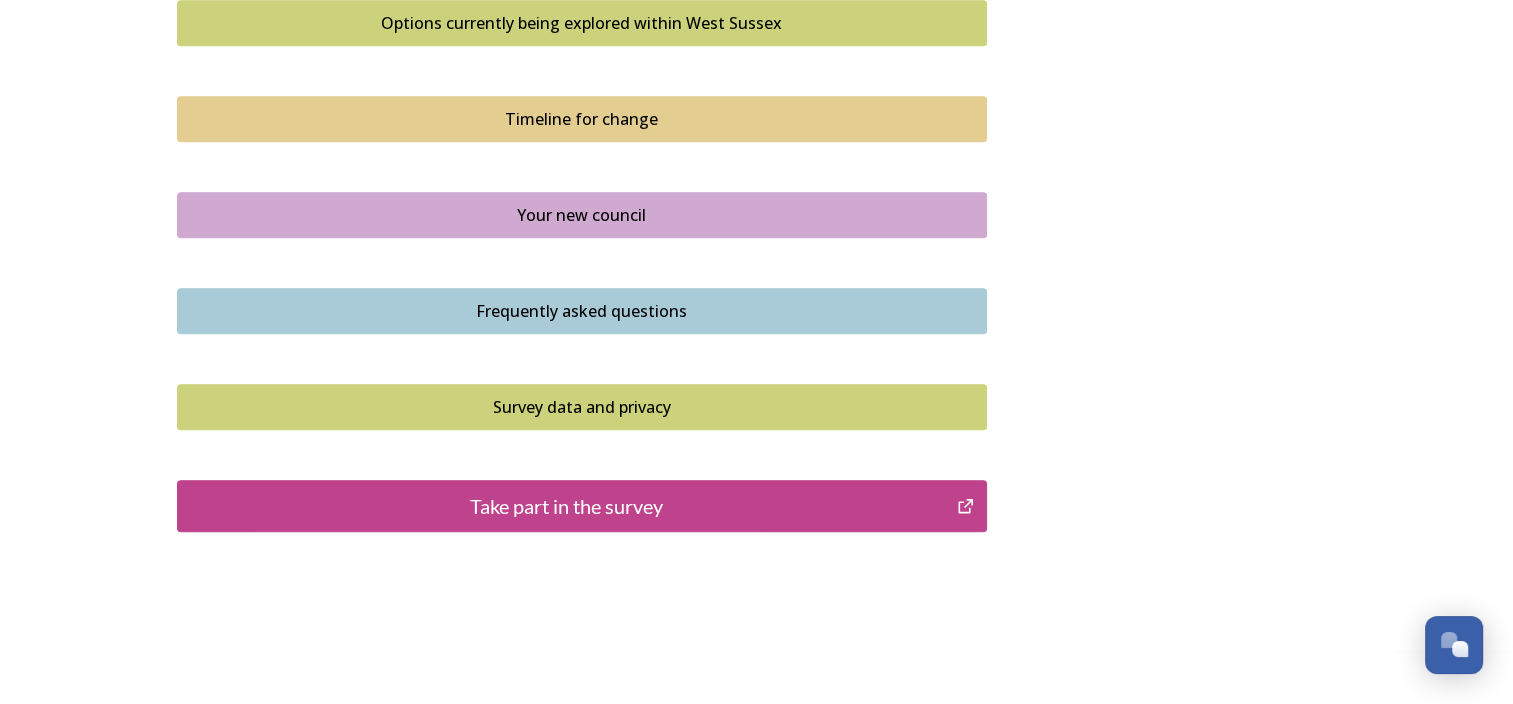 drag, startPoint x: 588, startPoint y: 209, endPoint x: 565, endPoint y: 212, distance: 23.194826 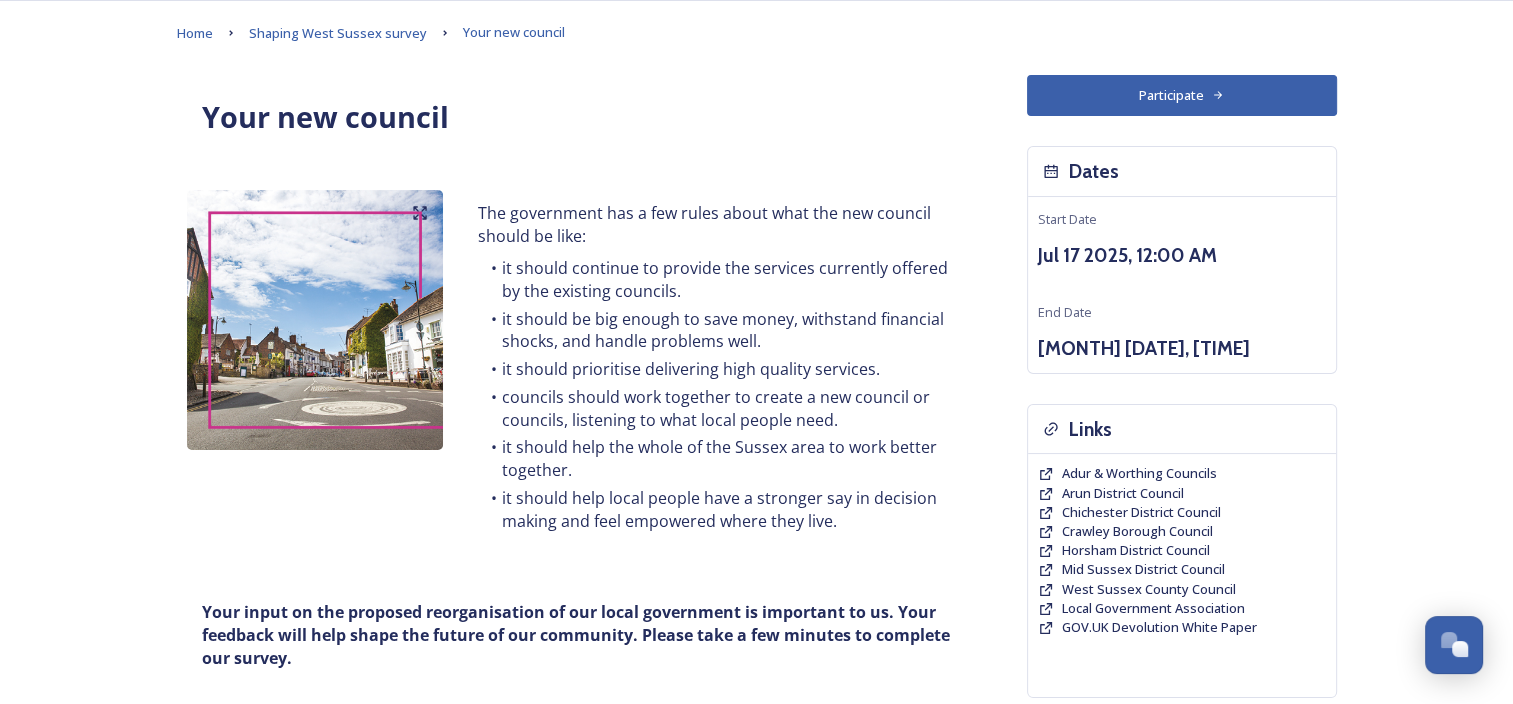 scroll, scrollTop: 200, scrollLeft: 0, axis: vertical 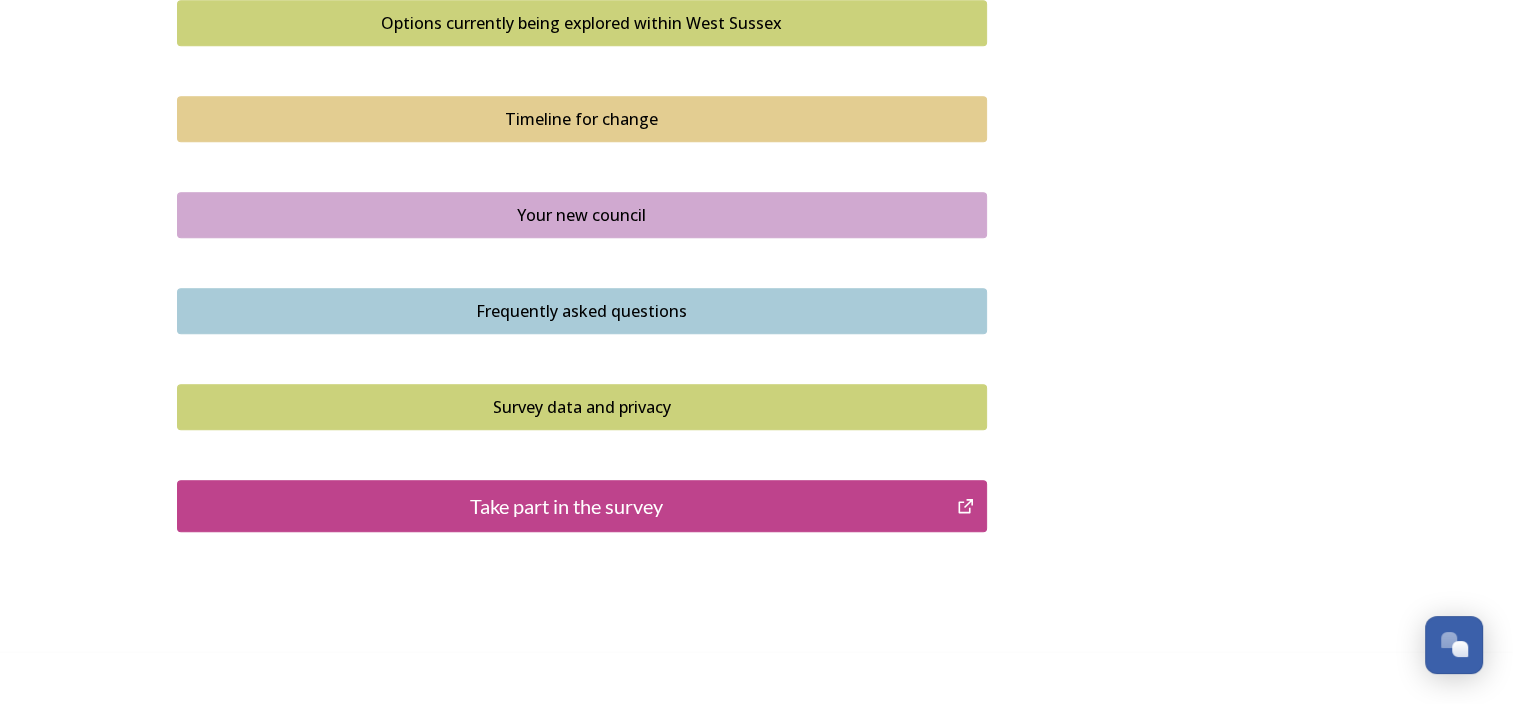 click on "Frequently asked questions" at bounding box center [582, 311] 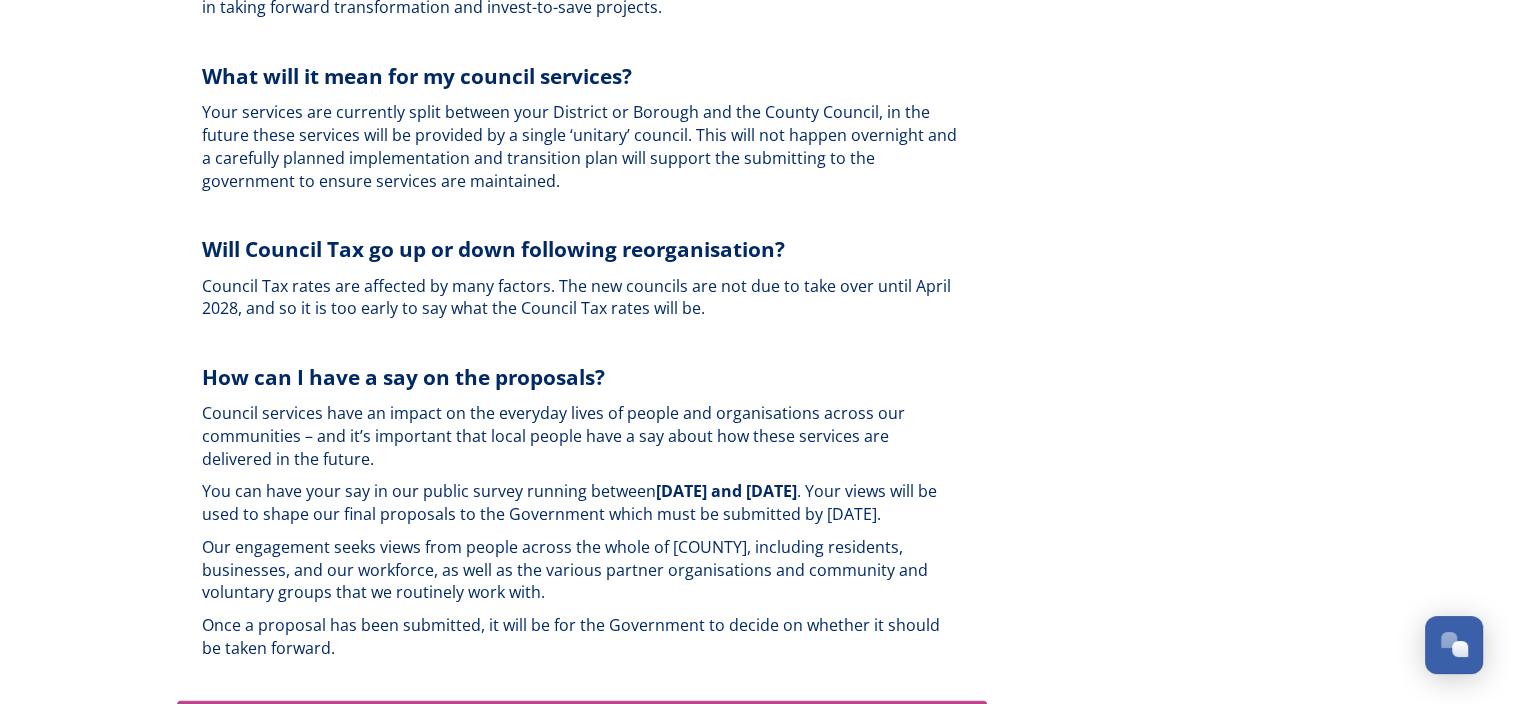 scroll, scrollTop: 4700, scrollLeft: 0, axis: vertical 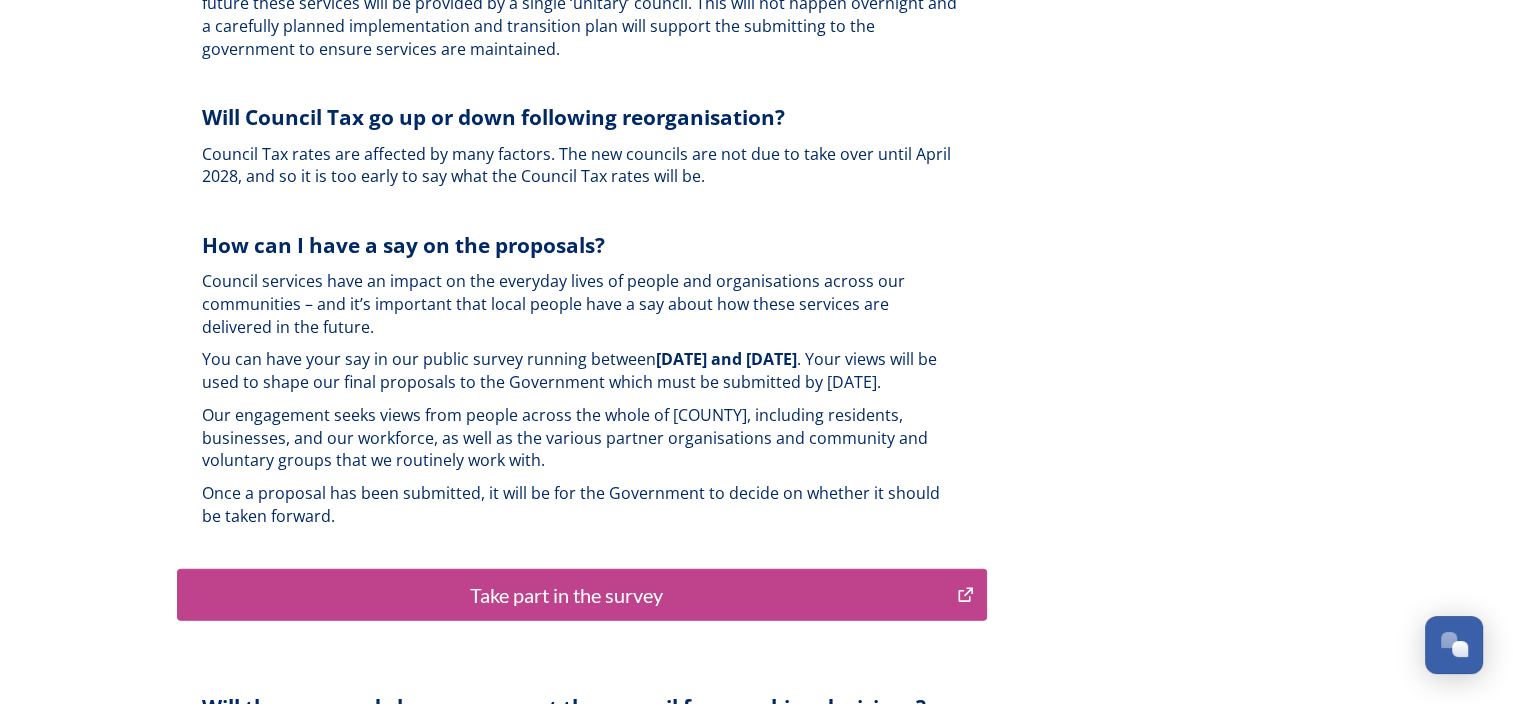 click on "Take part in the survey" at bounding box center [567, 595] 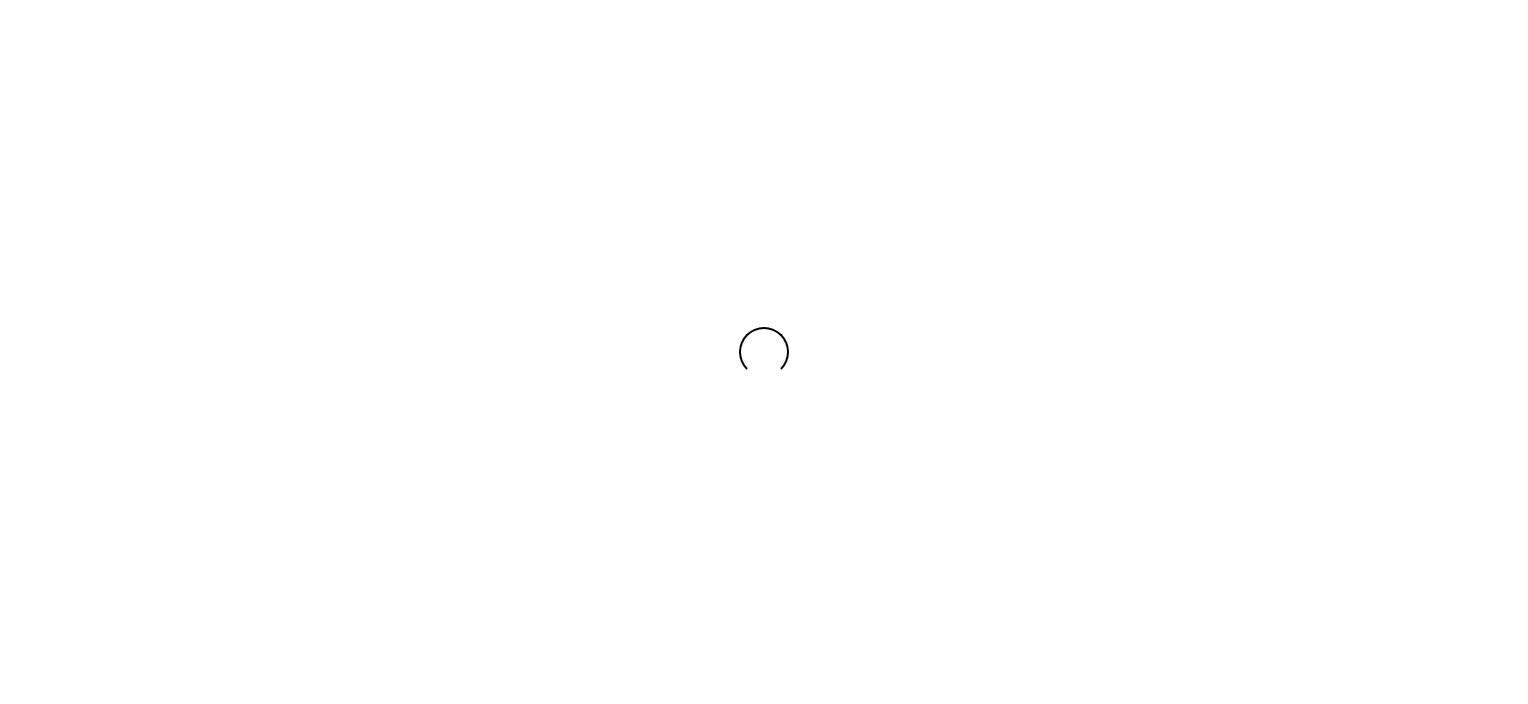 scroll, scrollTop: 0, scrollLeft: 0, axis: both 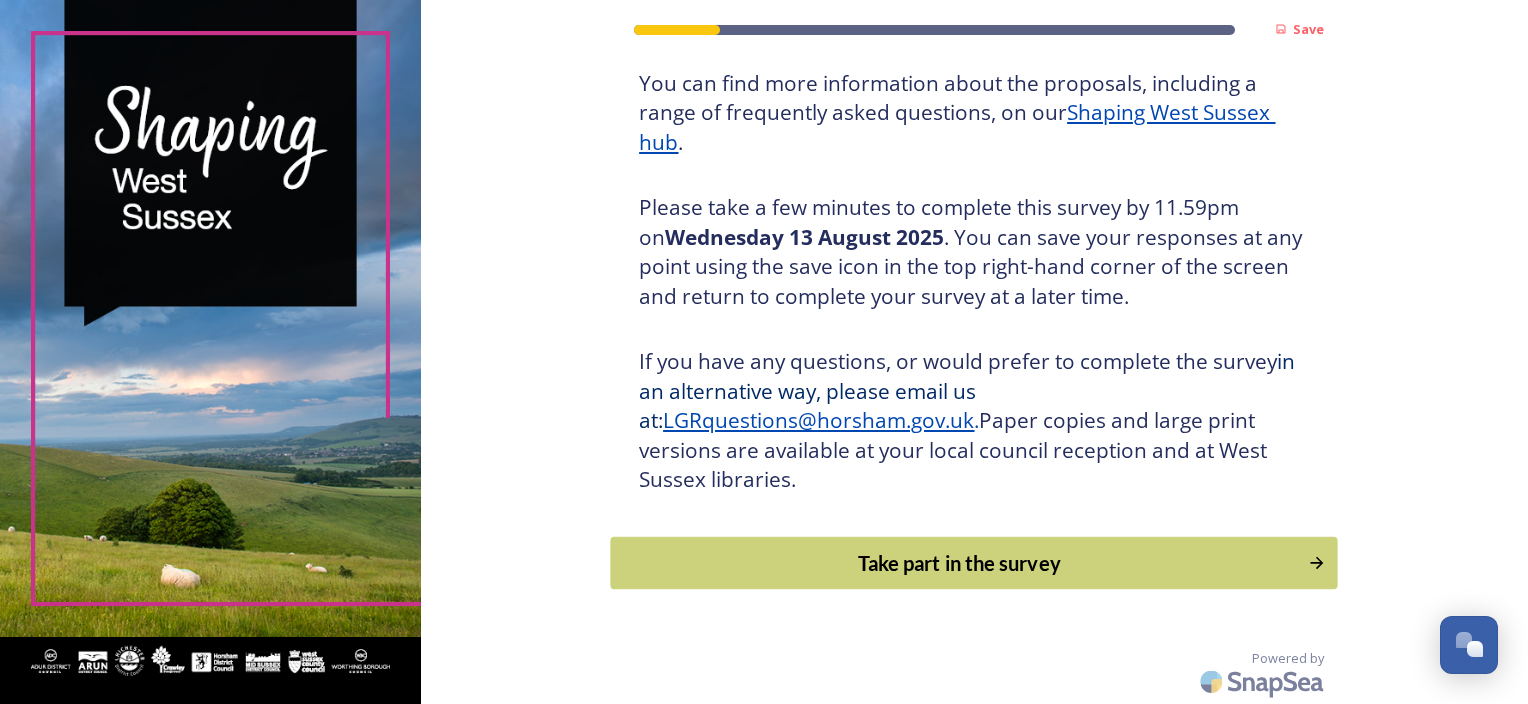click on "Take part in the survey" at bounding box center (960, 563) 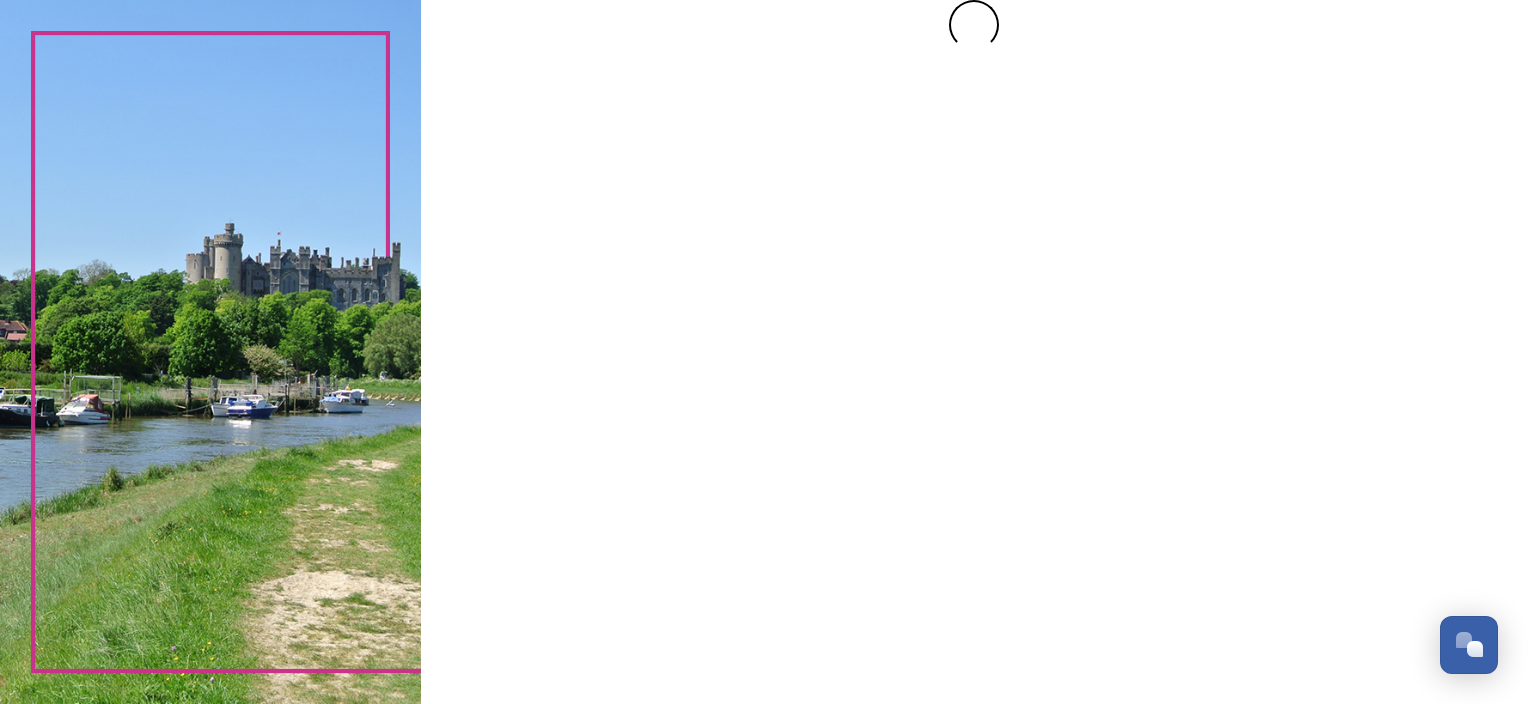 scroll, scrollTop: 0, scrollLeft: 0, axis: both 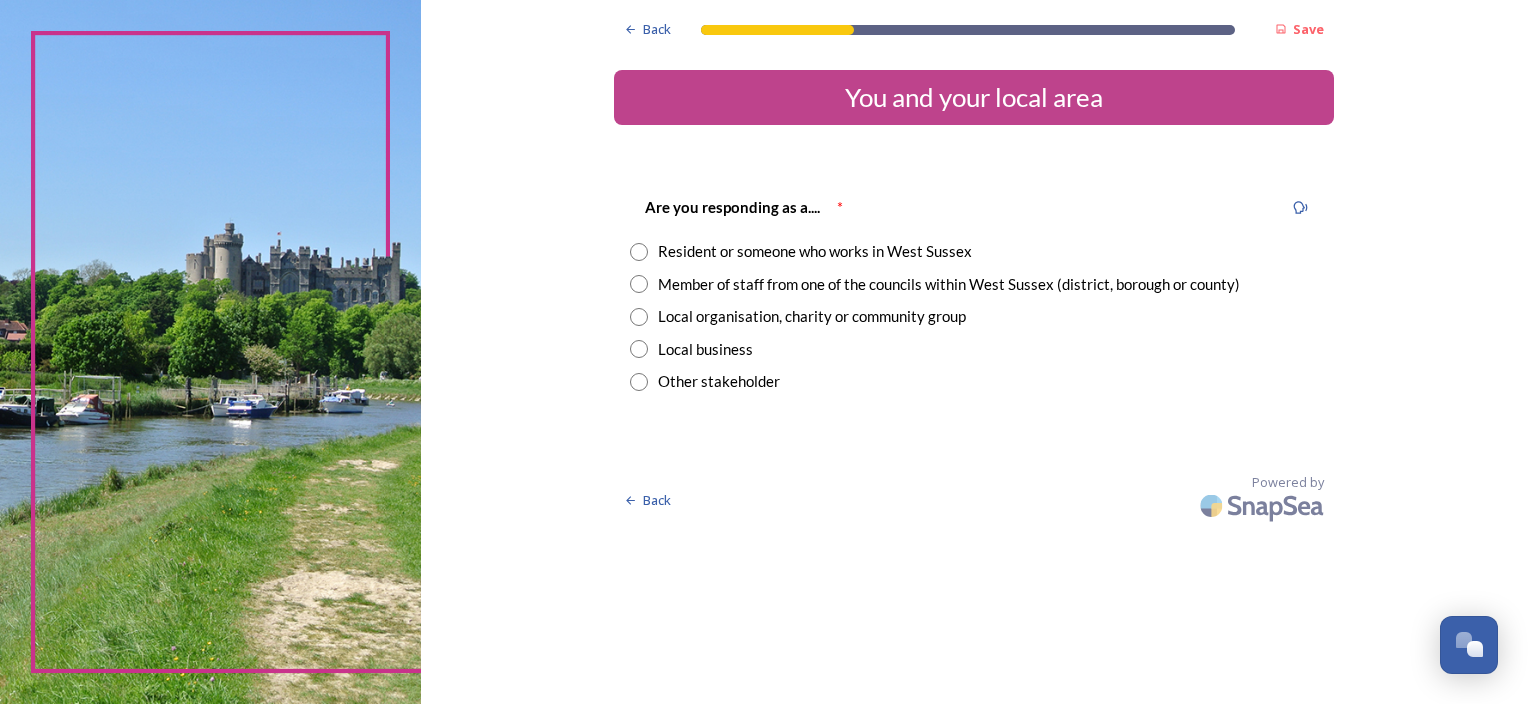 click at bounding box center [639, 252] 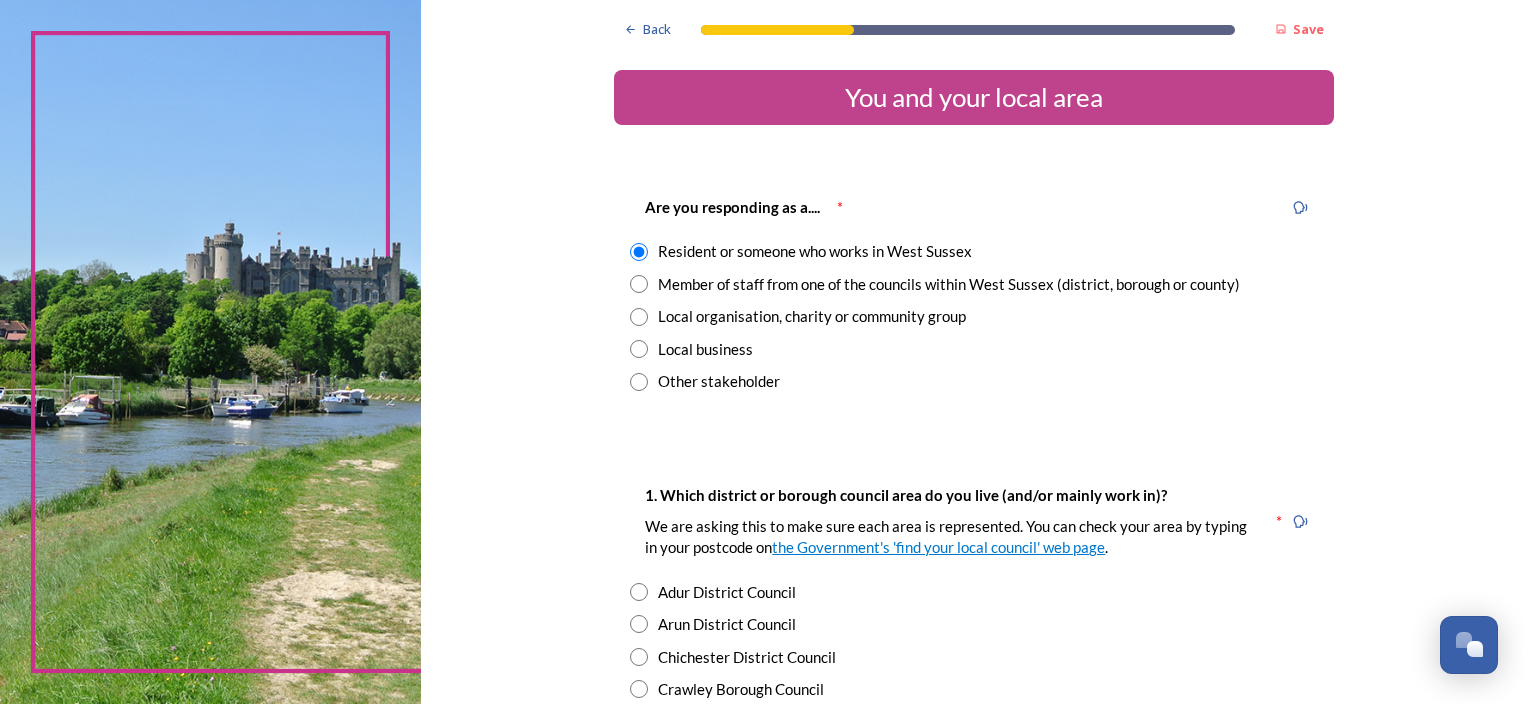 scroll, scrollTop: 100, scrollLeft: 0, axis: vertical 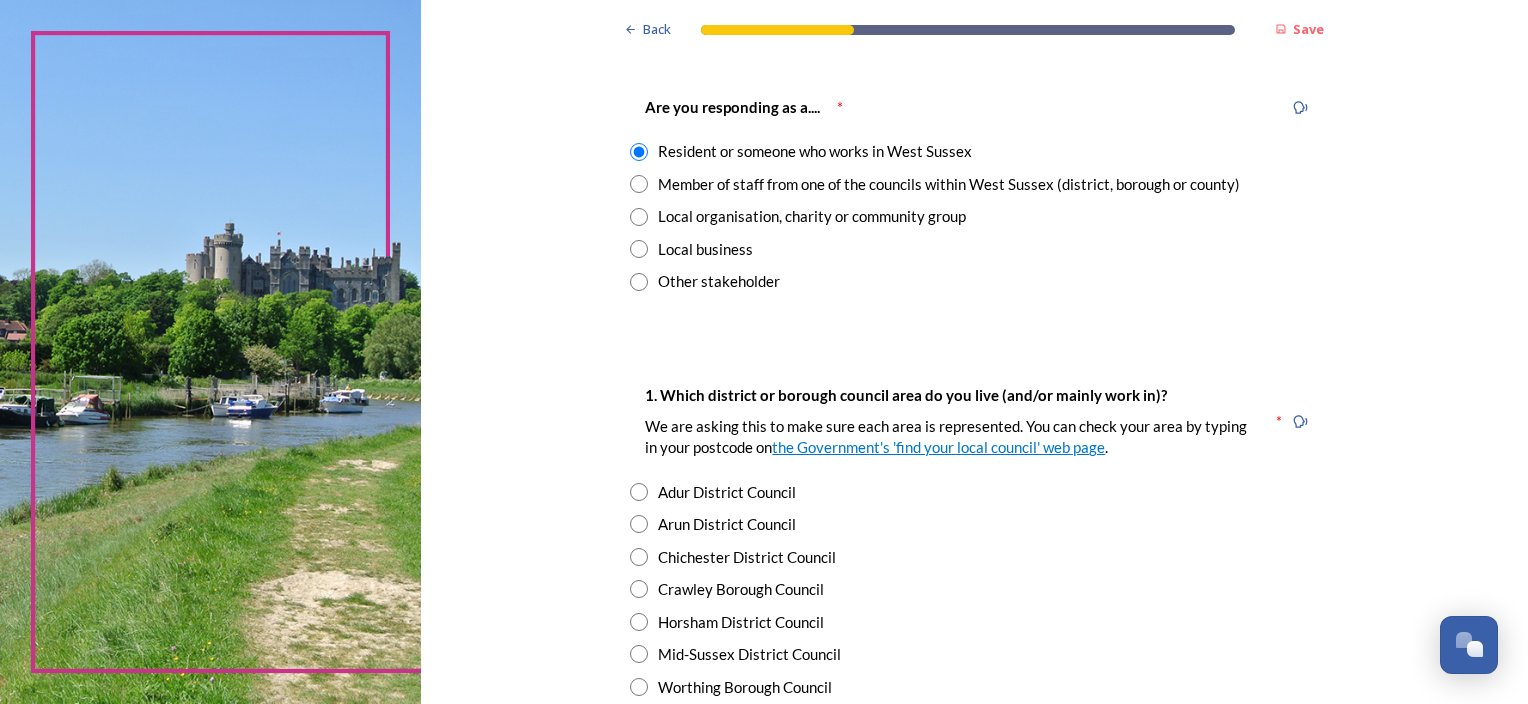 click at bounding box center [639, 524] 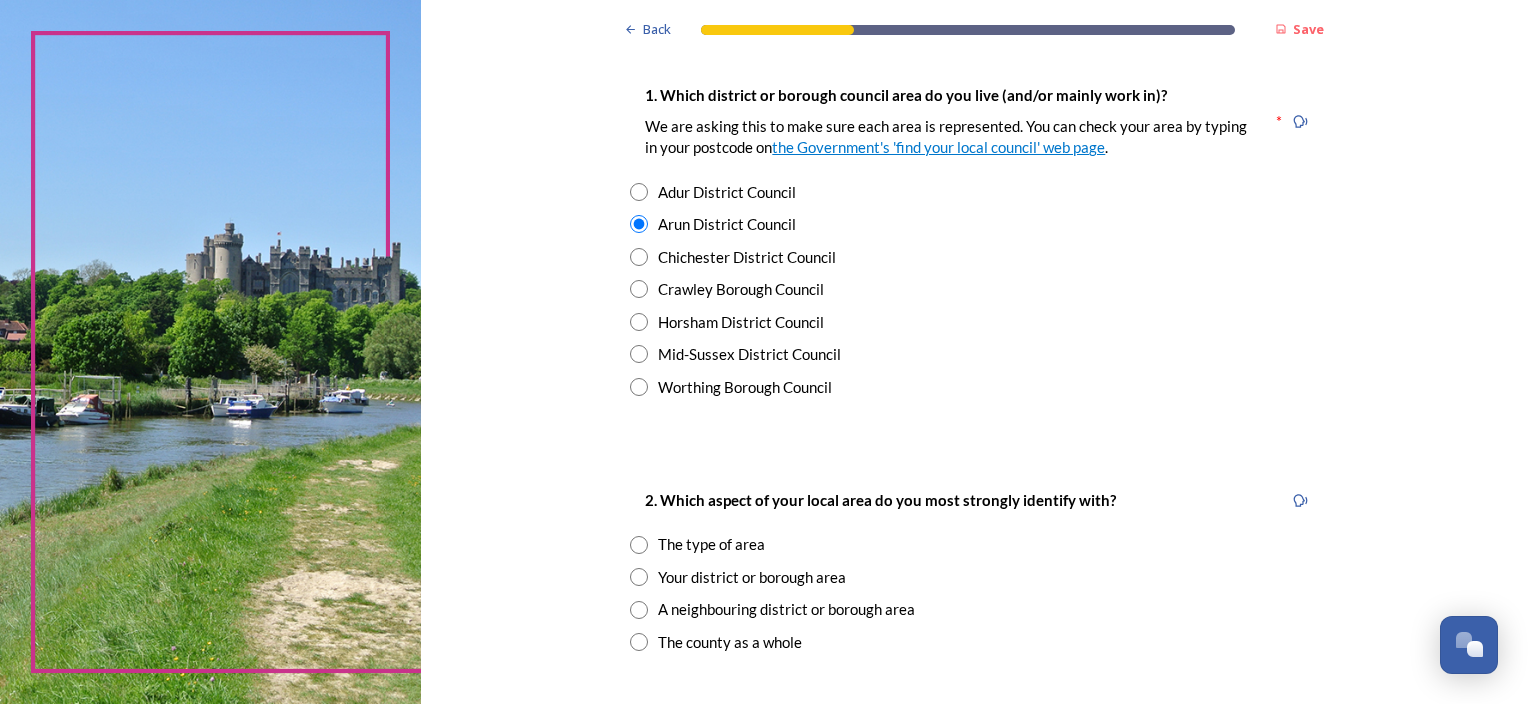 scroll, scrollTop: 500, scrollLeft: 0, axis: vertical 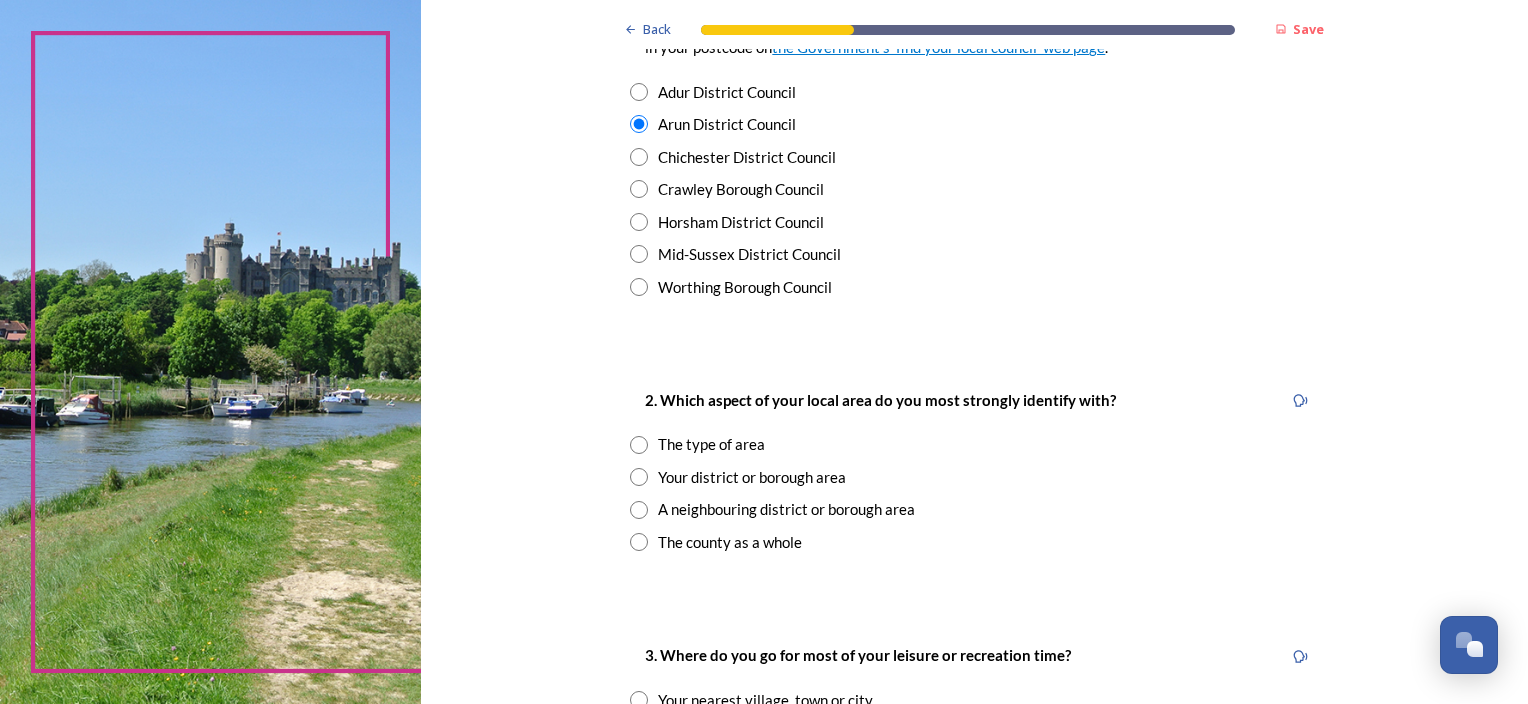 drag, startPoint x: 627, startPoint y: 477, endPoint x: 764, endPoint y: 505, distance: 139.83205 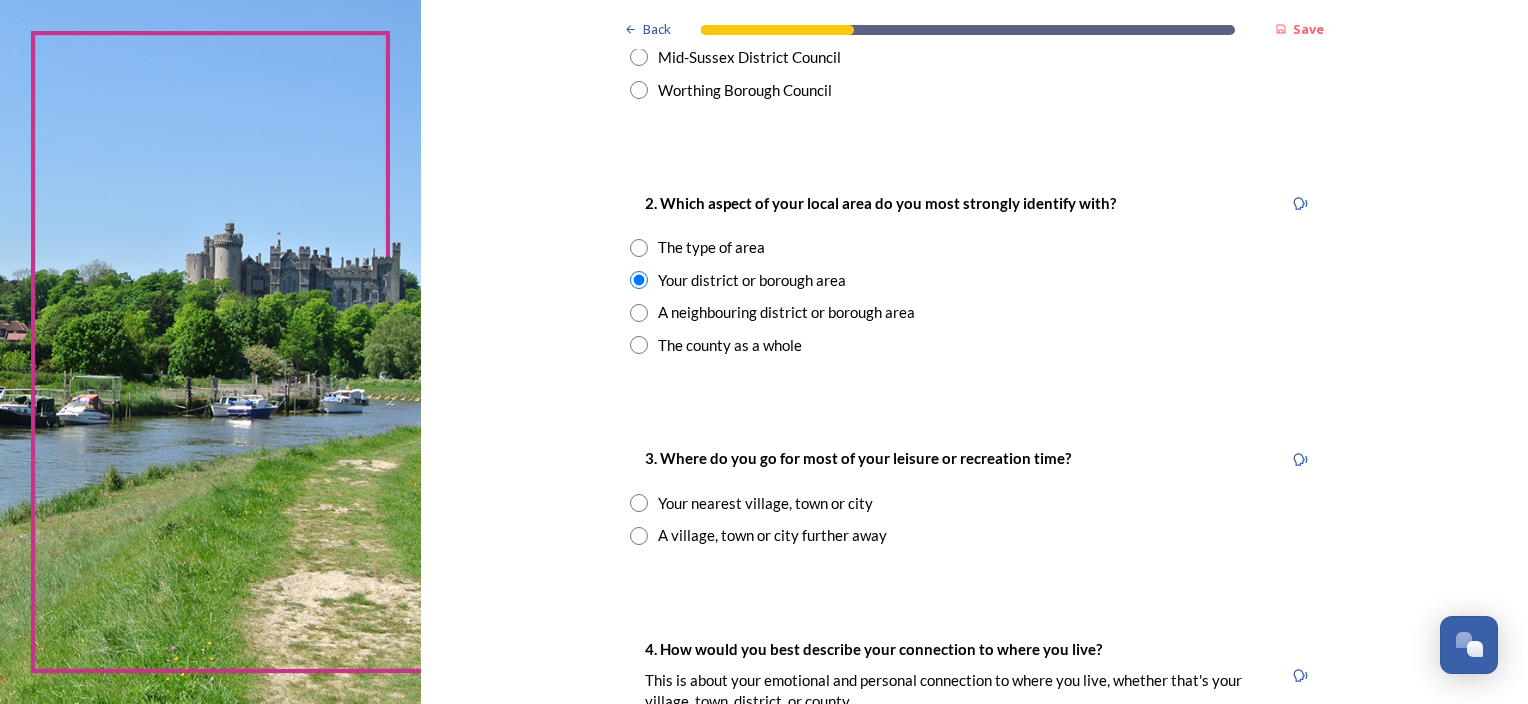 scroll, scrollTop: 700, scrollLeft: 0, axis: vertical 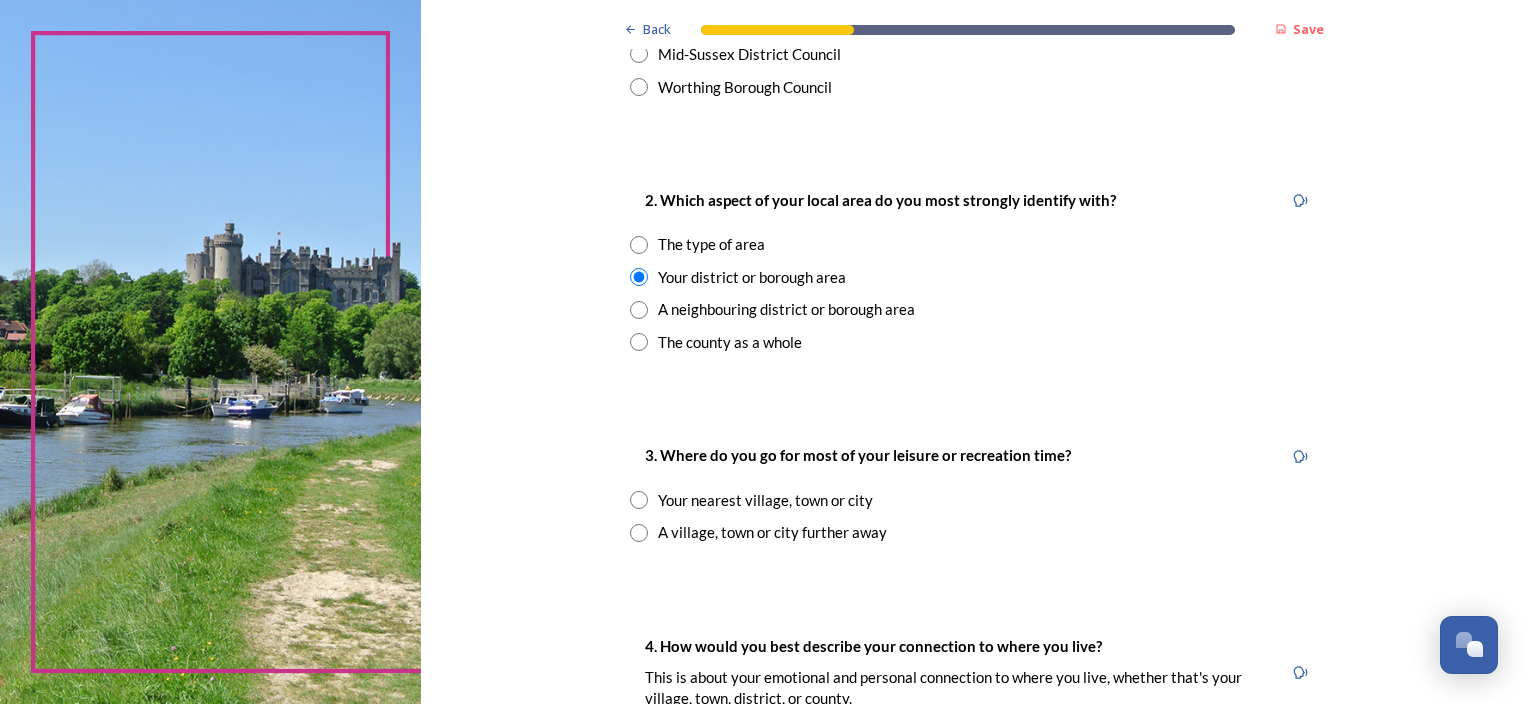 click at bounding box center (639, 533) 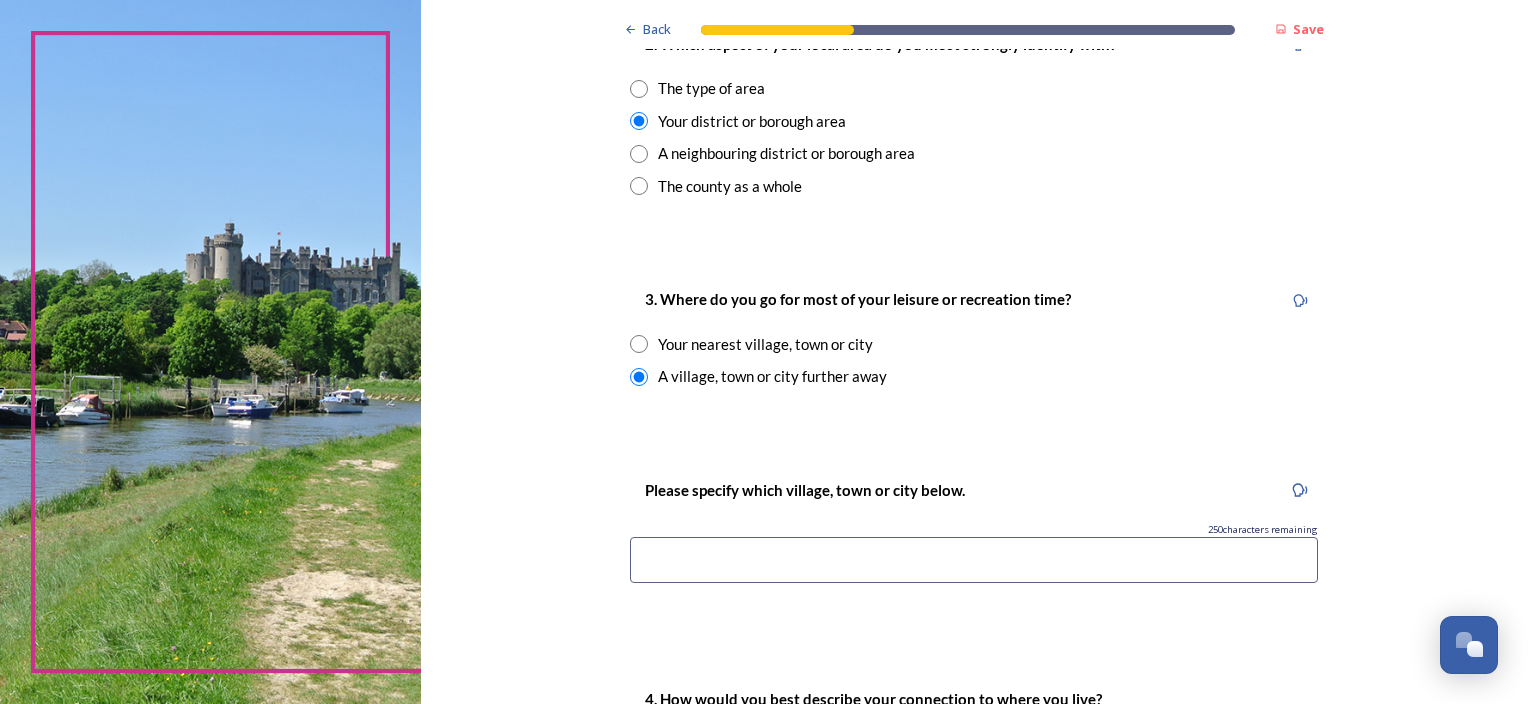 scroll, scrollTop: 900, scrollLeft: 0, axis: vertical 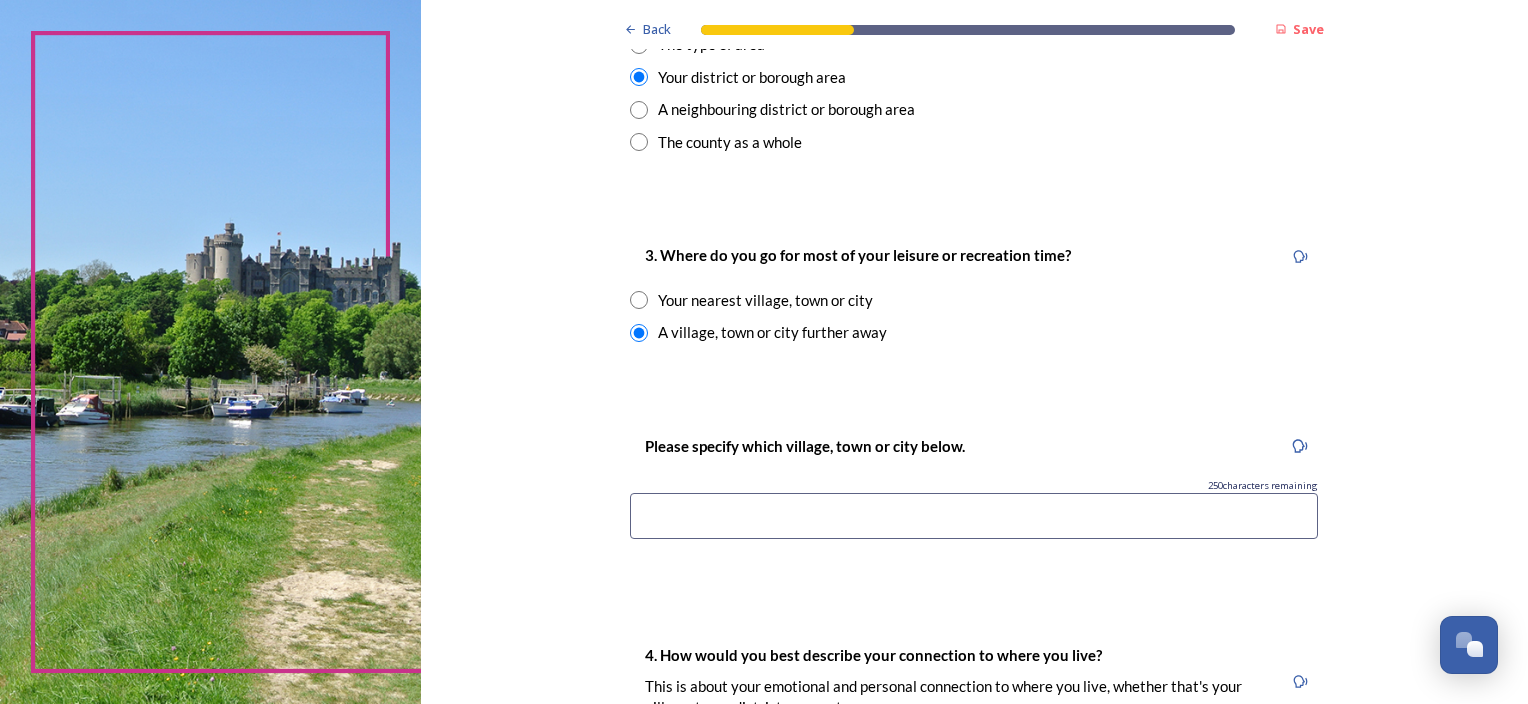 click at bounding box center (974, 516) 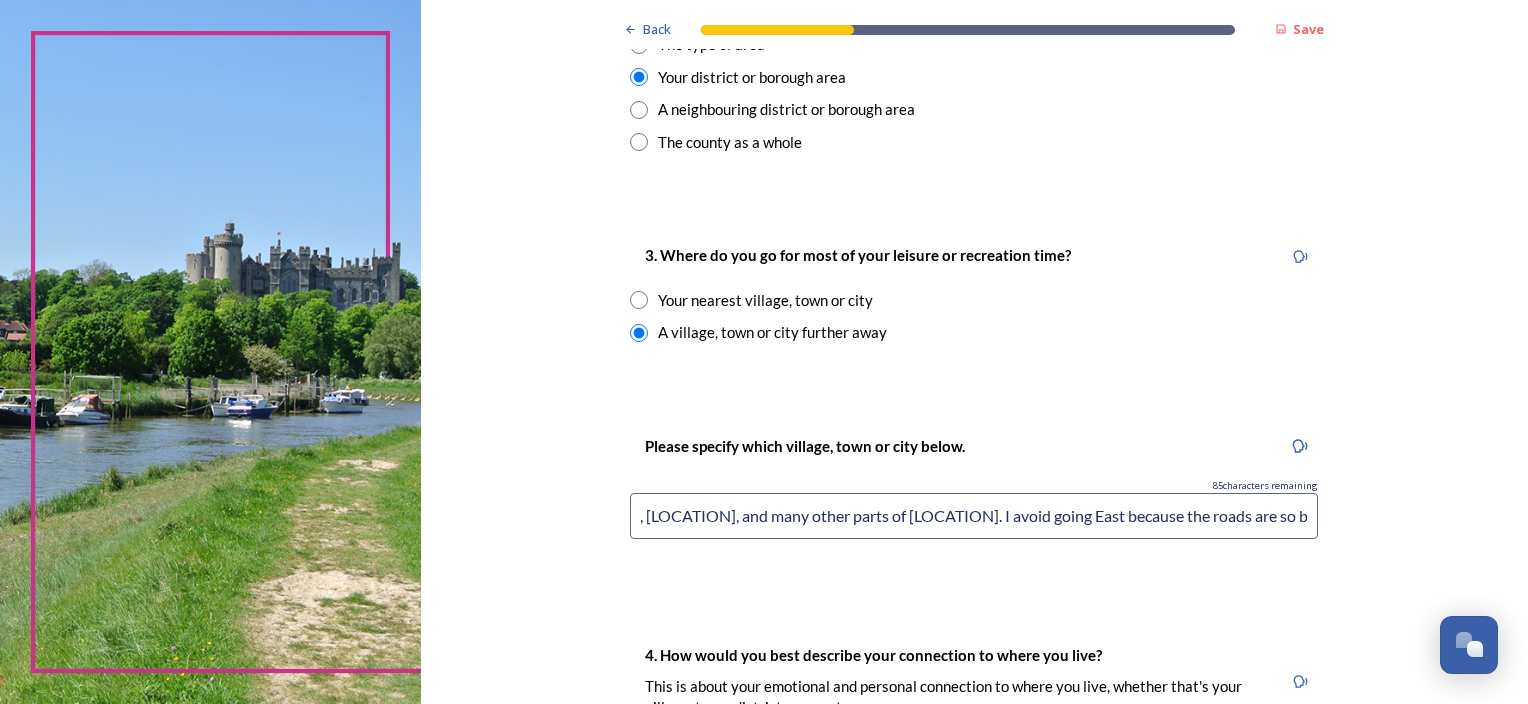 scroll, scrollTop: 0, scrollLeft: 474, axis: horizontal 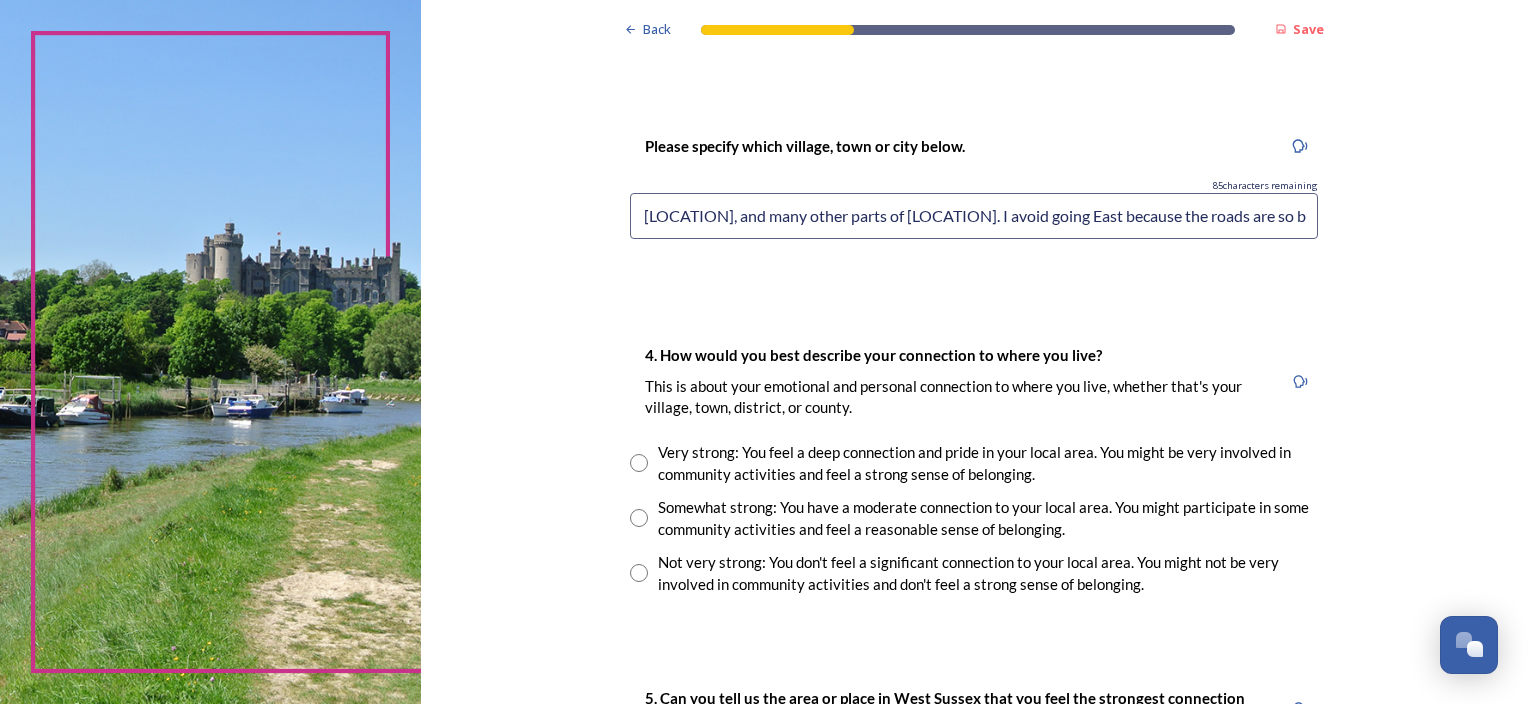 type on "I'm a keen cyclist and I frequently cycle to [LOCATION], [LOCATION], [LOCATION], and many other parts of [LOCATION]. I avoid going East because the roads are so busy." 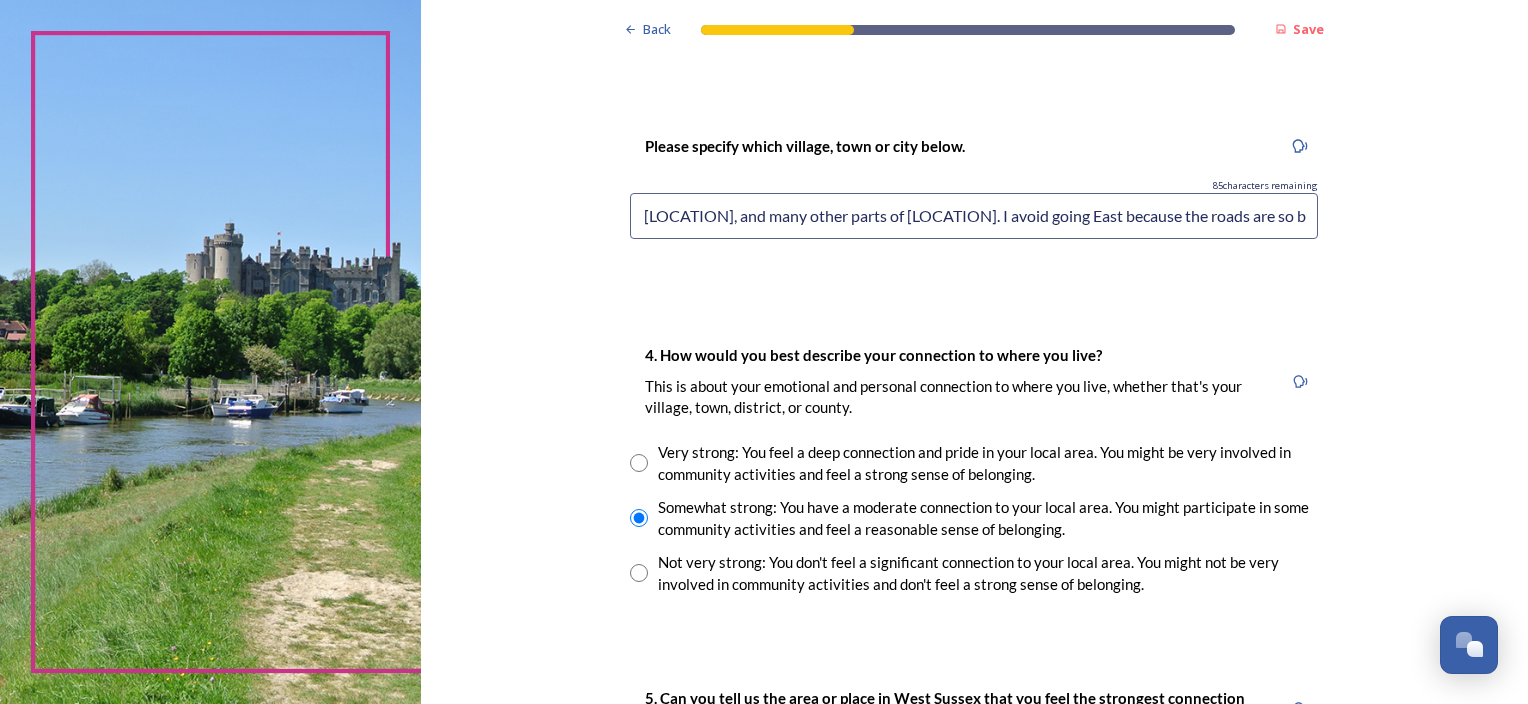 scroll, scrollTop: 0, scrollLeft: 0, axis: both 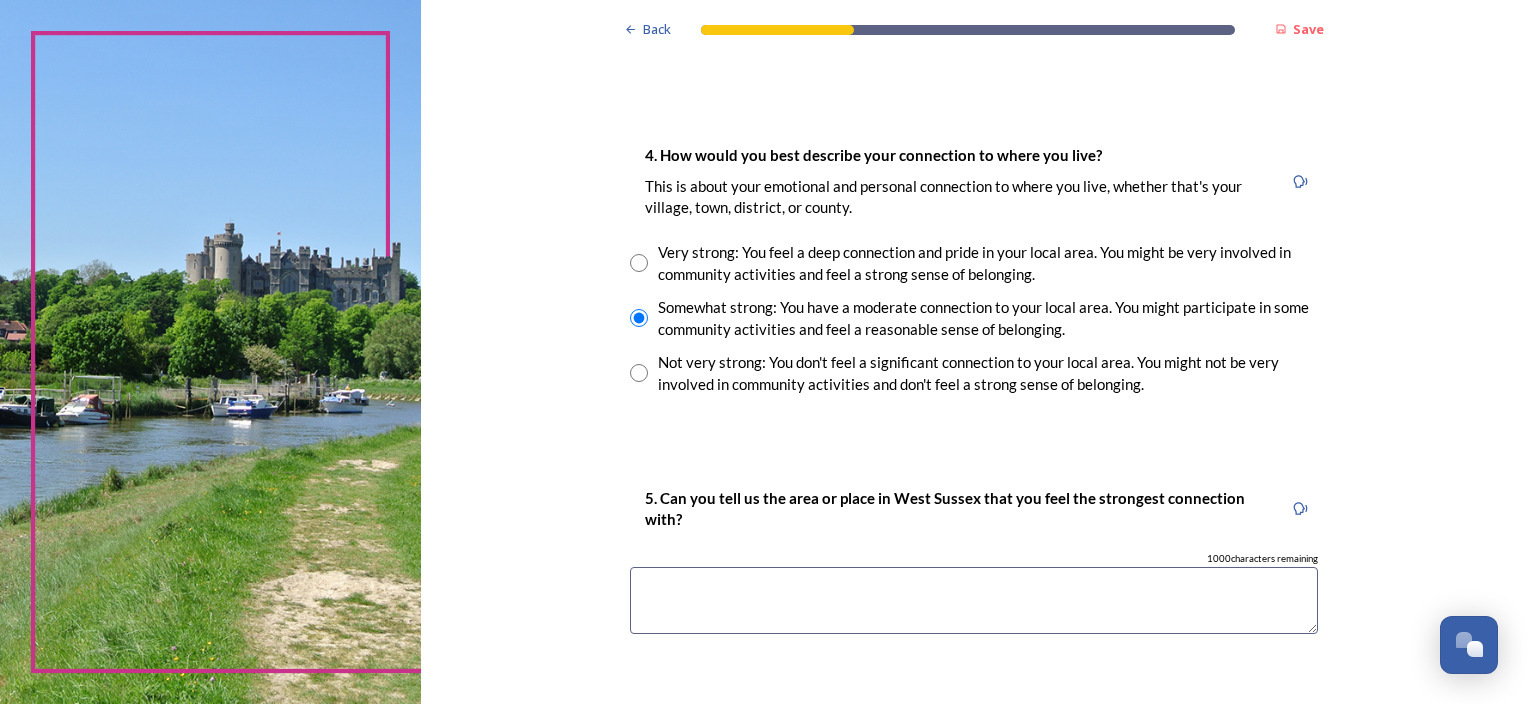 click at bounding box center [974, 600] 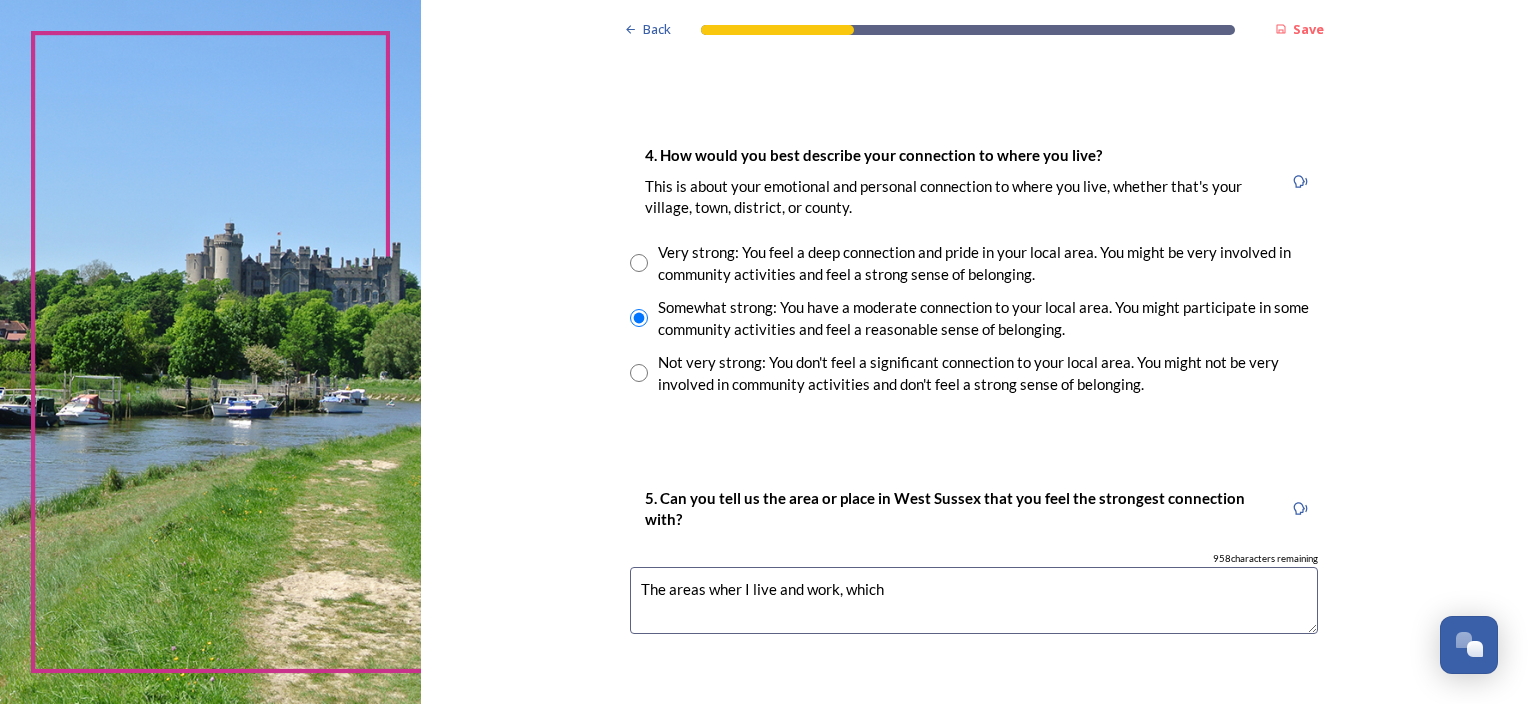 drag, startPoint x: 700, startPoint y: 590, endPoint x: 1017, endPoint y: 587, distance: 317.0142 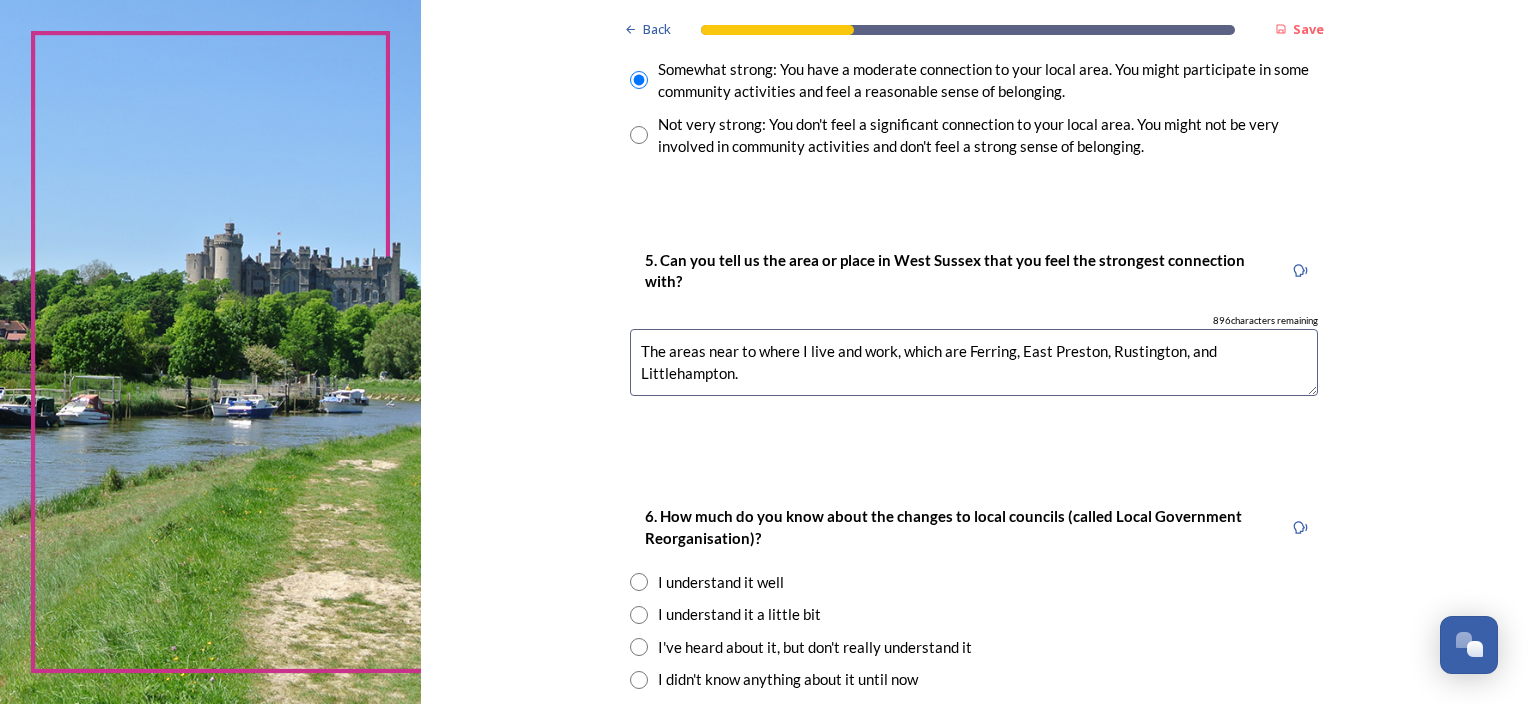 scroll, scrollTop: 1700, scrollLeft: 0, axis: vertical 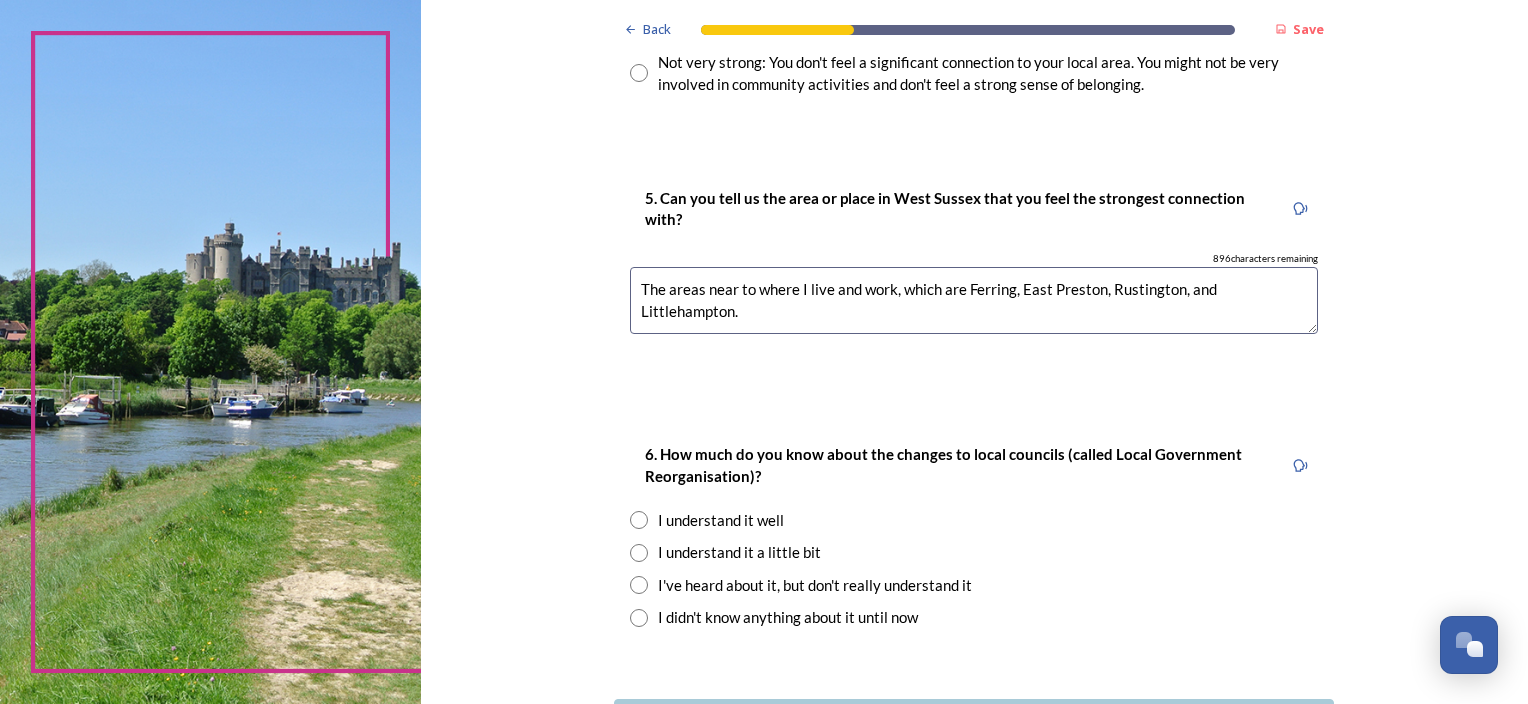 type on "The areas near to where I live and work, which are Ferring, East Preston, Rustington, and Littlehampton." 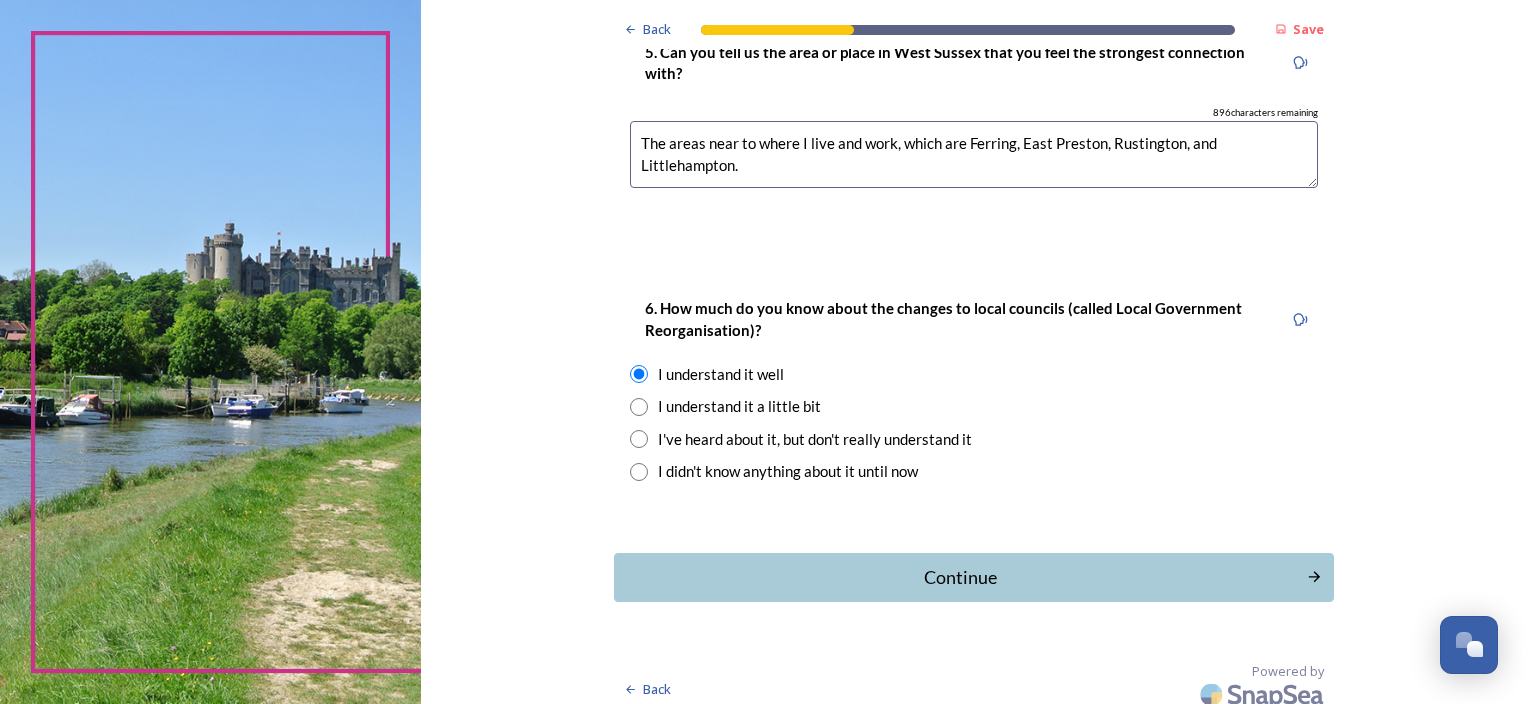 scroll, scrollTop: 1859, scrollLeft: 0, axis: vertical 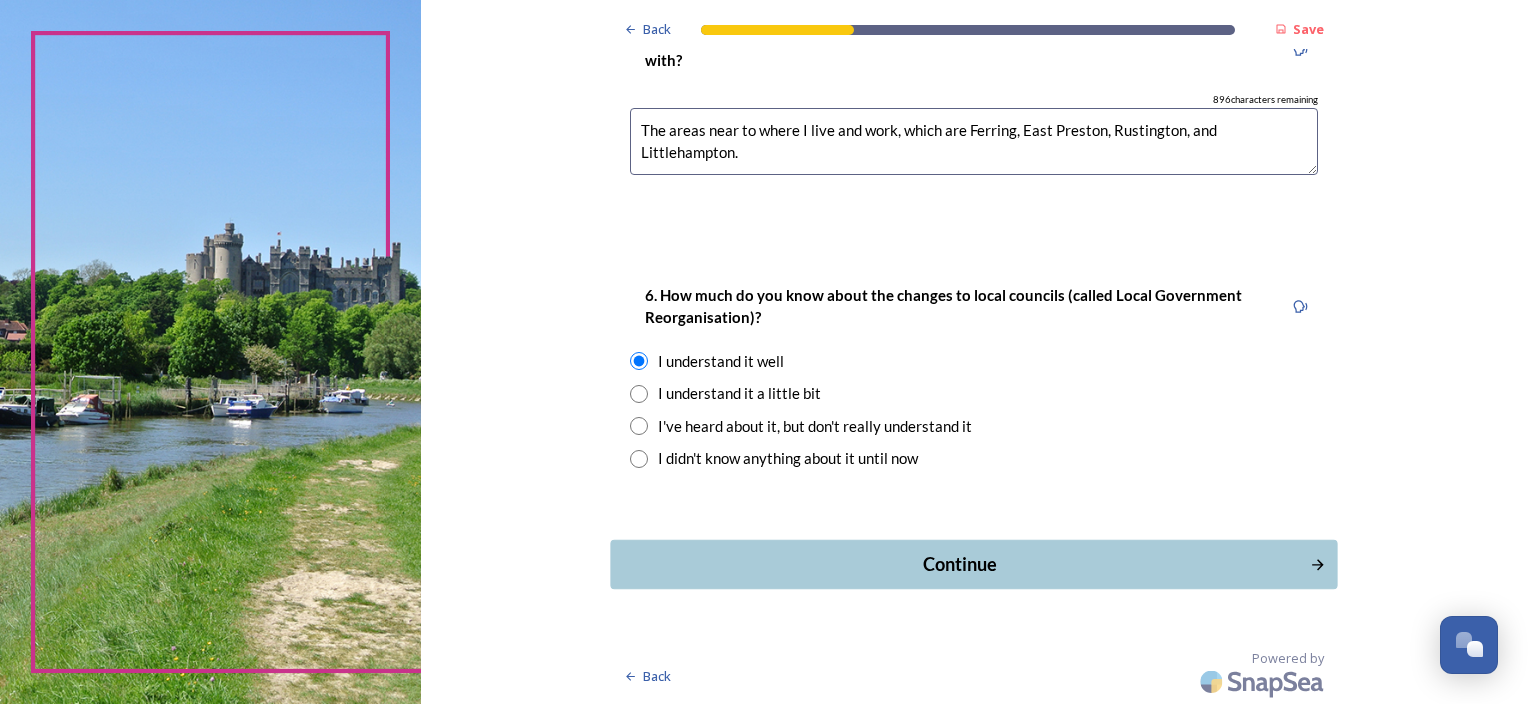 click on "Continue" at bounding box center (960, 564) 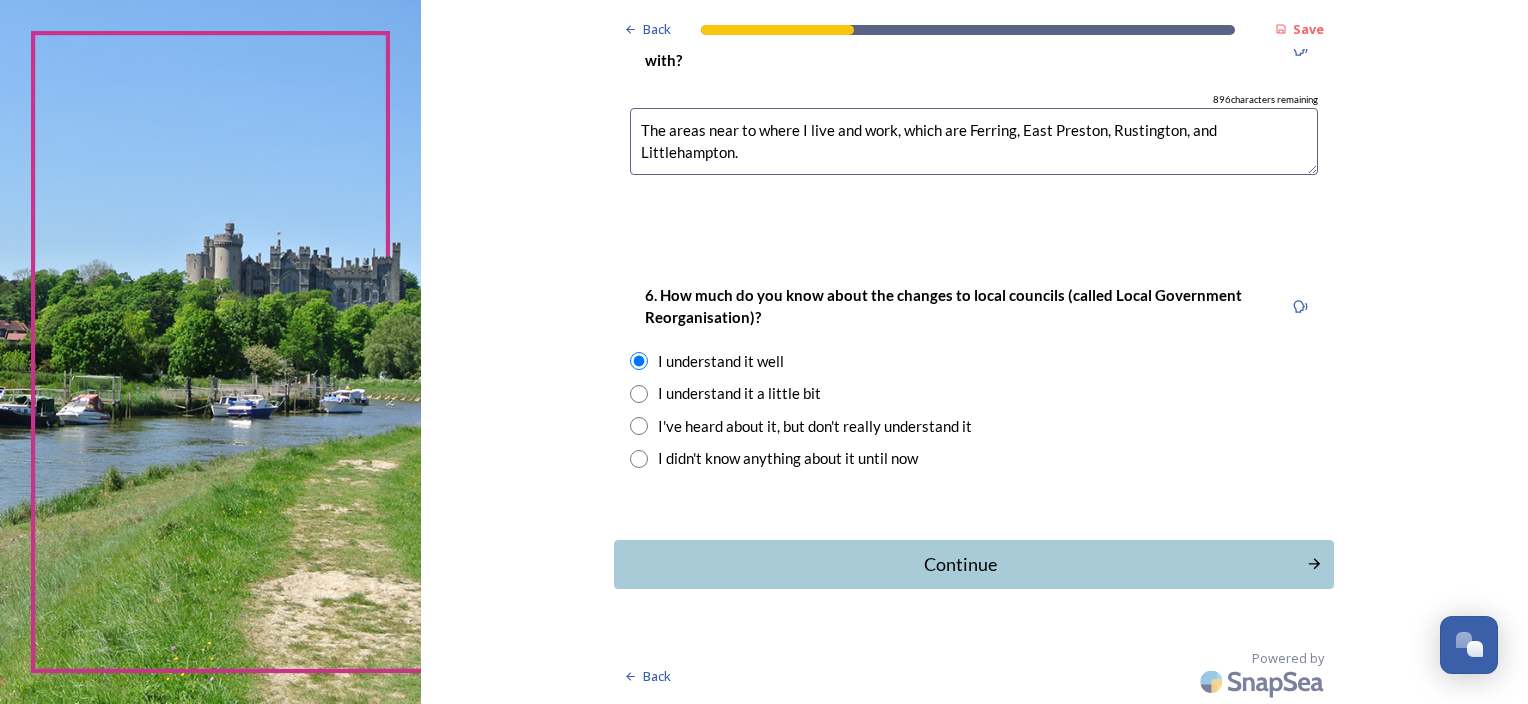scroll, scrollTop: 0, scrollLeft: 0, axis: both 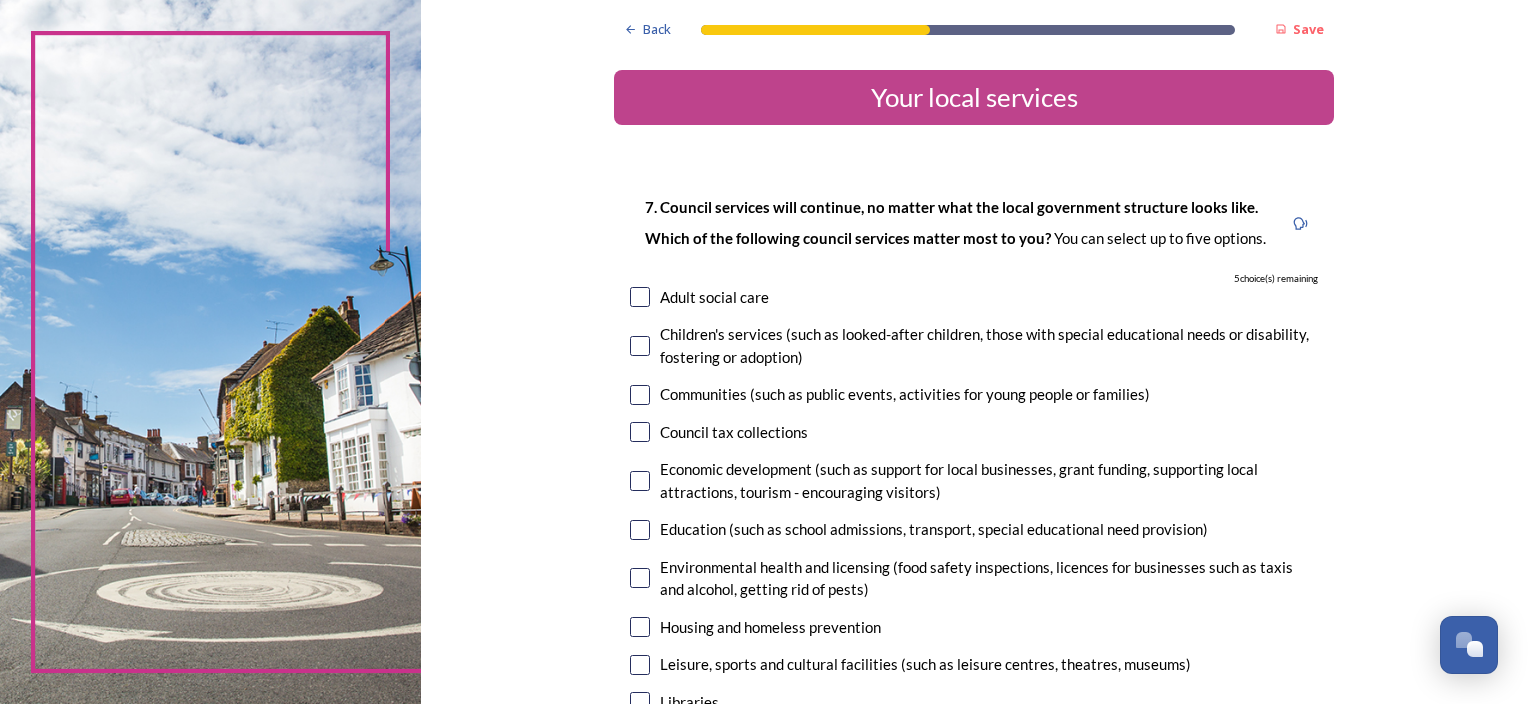 click at bounding box center [640, 297] 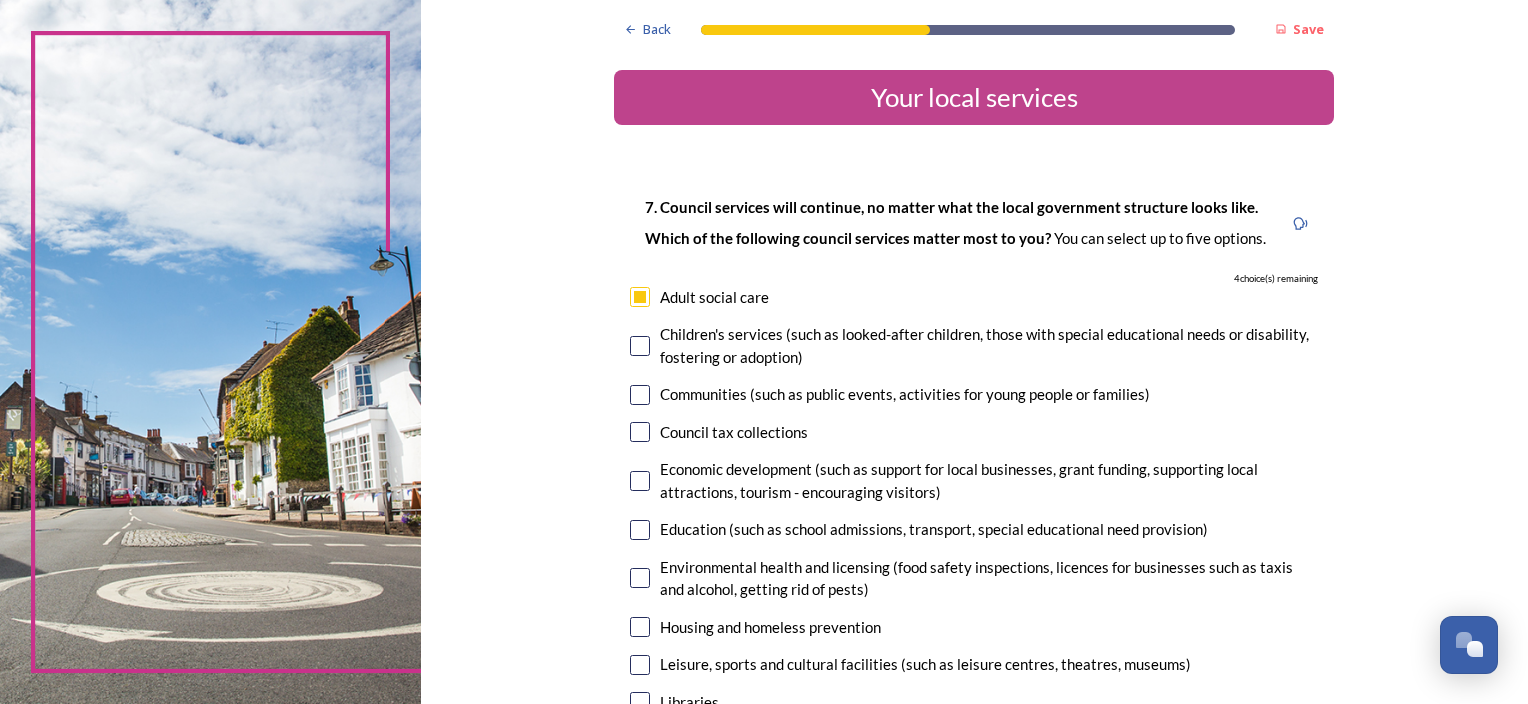 click at bounding box center (640, 346) 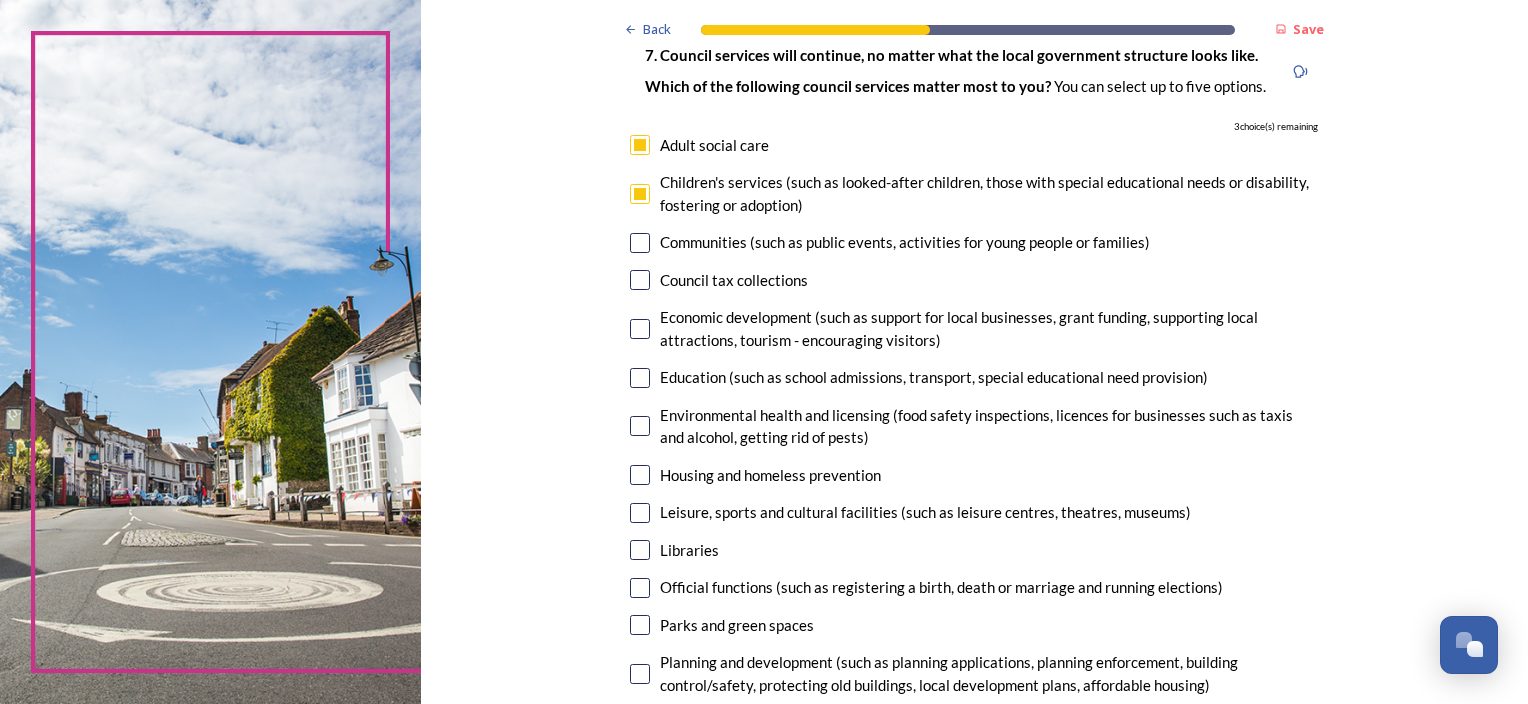 scroll, scrollTop: 200, scrollLeft: 0, axis: vertical 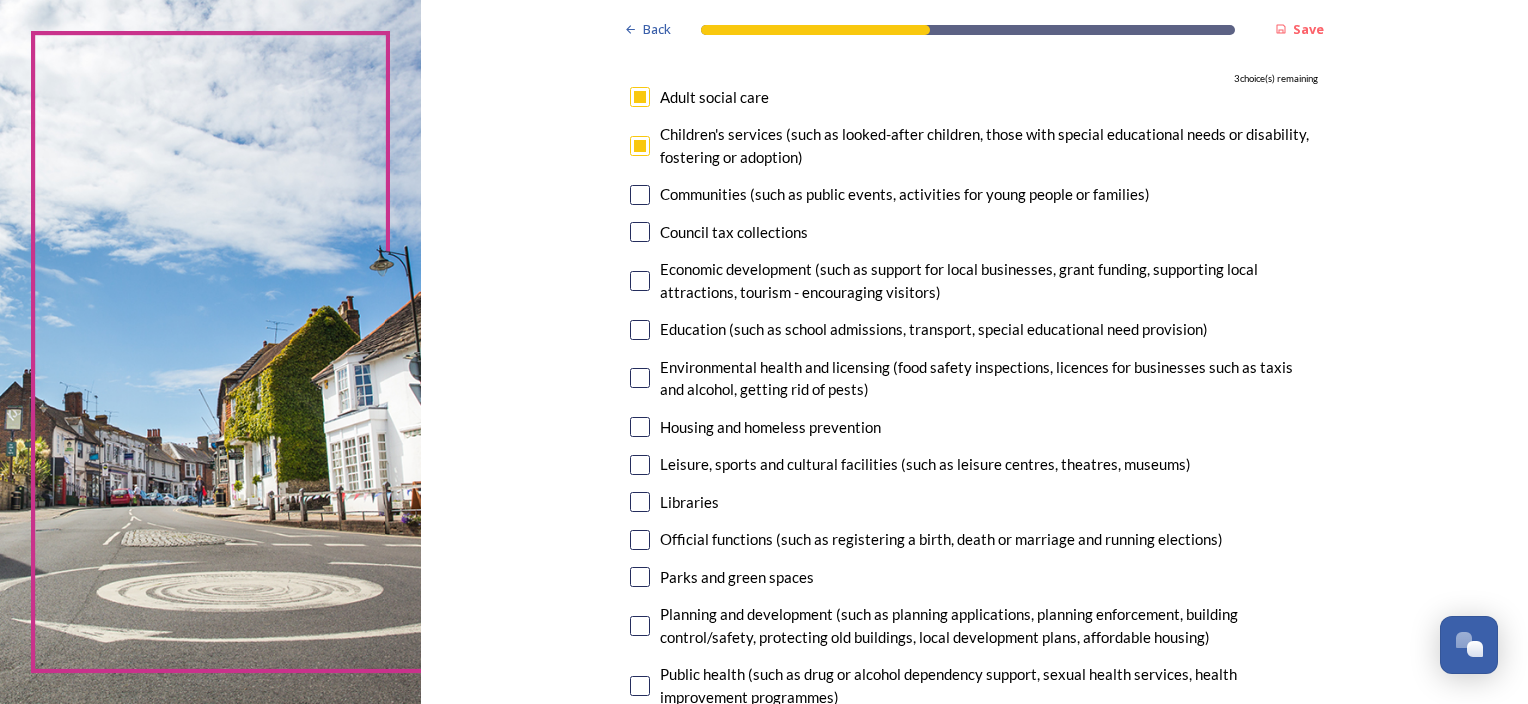 click at bounding box center [640, 281] 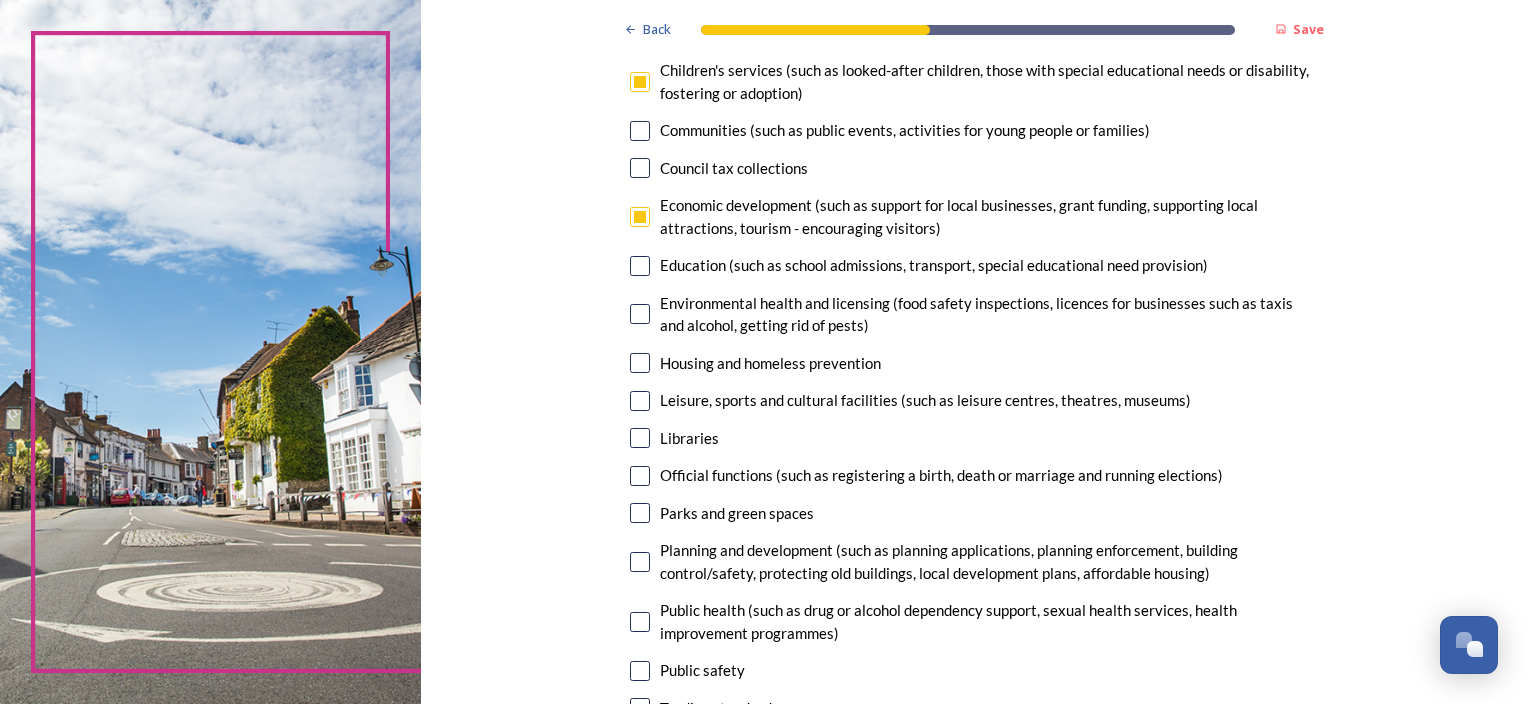 scroll, scrollTop: 300, scrollLeft: 0, axis: vertical 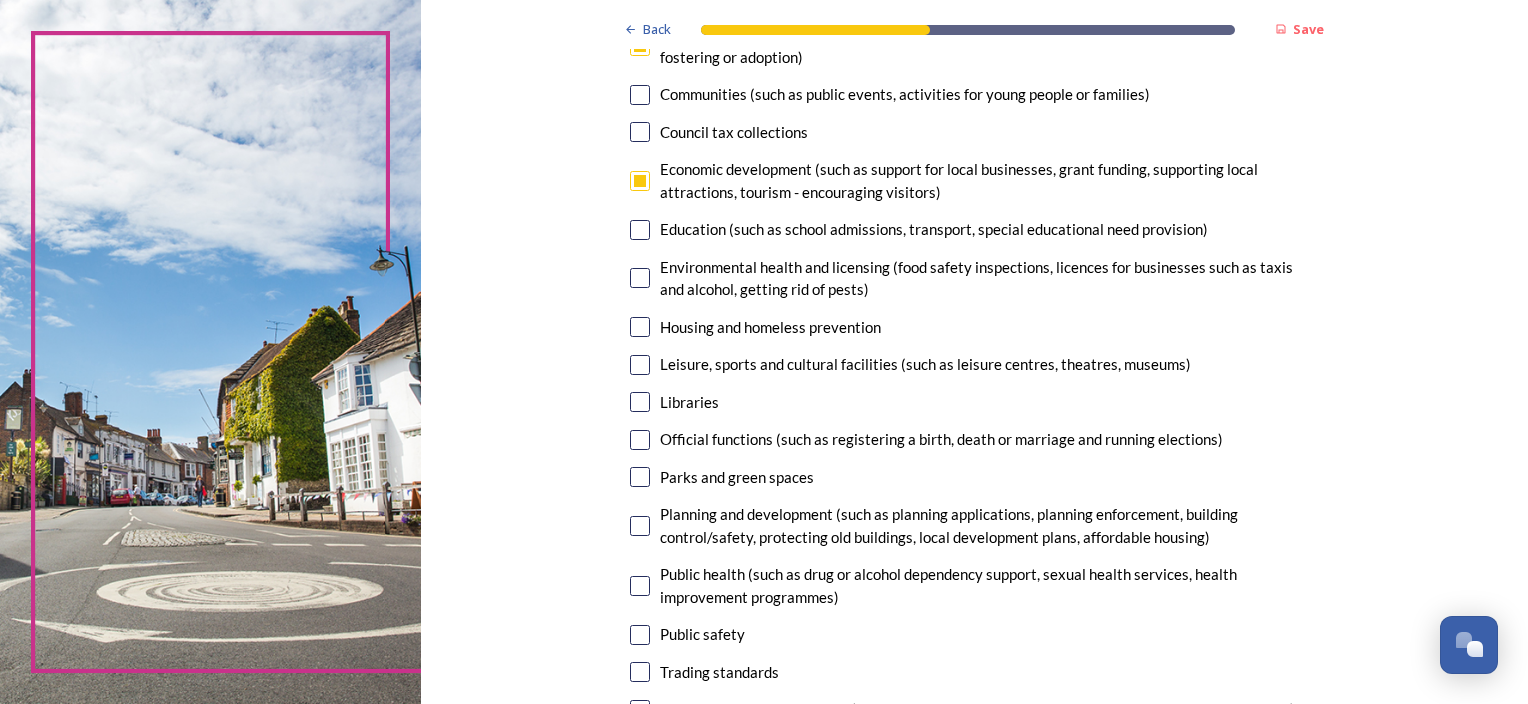 click at bounding box center (640, 402) 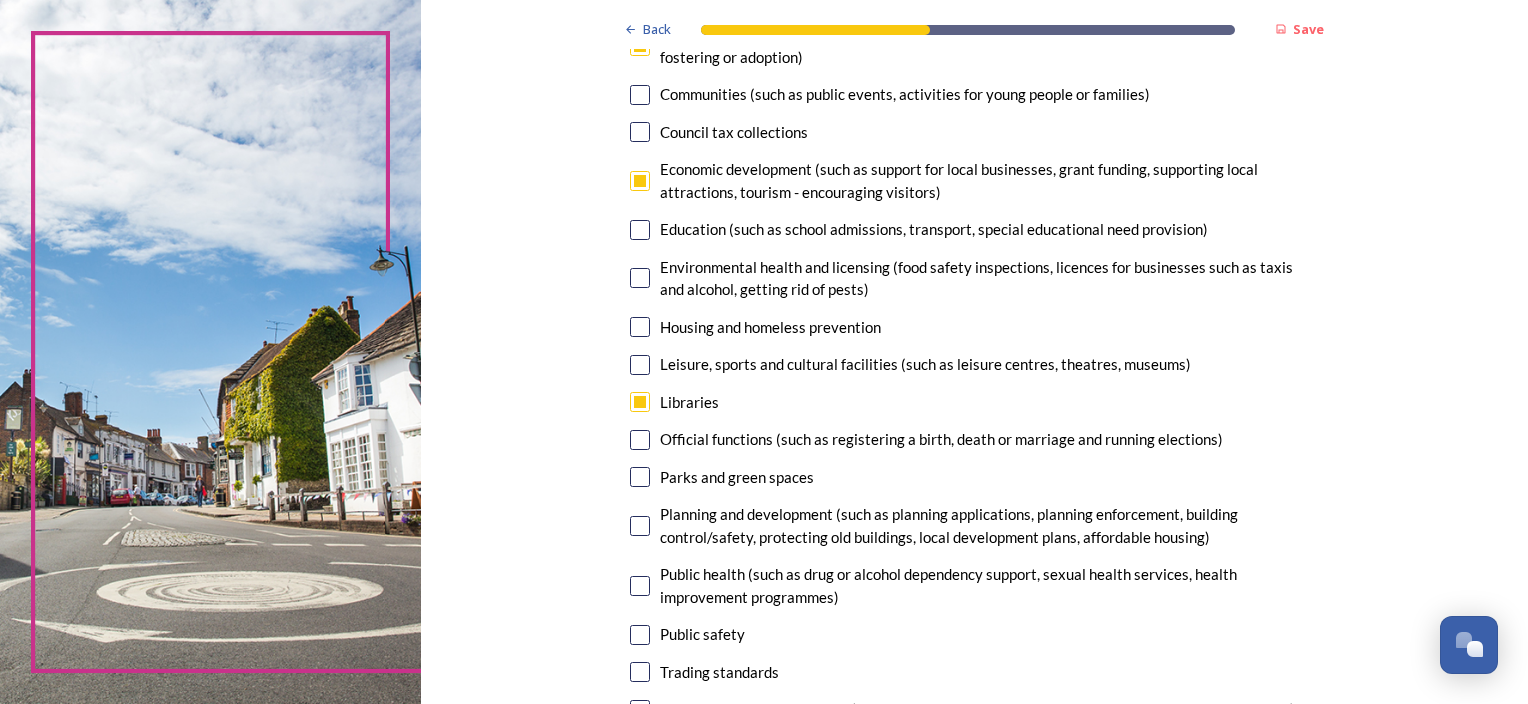 scroll, scrollTop: 200, scrollLeft: 0, axis: vertical 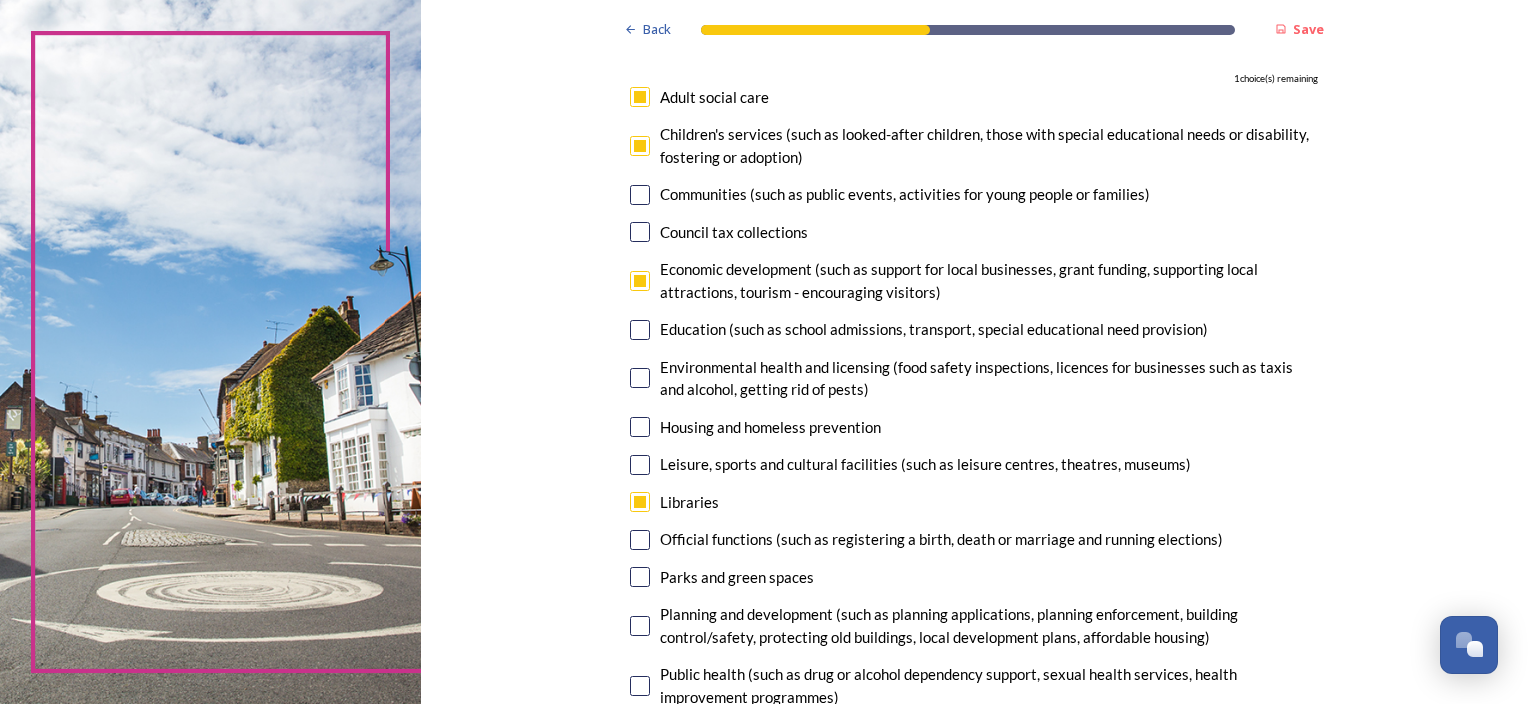 click at bounding box center [640, 97] 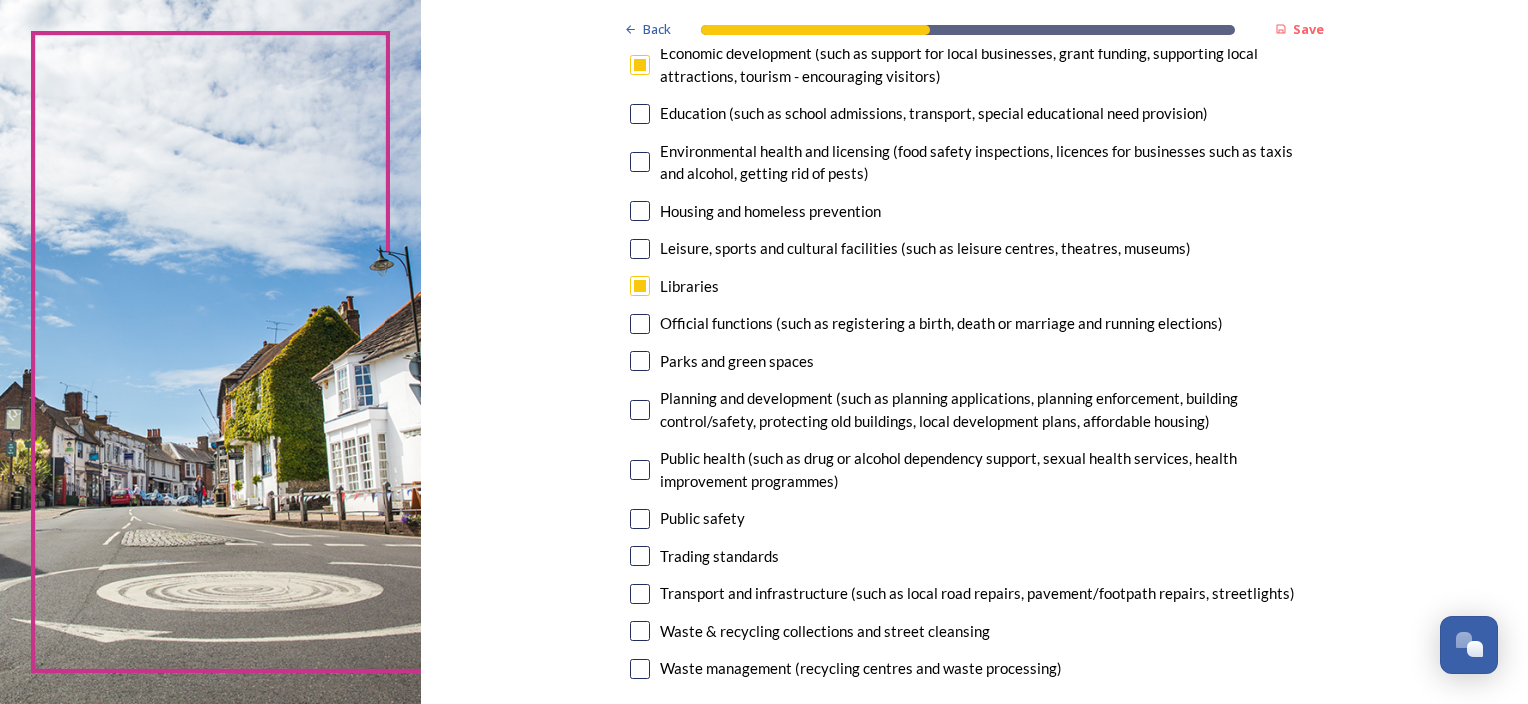 scroll, scrollTop: 500, scrollLeft: 0, axis: vertical 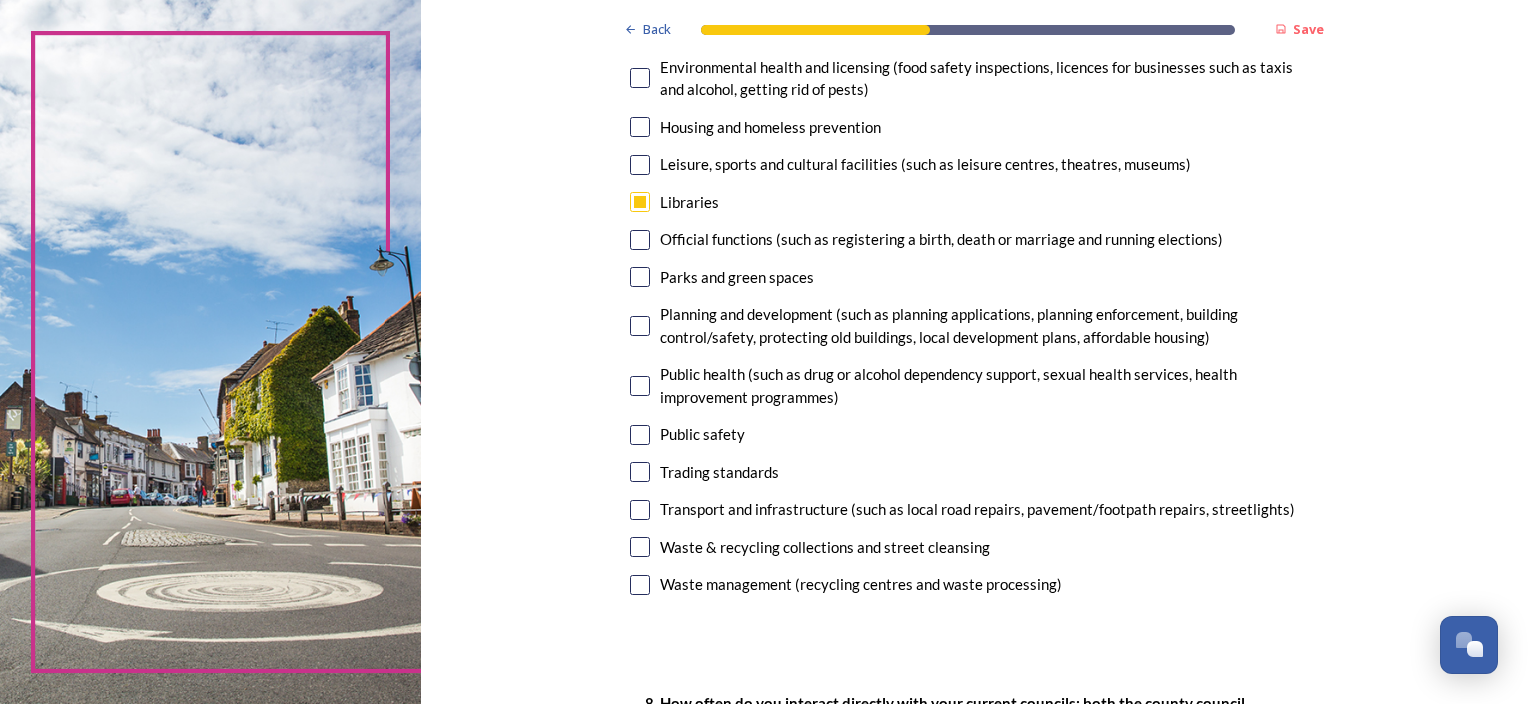 click at bounding box center [640, 510] 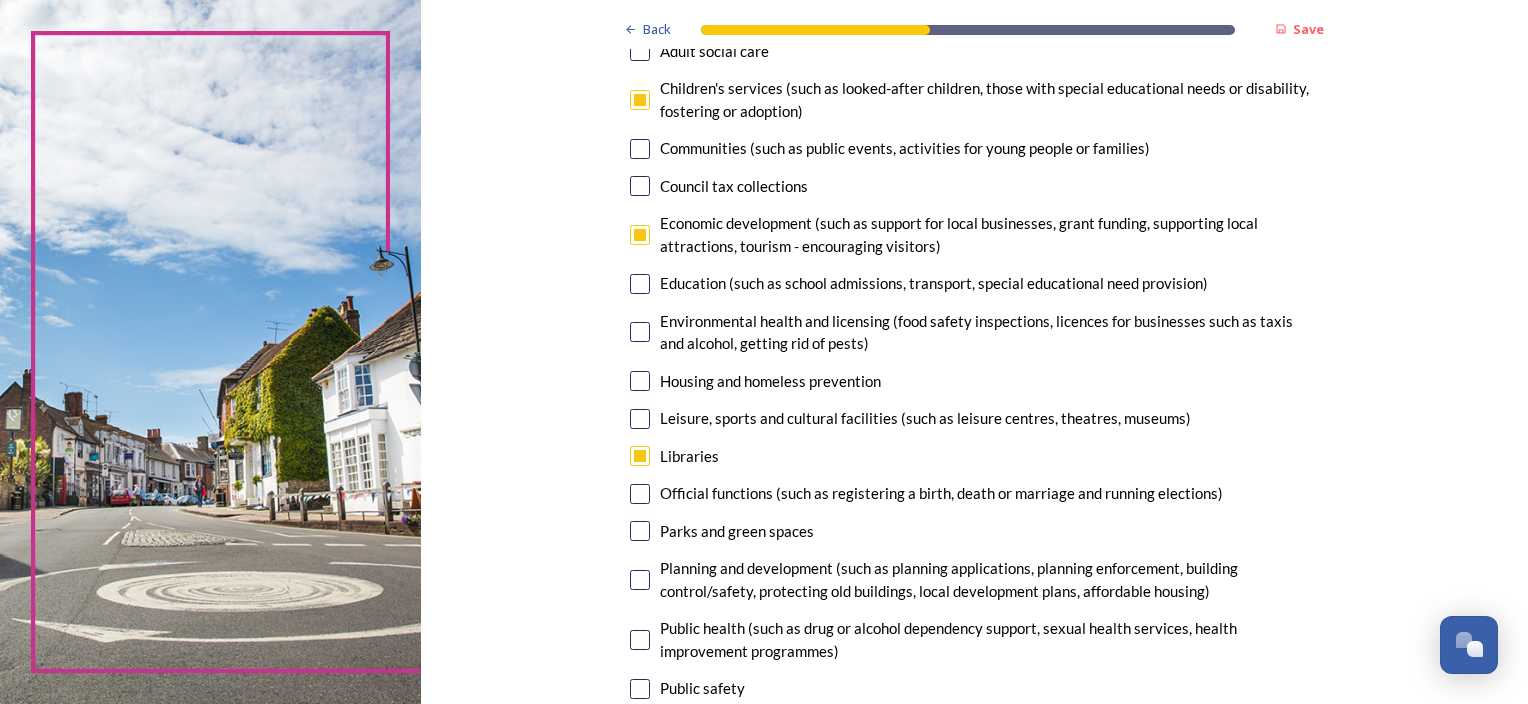 scroll, scrollTop: 200, scrollLeft: 0, axis: vertical 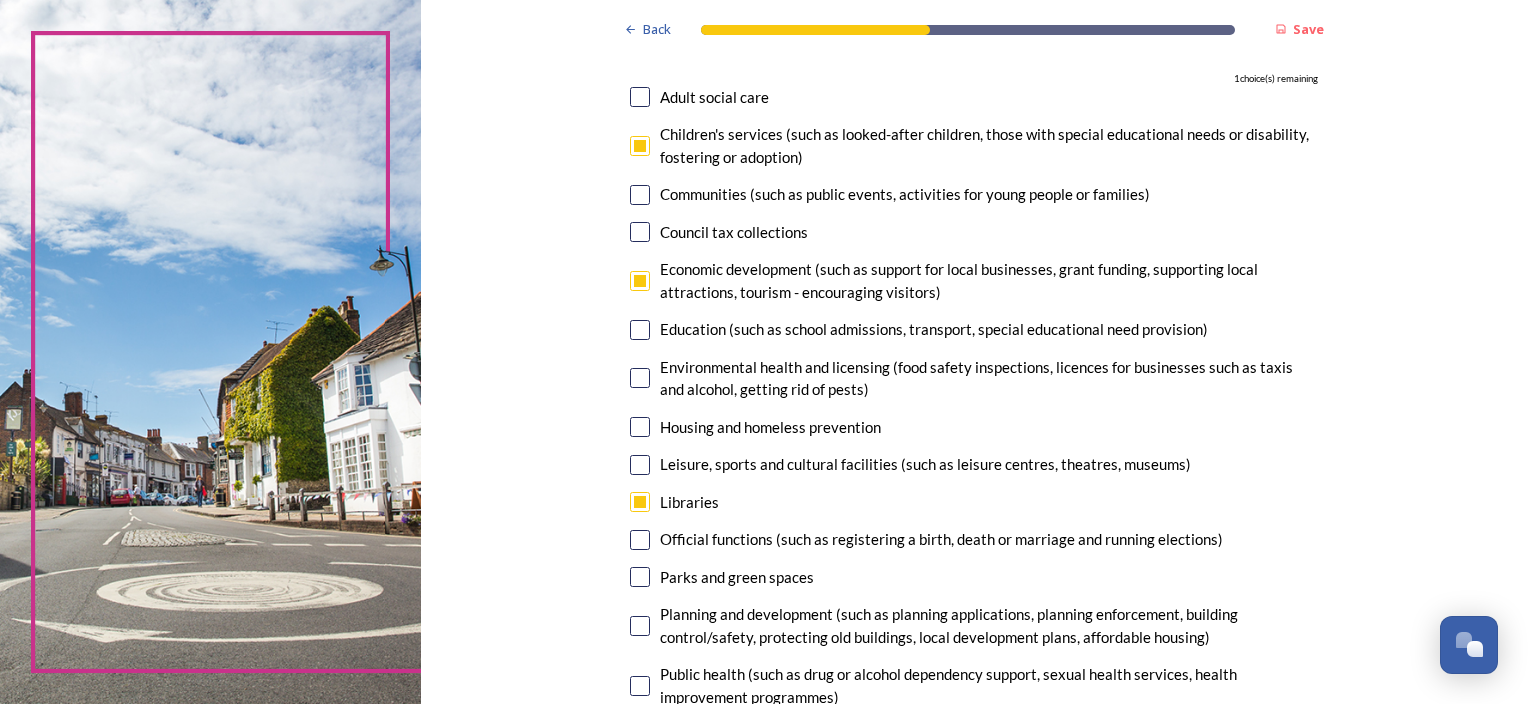 click at bounding box center [640, 97] 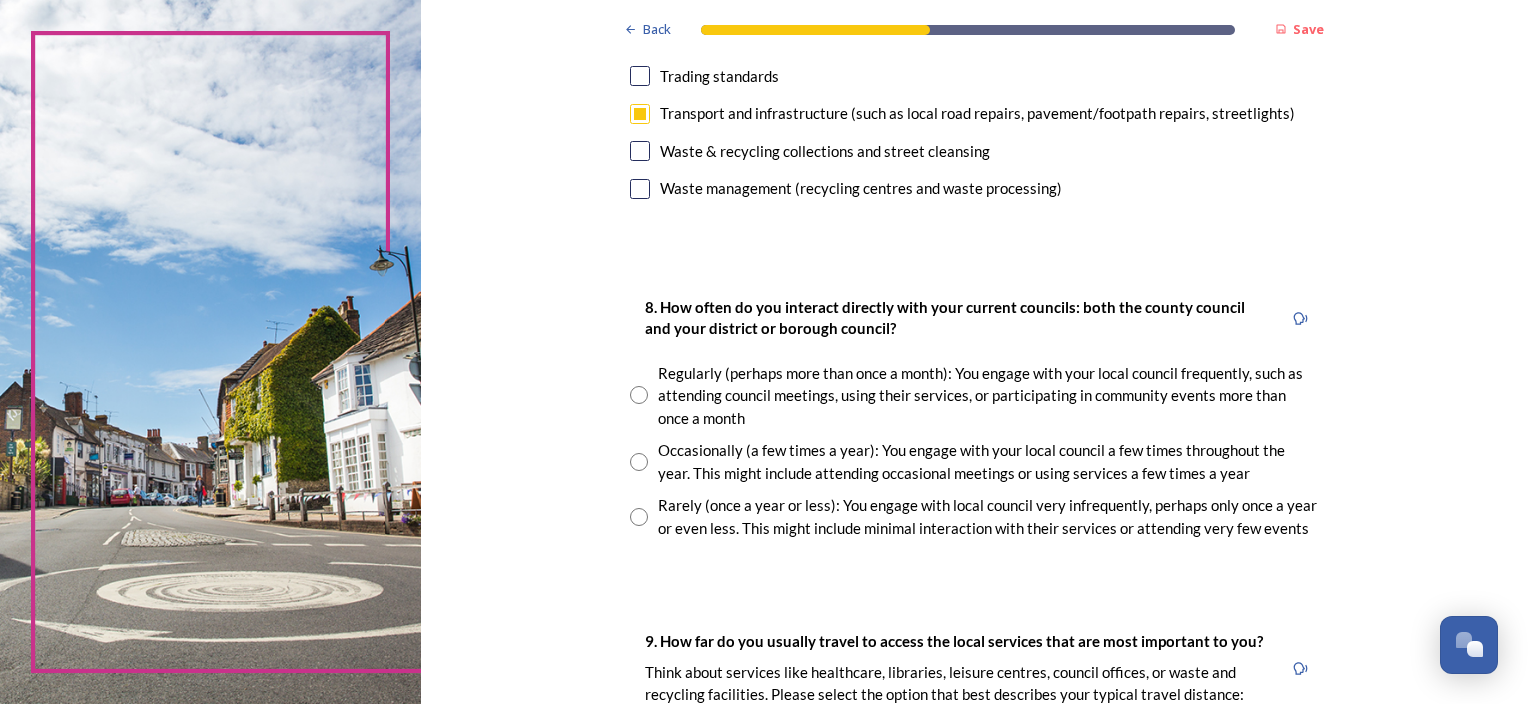 scroll, scrollTop: 900, scrollLeft: 0, axis: vertical 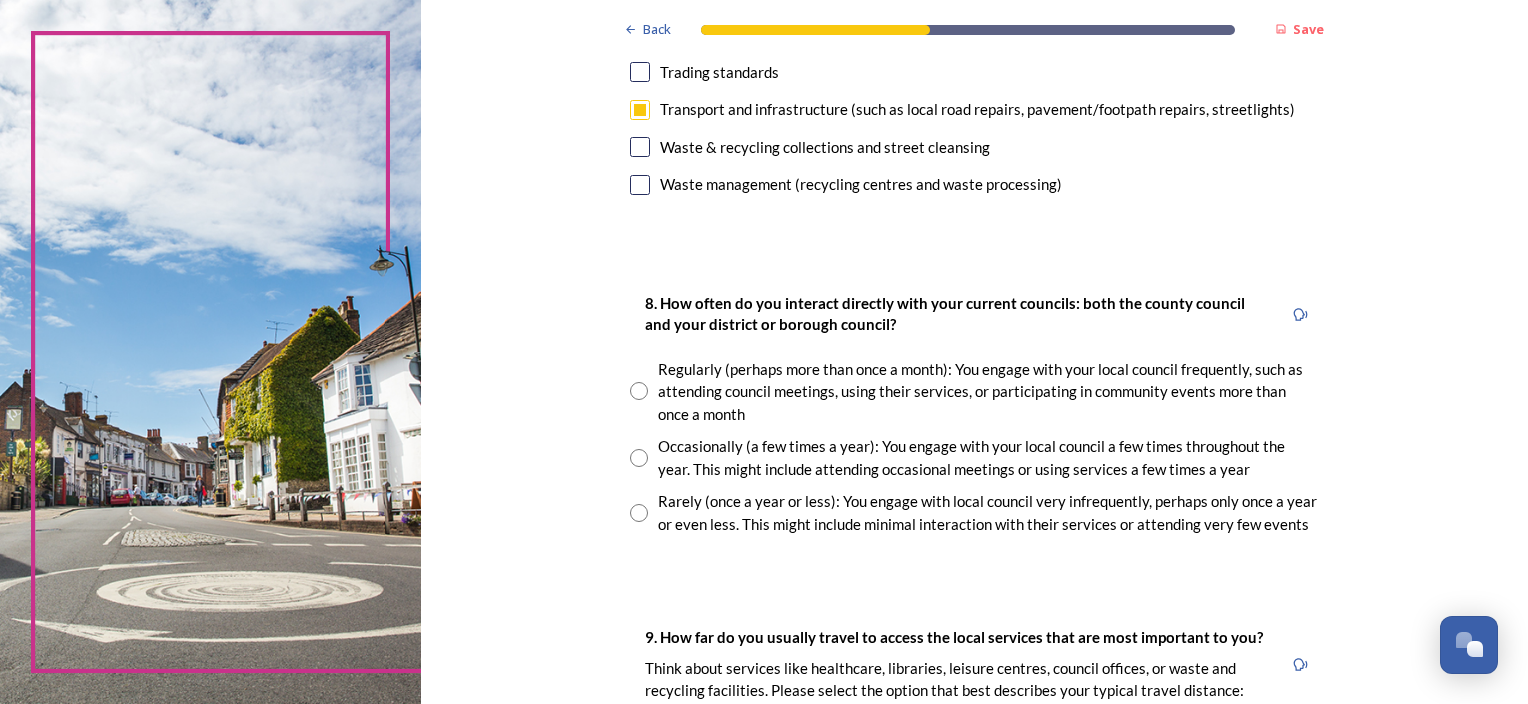 click at bounding box center (639, 458) 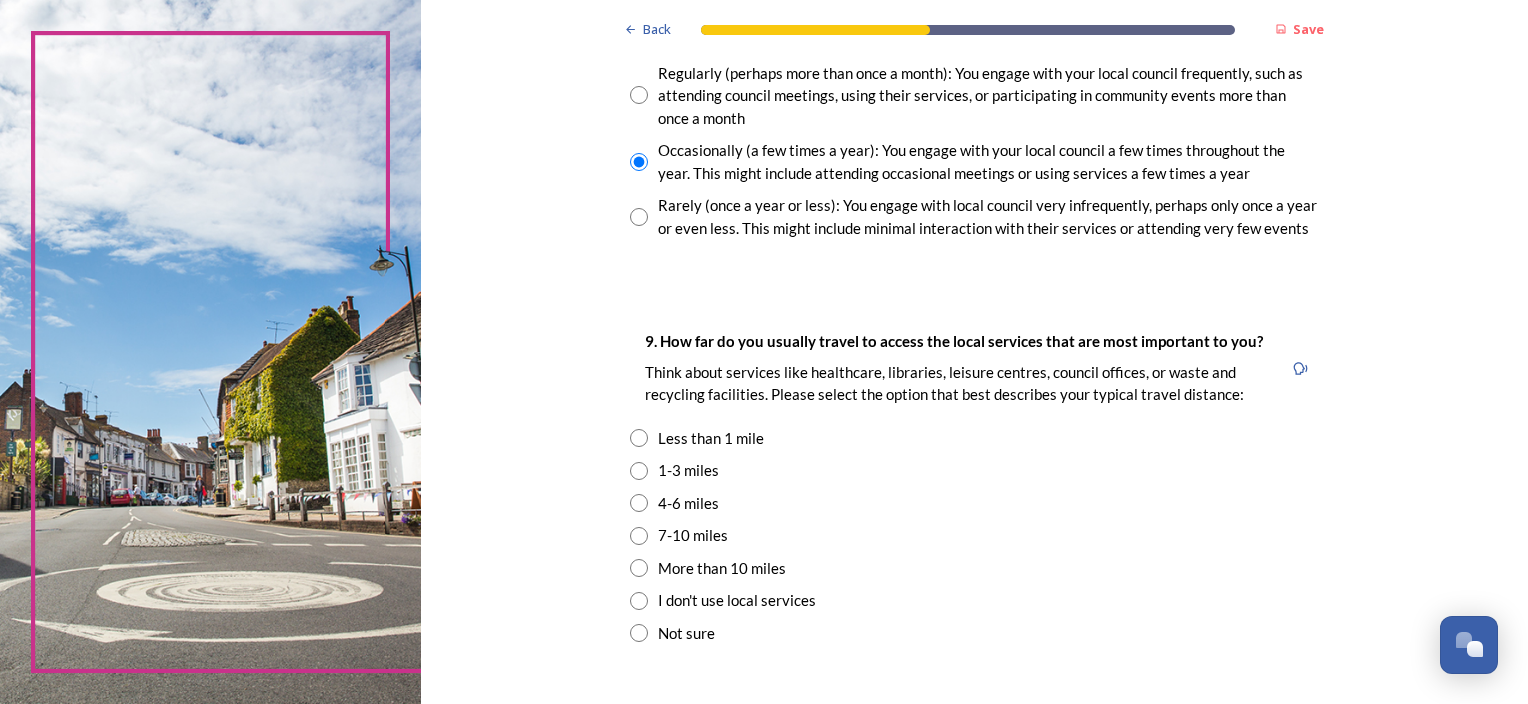scroll, scrollTop: 1200, scrollLeft: 0, axis: vertical 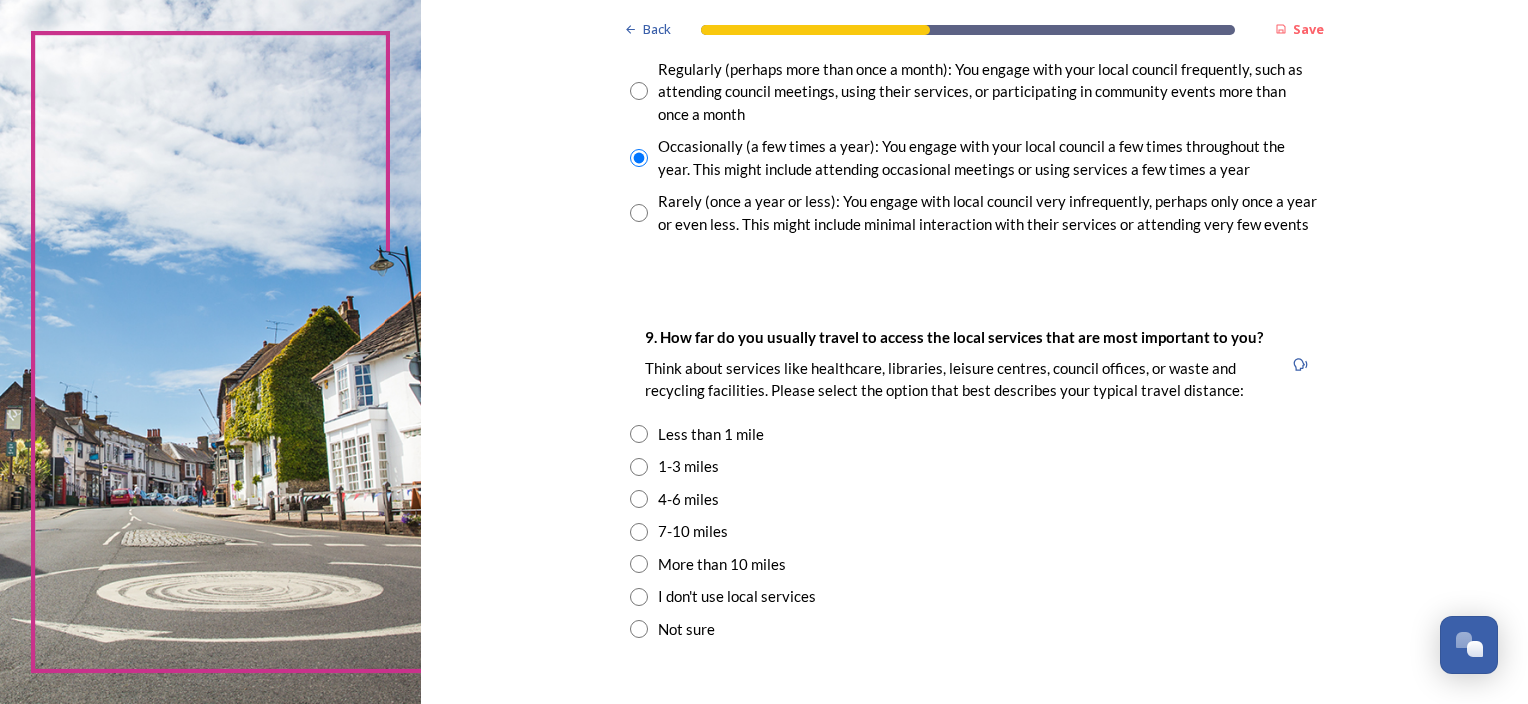 click at bounding box center (639, 467) 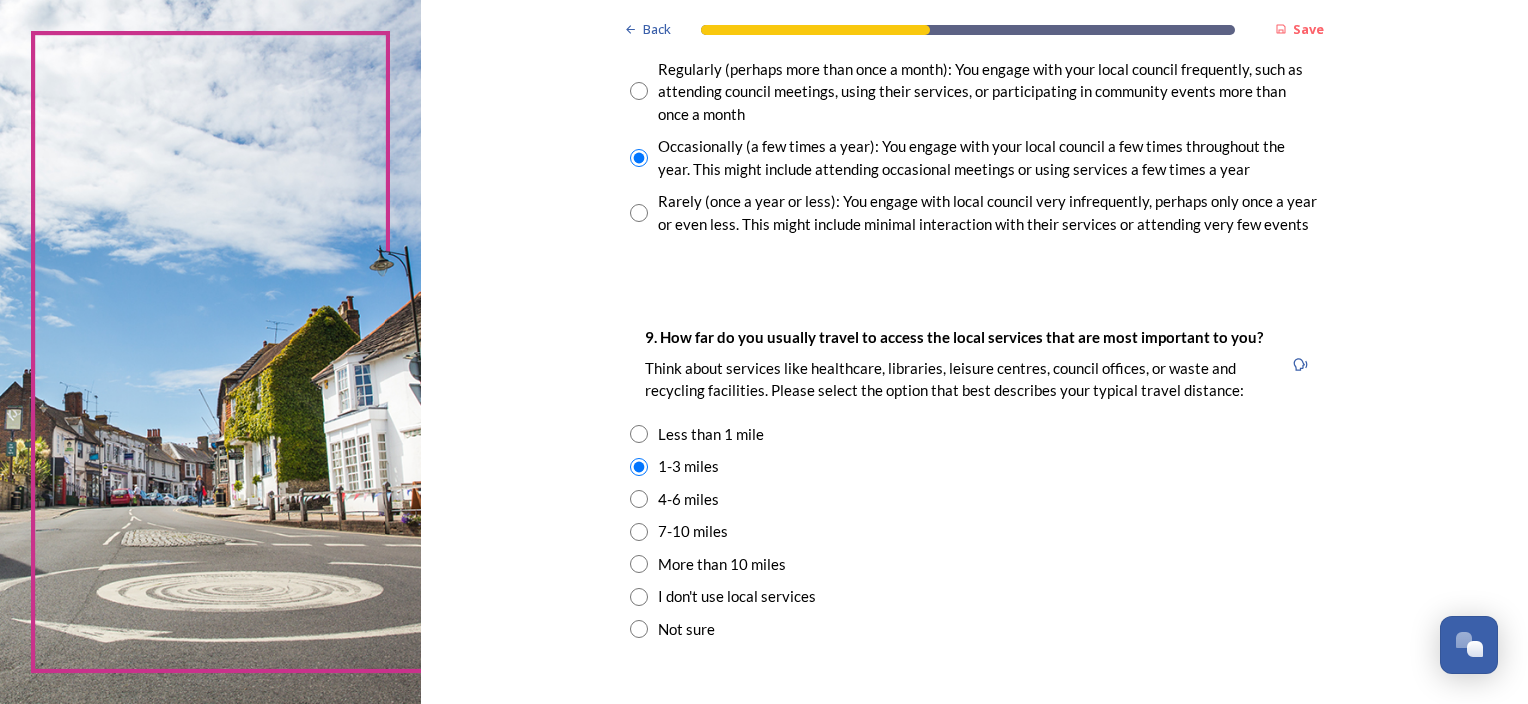 drag, startPoint x: 634, startPoint y: 502, endPoint x: 660, endPoint y: 504, distance: 26.076809 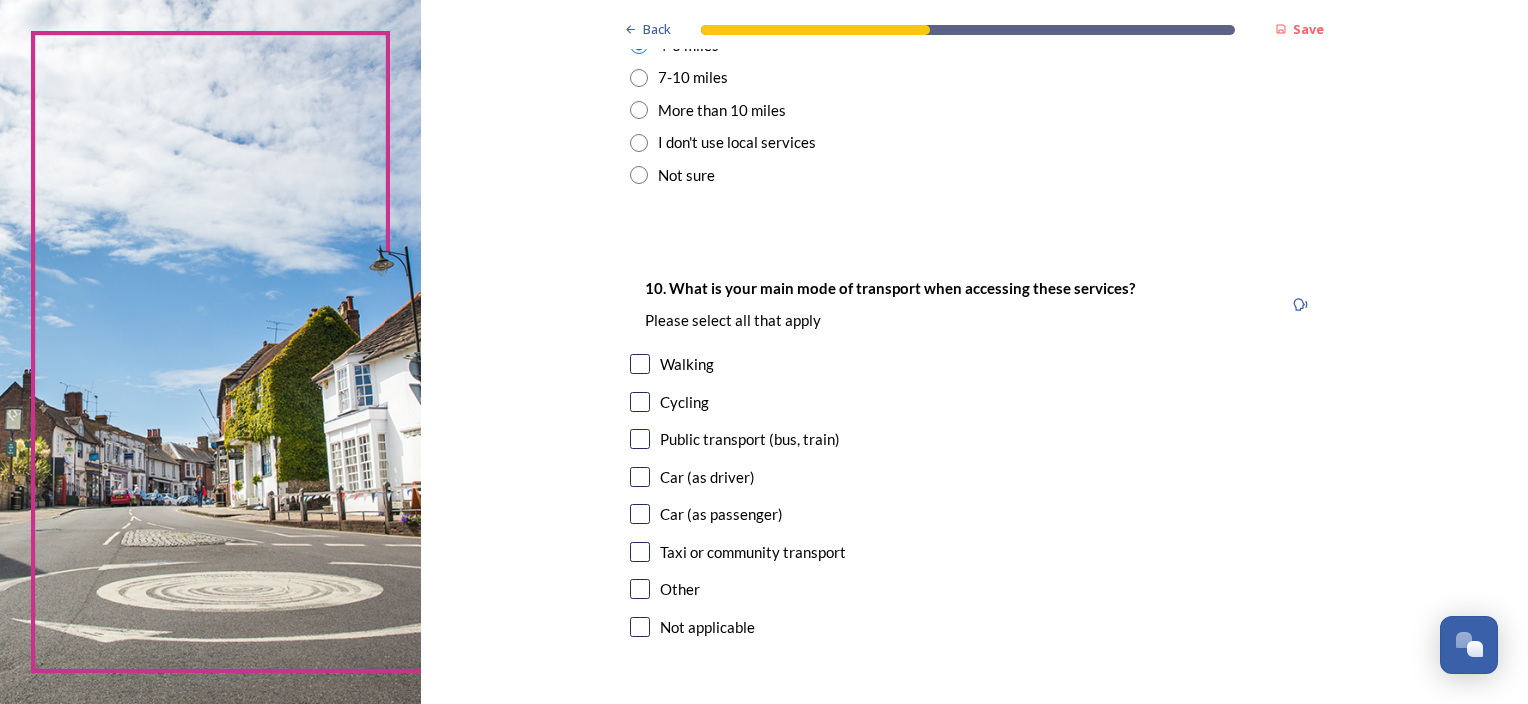 scroll, scrollTop: 1700, scrollLeft: 0, axis: vertical 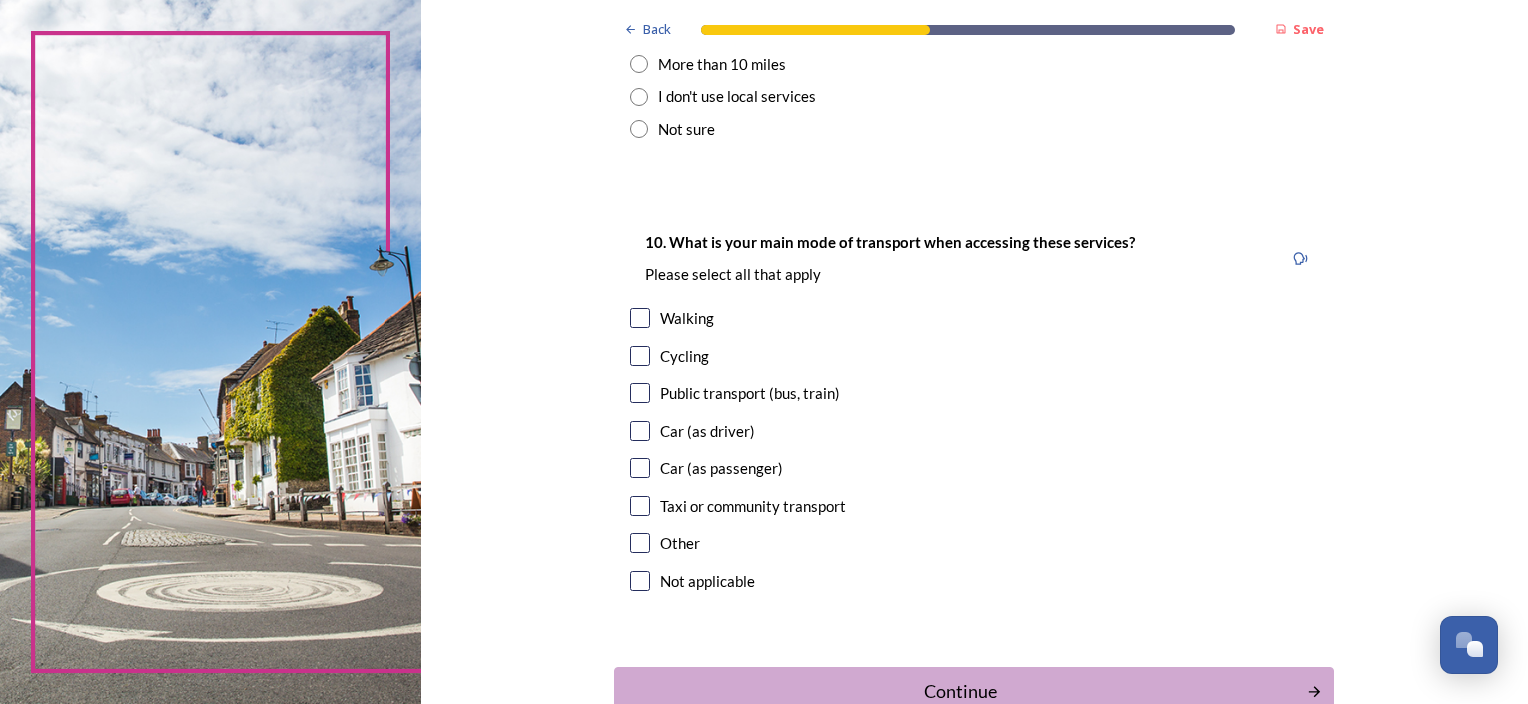 click at bounding box center [640, 356] 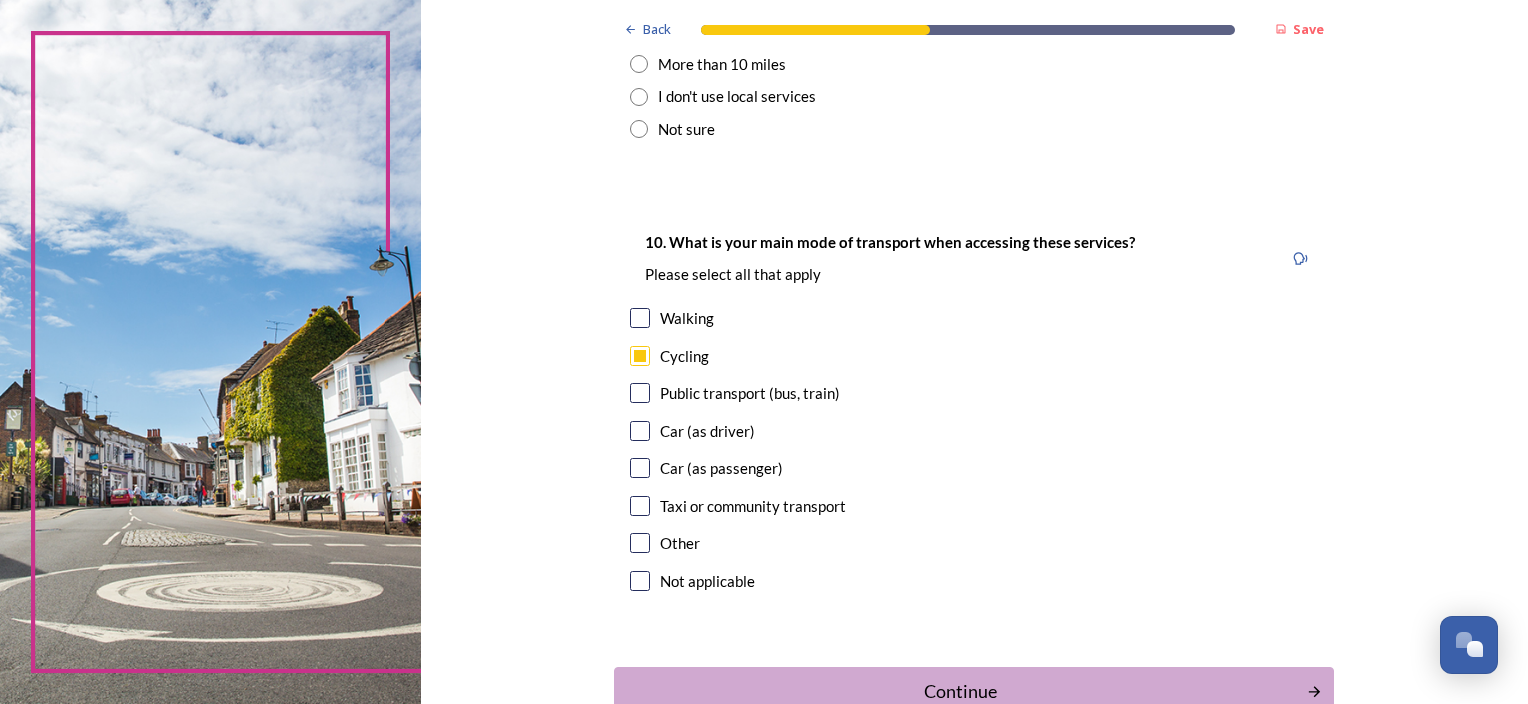 click at bounding box center [640, 431] 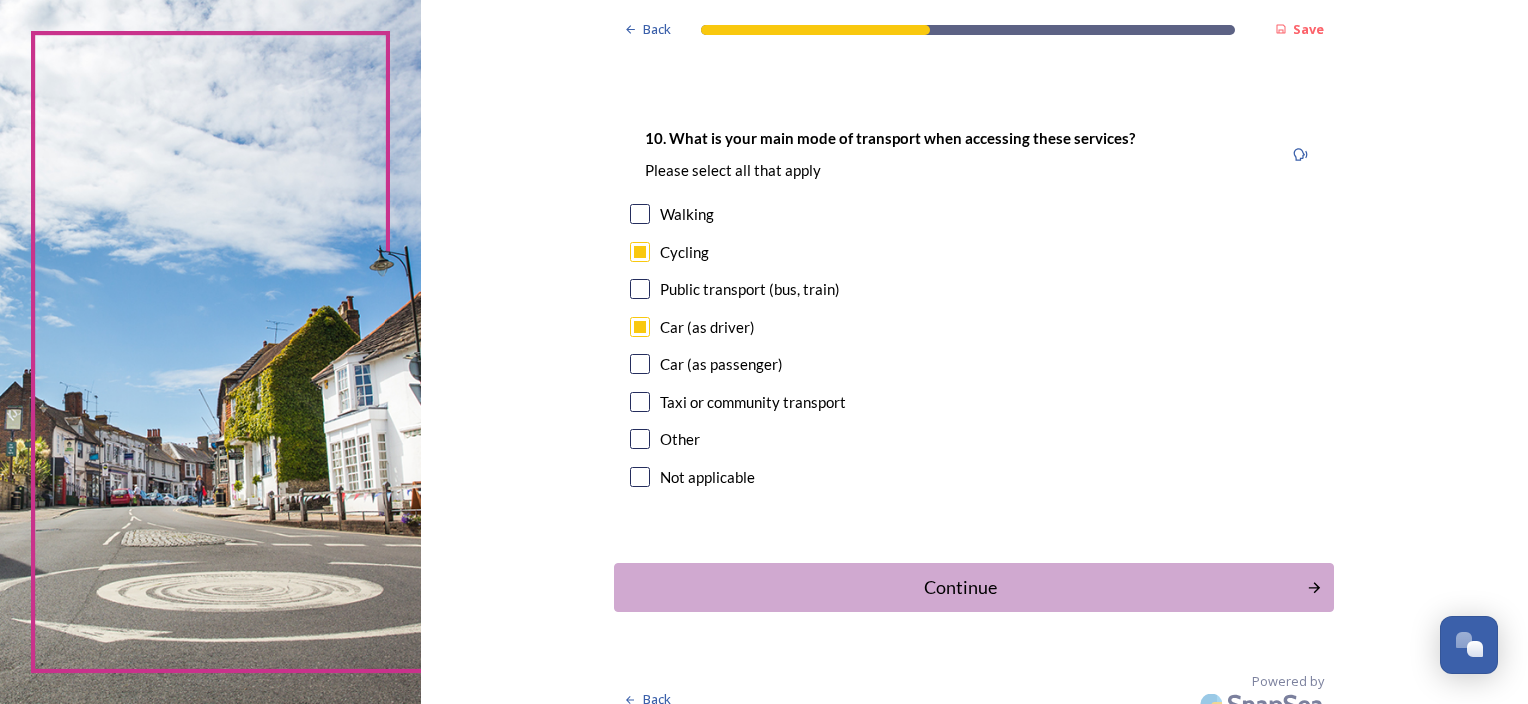 scroll, scrollTop: 1828, scrollLeft: 0, axis: vertical 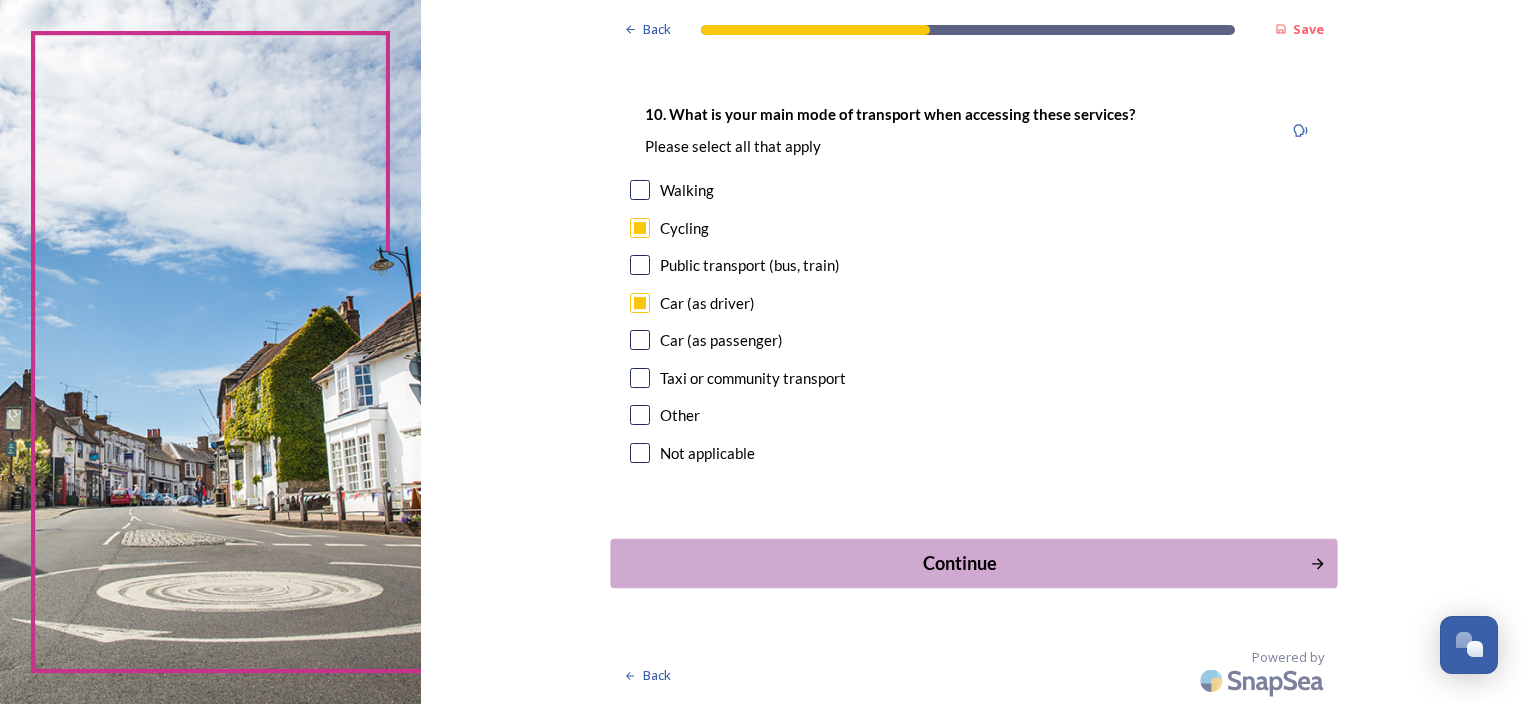 click on "Continue" at bounding box center (960, 563) 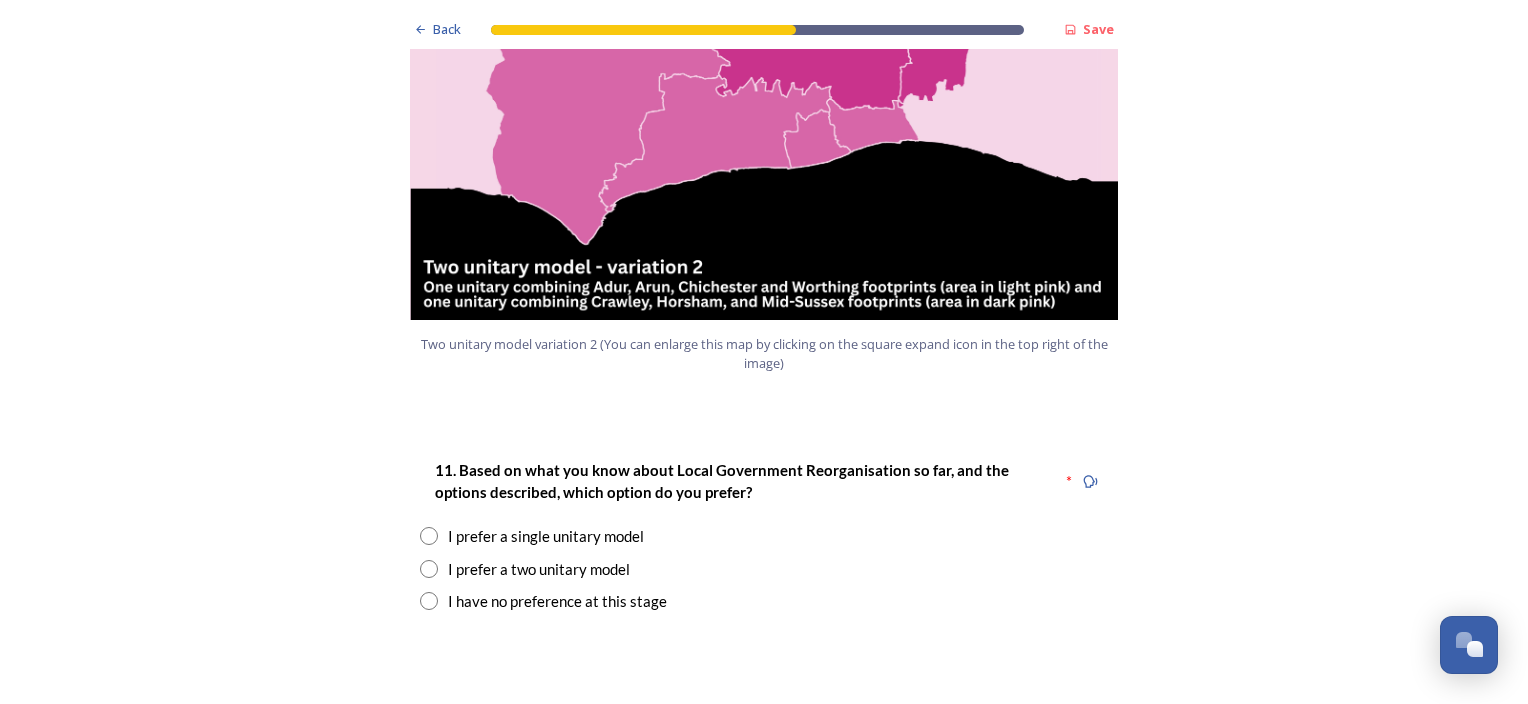 scroll, scrollTop: 2300, scrollLeft: 0, axis: vertical 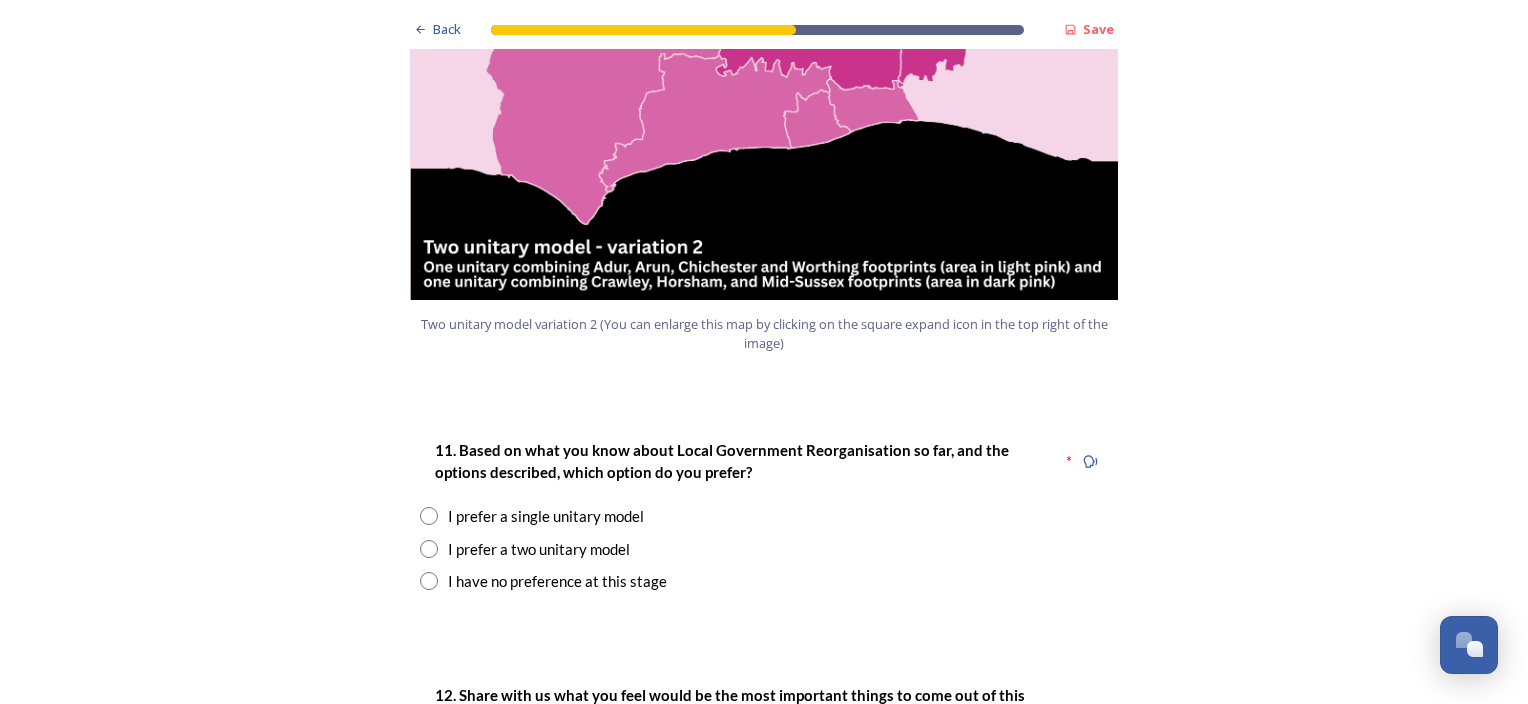 click at bounding box center [429, 516] 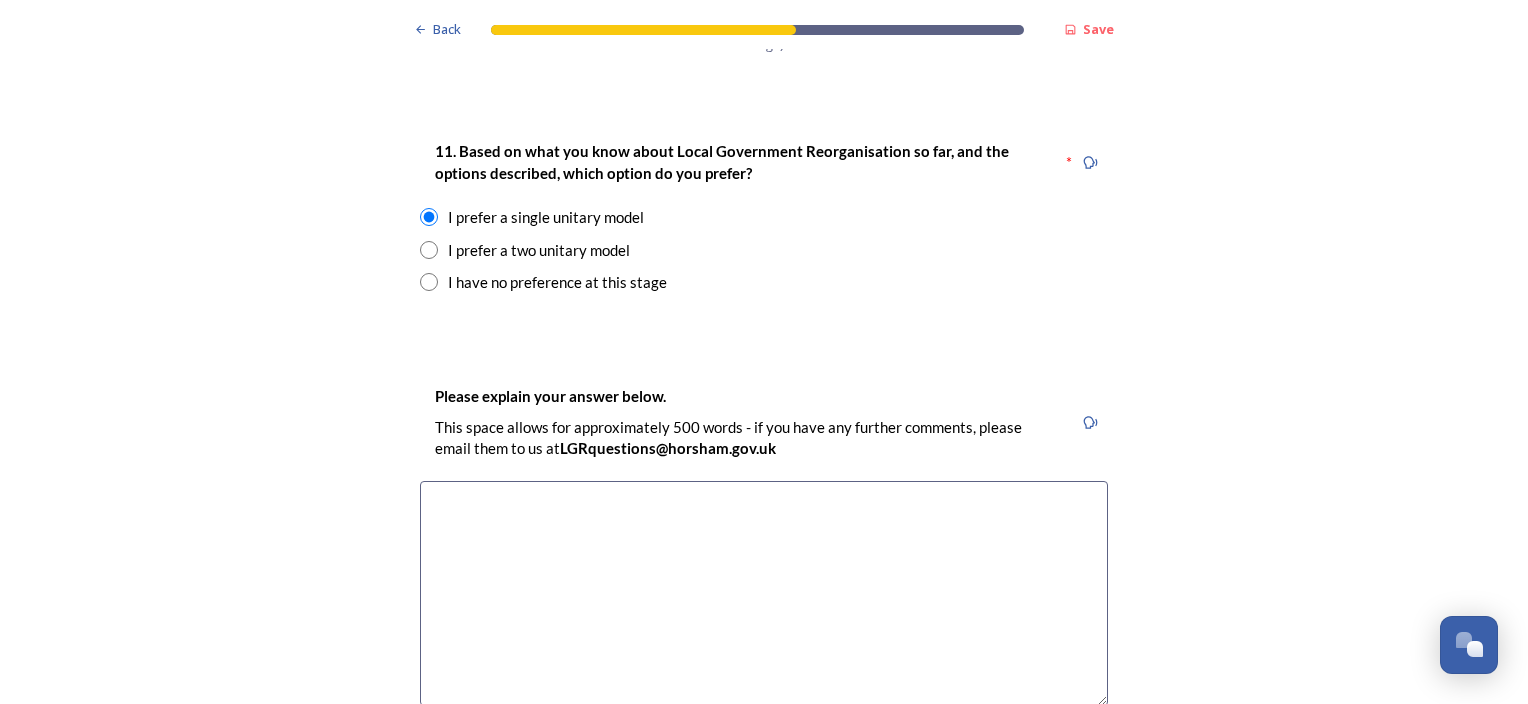 scroll, scrollTop: 2600, scrollLeft: 0, axis: vertical 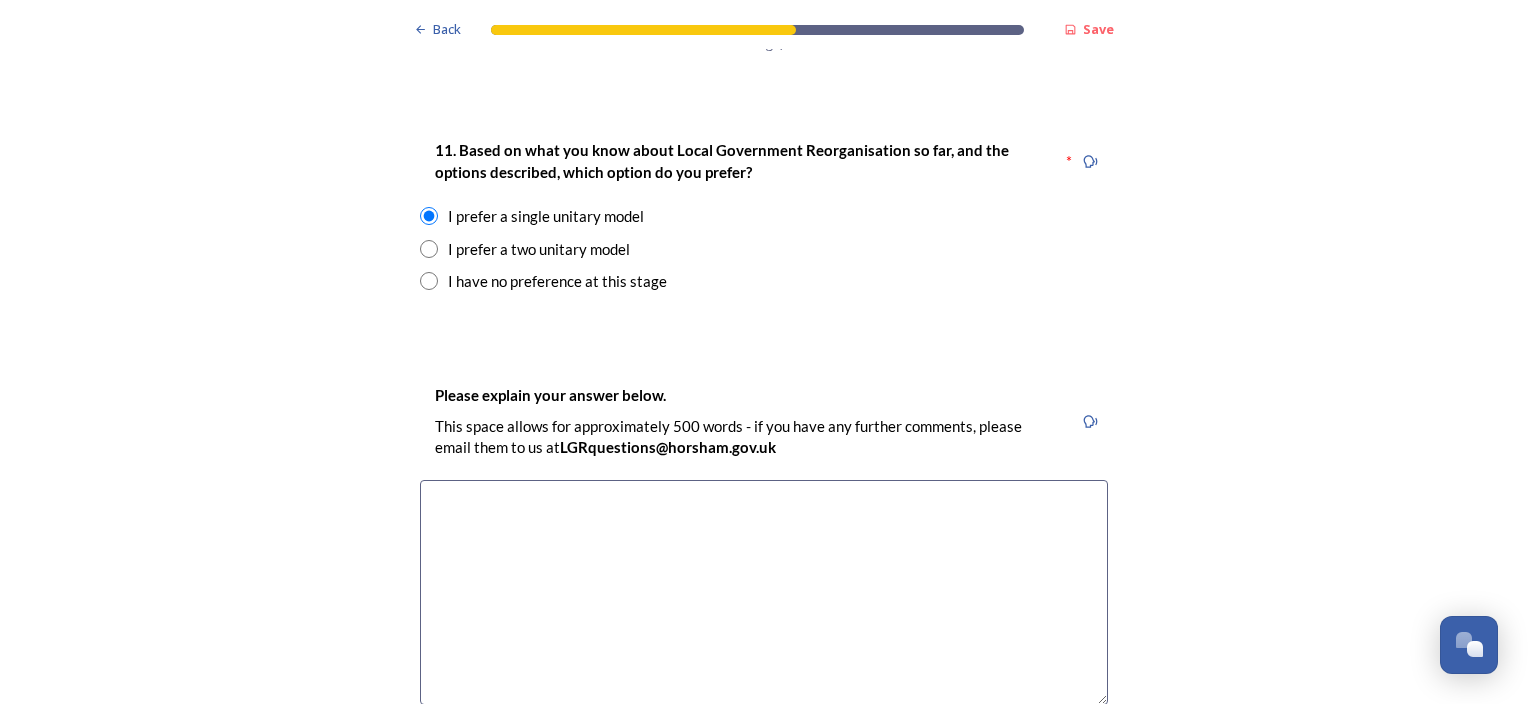 click at bounding box center (764, 592) 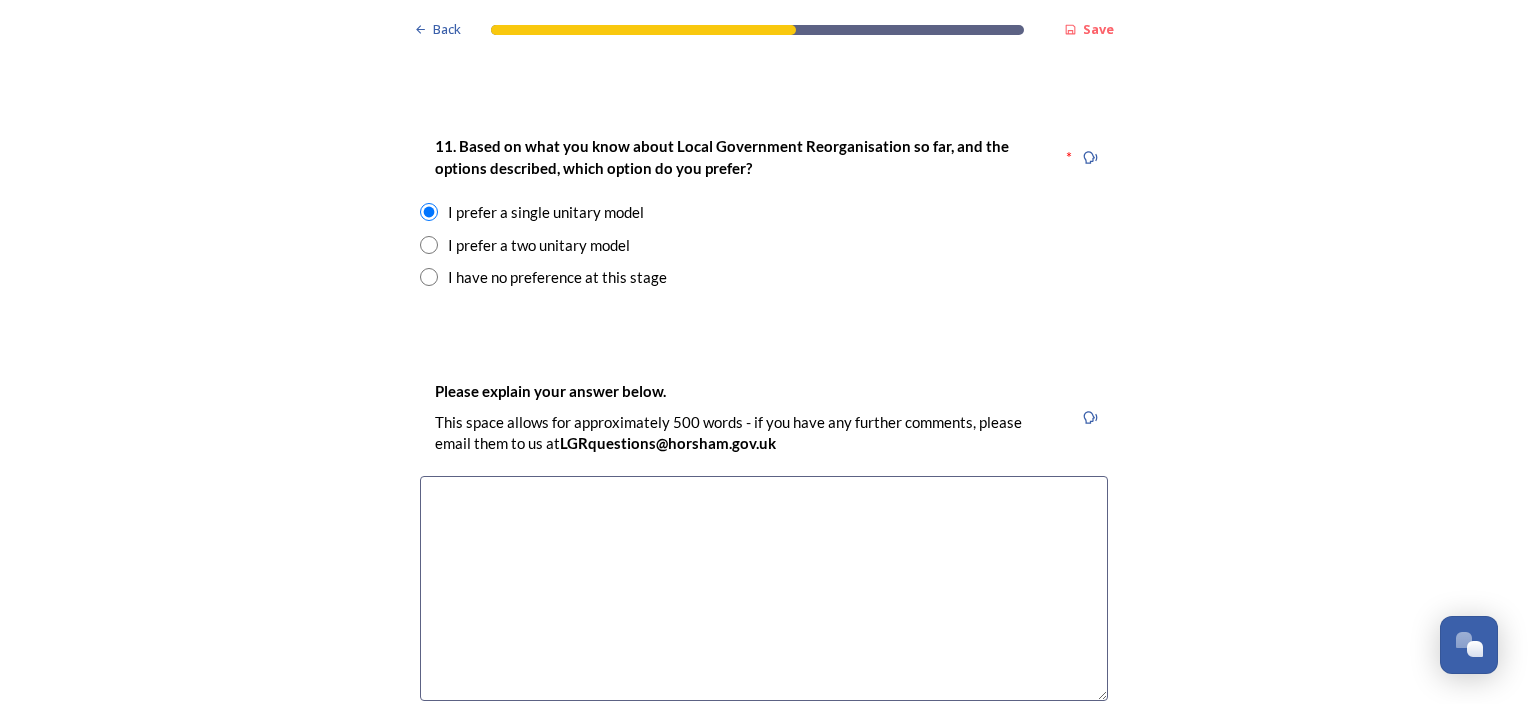 scroll, scrollTop: 2700, scrollLeft: 0, axis: vertical 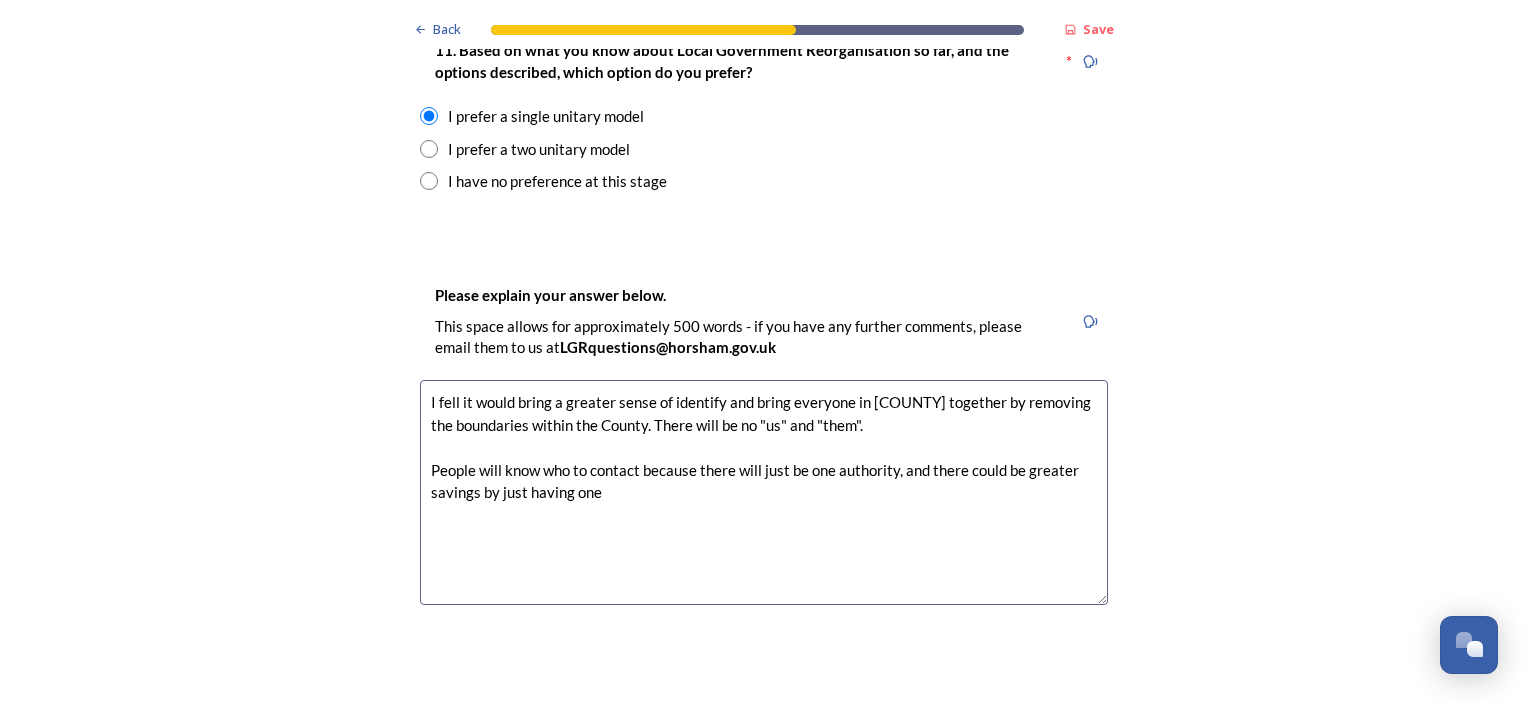 drag, startPoint x: 925, startPoint y: 470, endPoint x: 1020, endPoint y: 468, distance: 95.02105 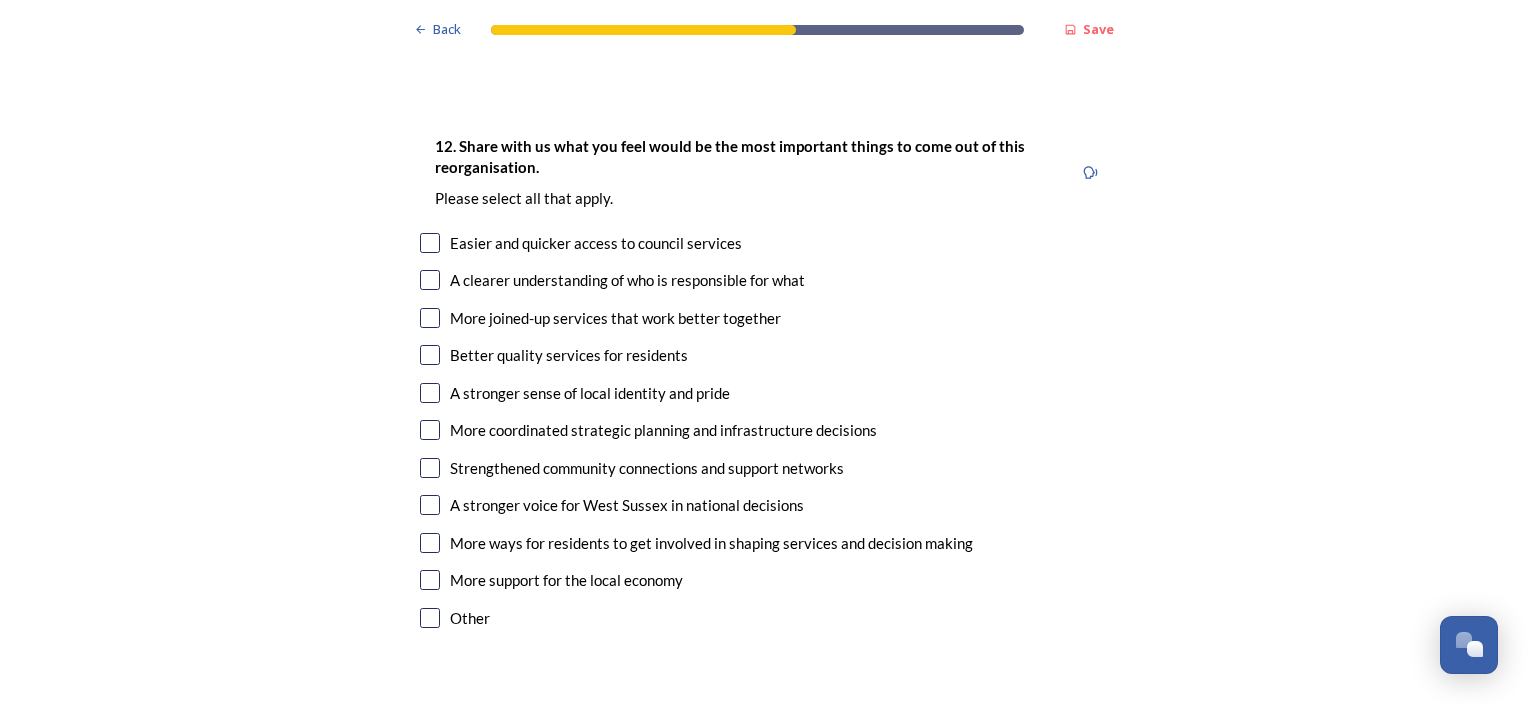 scroll, scrollTop: 3300, scrollLeft: 0, axis: vertical 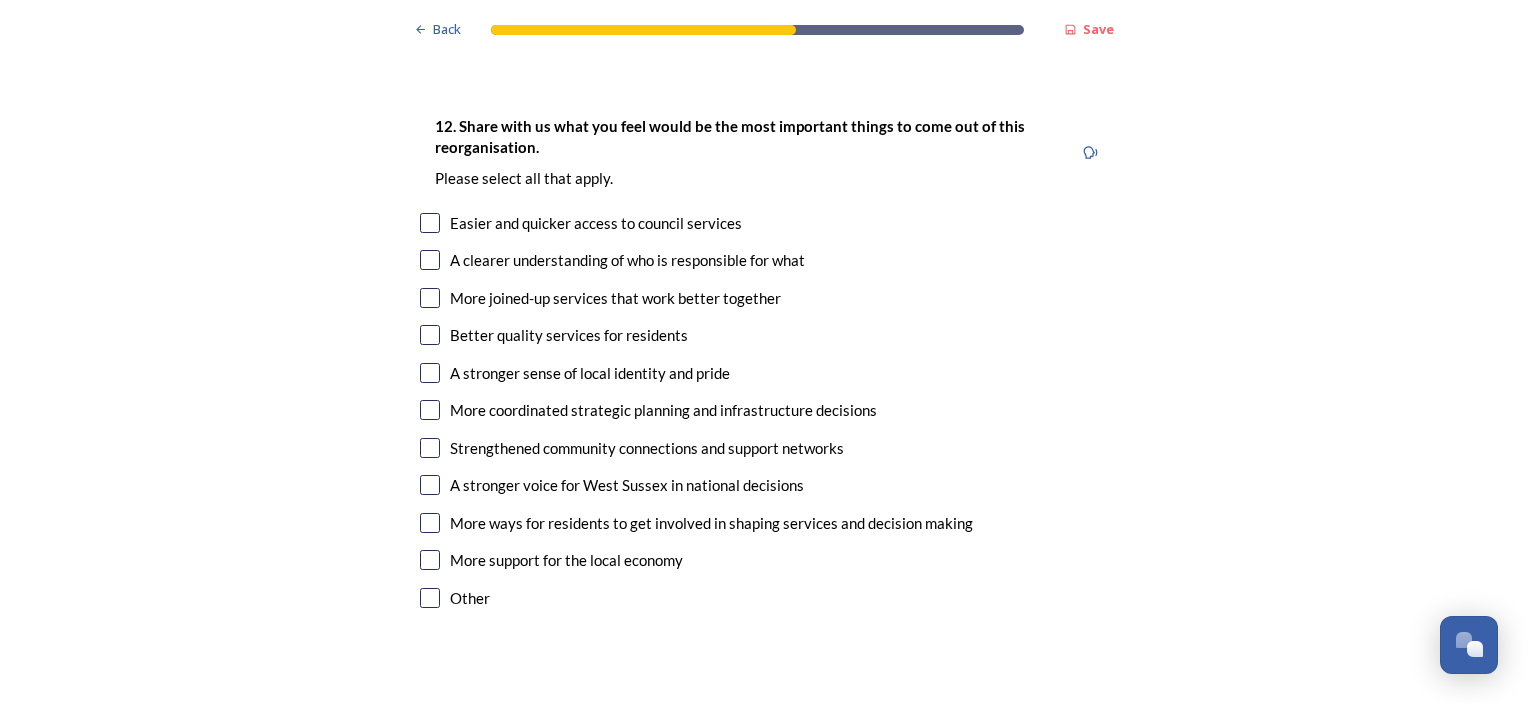 type on "I fell it would bring a greater sense of identify and bring everyone in [LOCATION] together by removing the boundaries within the County. There will be no "us" and "them".
People will know who to contact because there will just be one authority, and it could realise greater savings by merging management teams, admin, systems, etc." 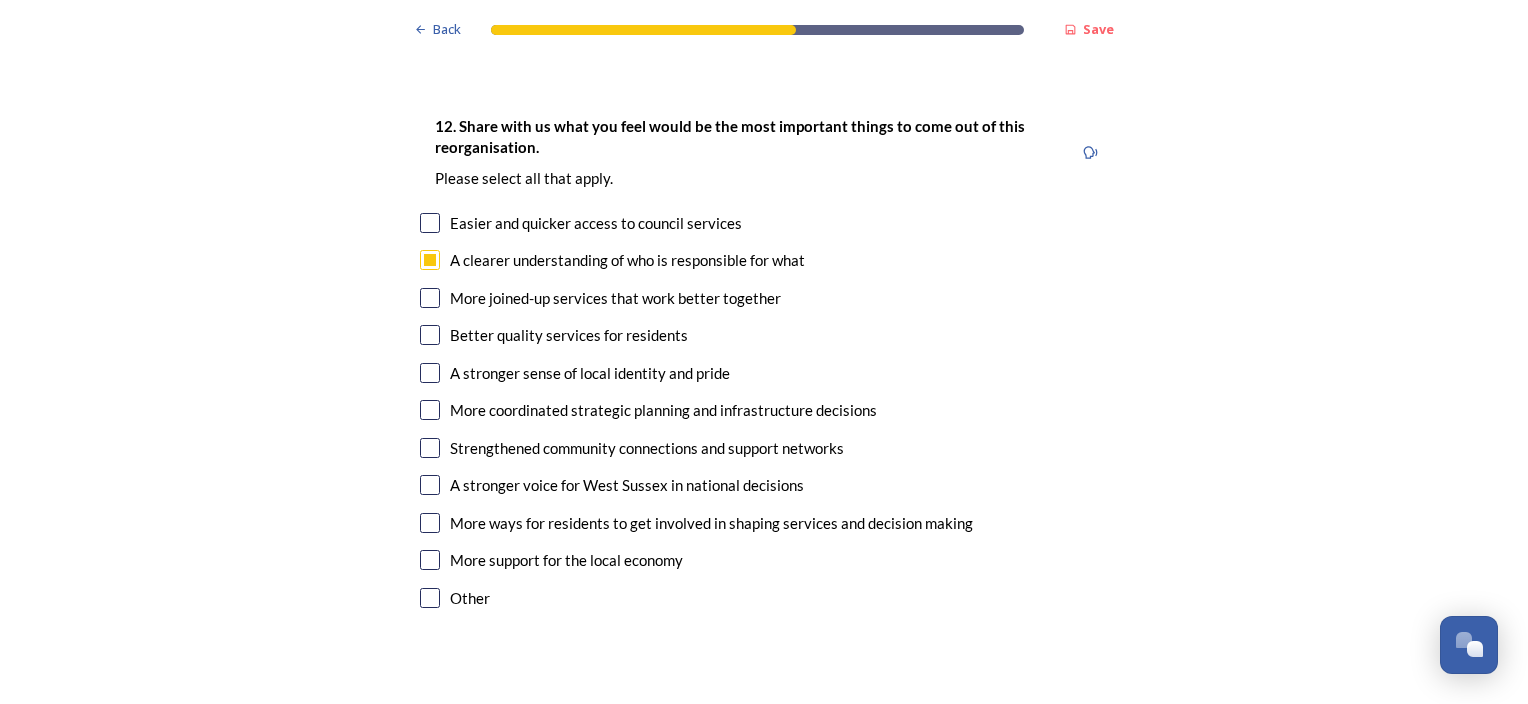 click at bounding box center (430, 298) 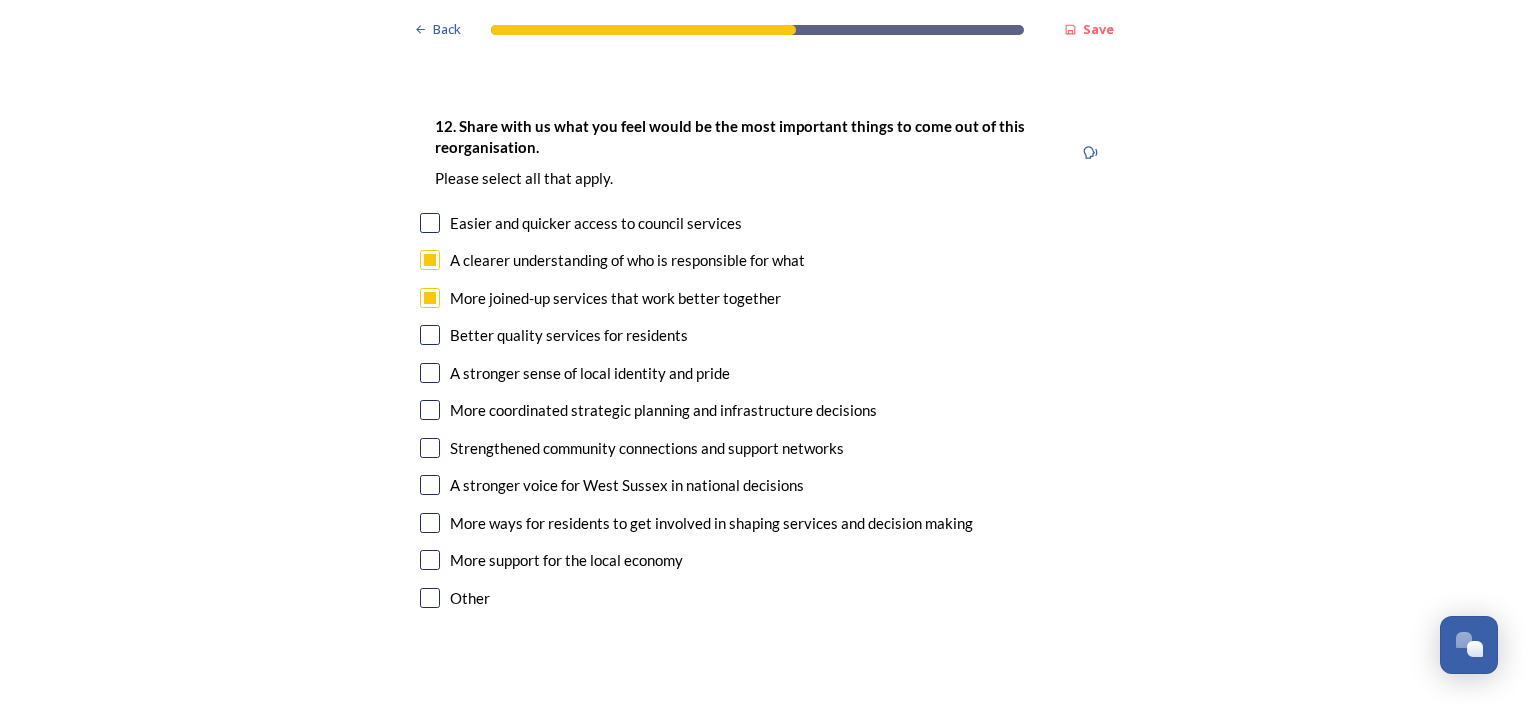 scroll, scrollTop: 3400, scrollLeft: 0, axis: vertical 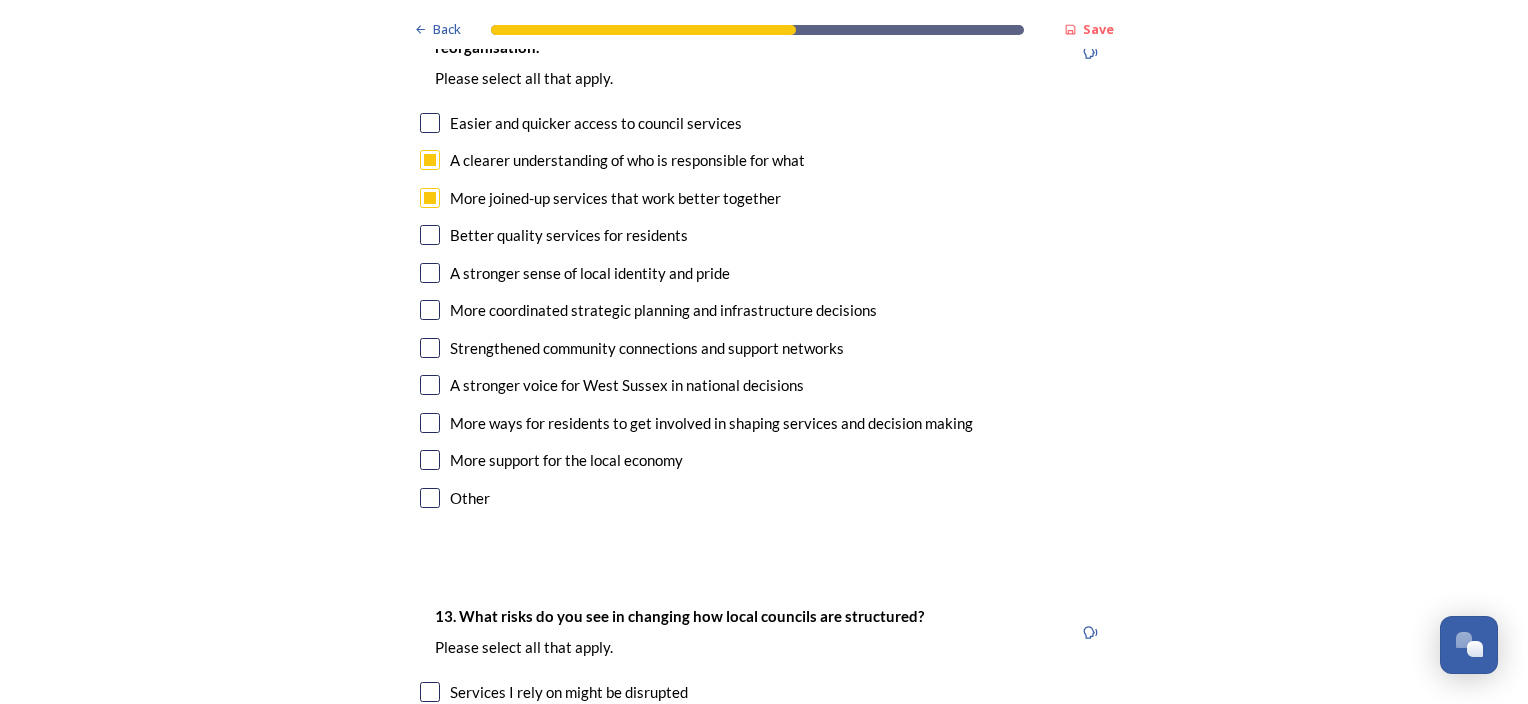 click at bounding box center (430, 235) 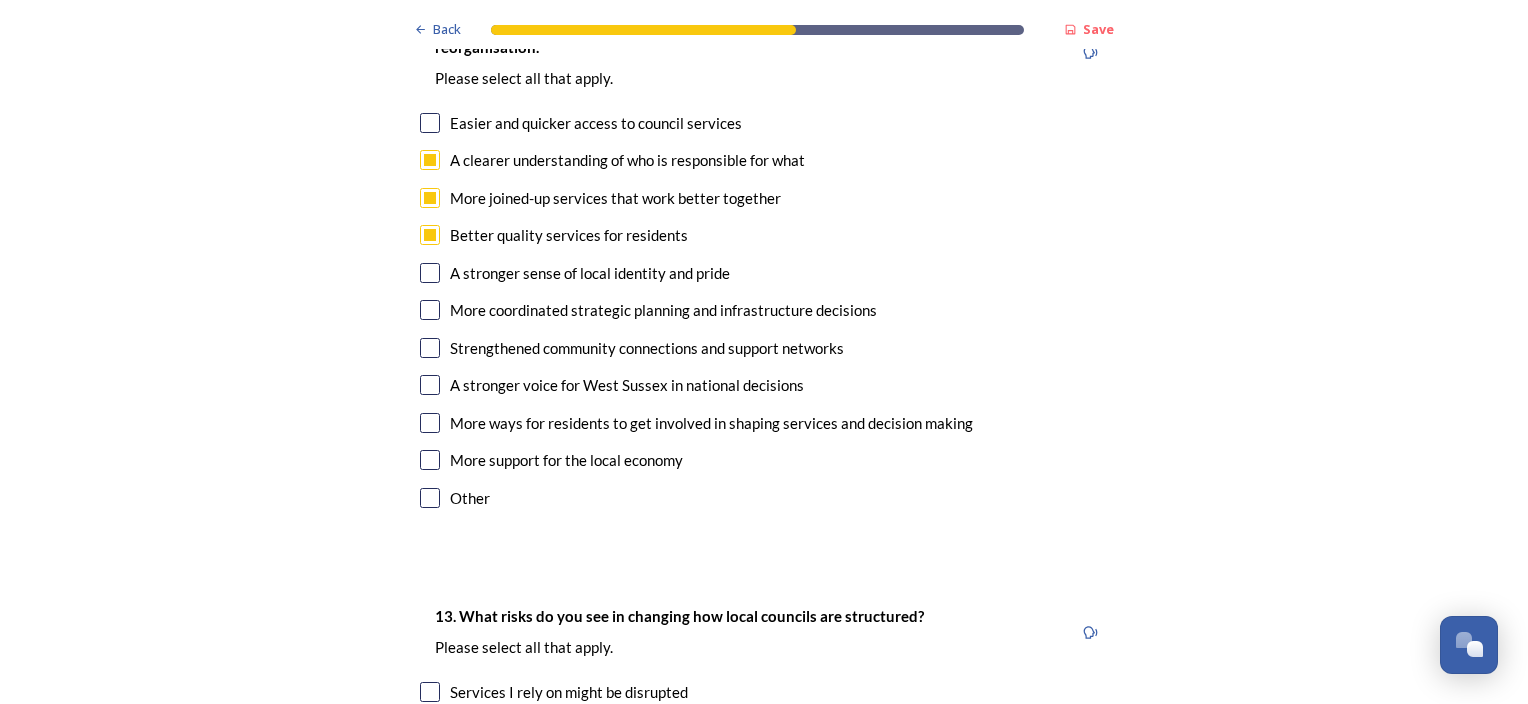 click at bounding box center (430, 273) 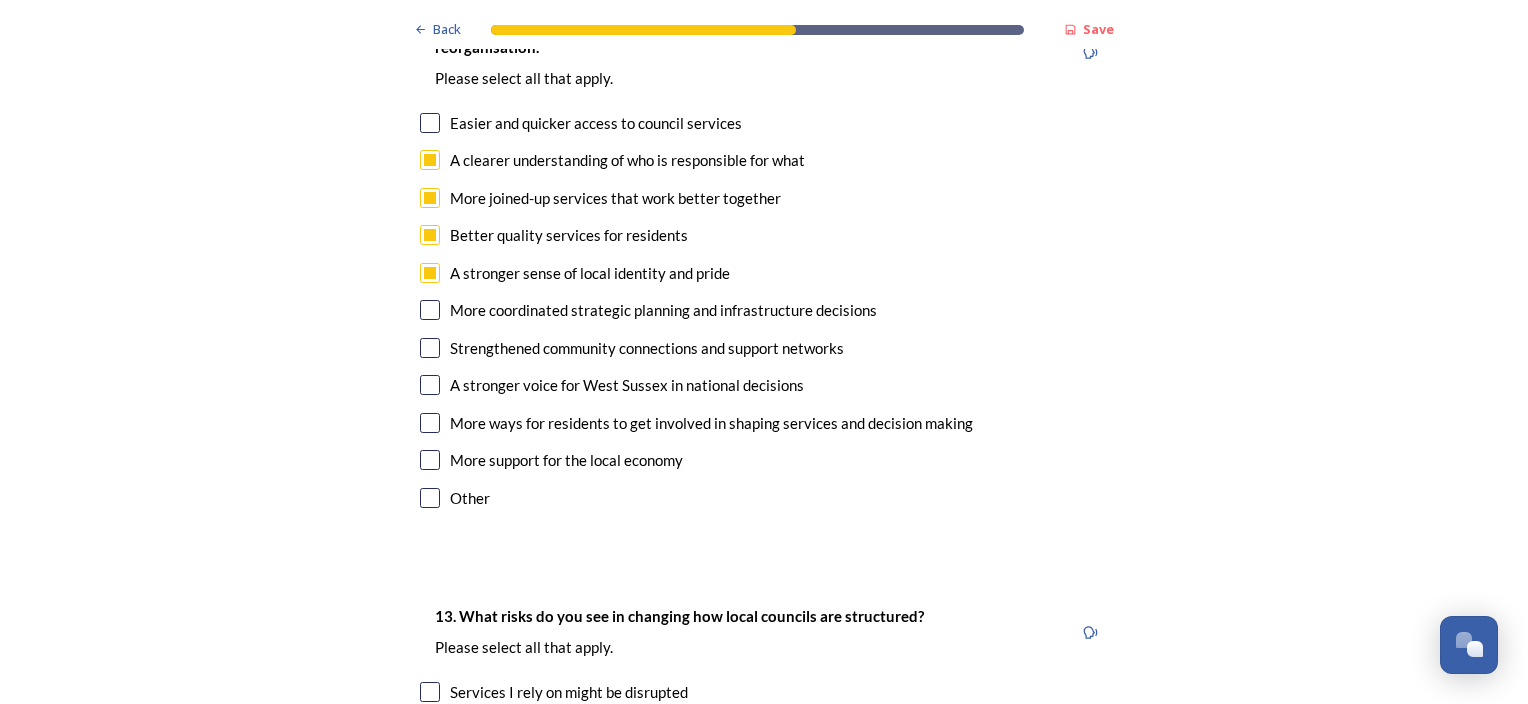 click at bounding box center (430, 385) 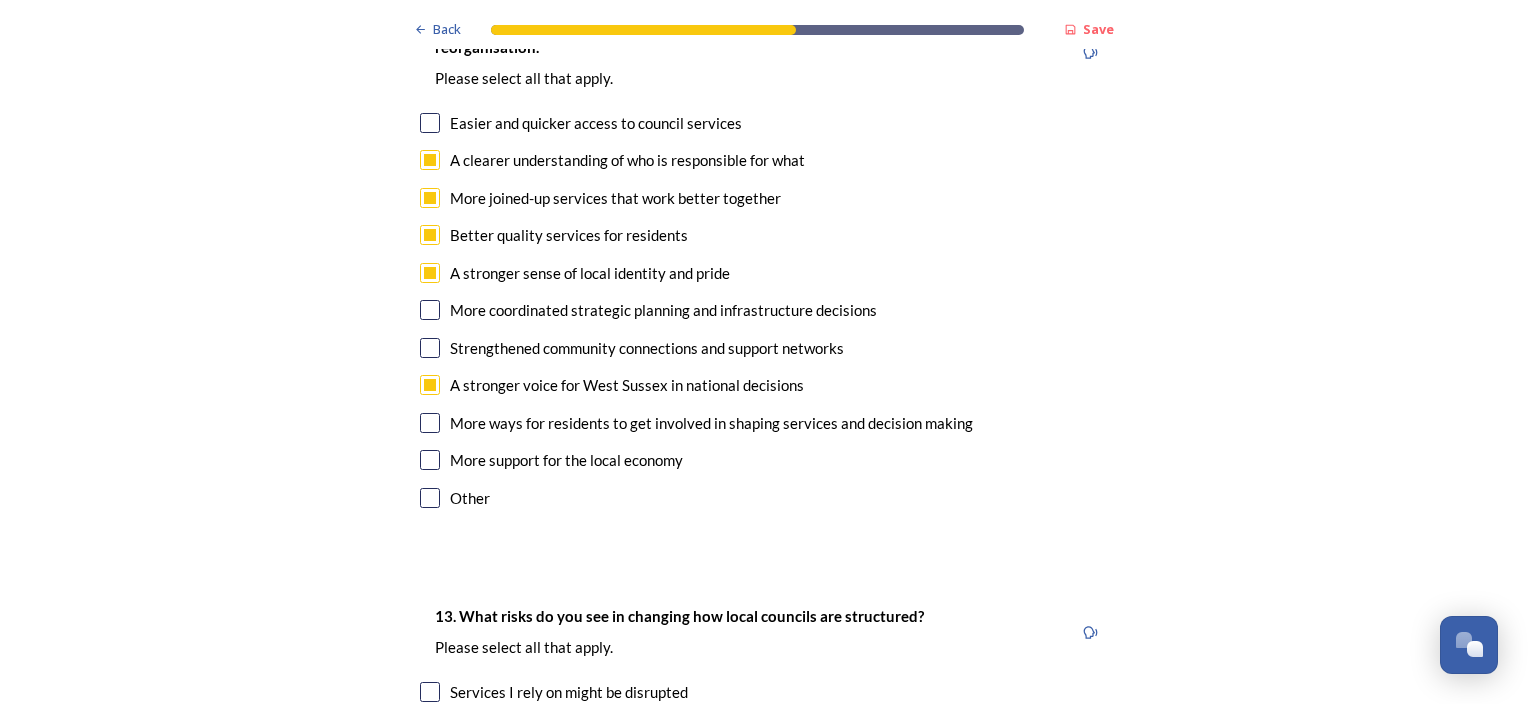 click at bounding box center (430, 423) 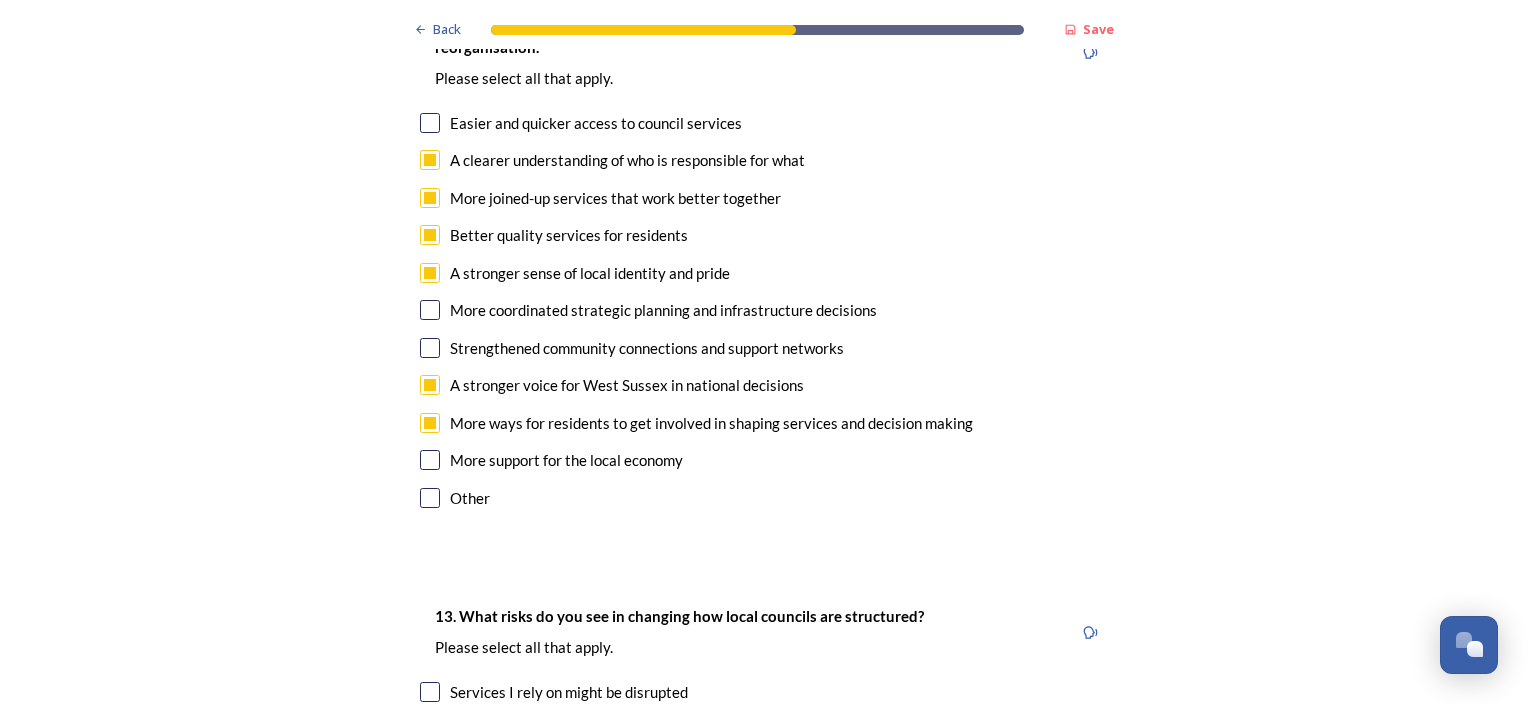 drag, startPoint x: 420, startPoint y: 458, endPoint x: 428, endPoint y: 430, distance: 29.12044 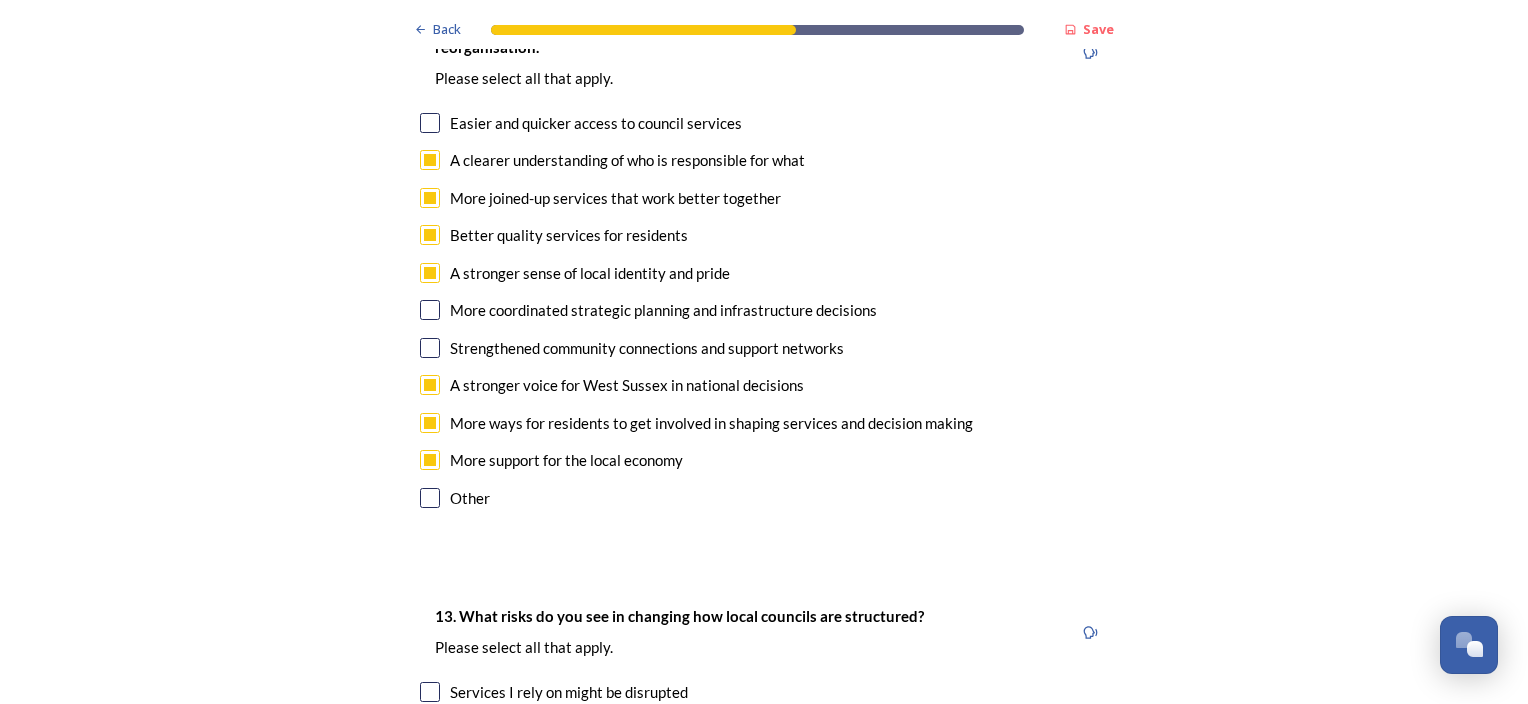 click at bounding box center [430, 348] 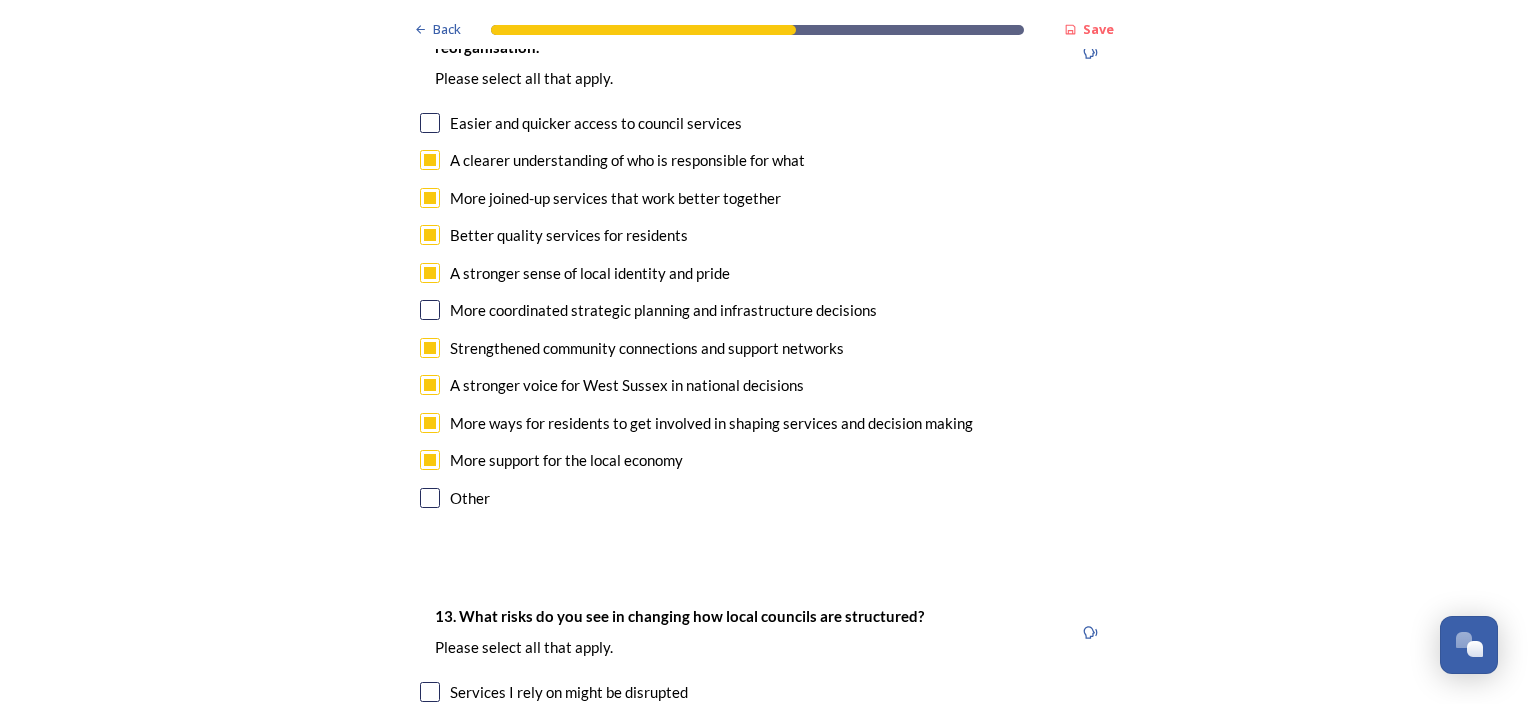click at bounding box center [430, 123] 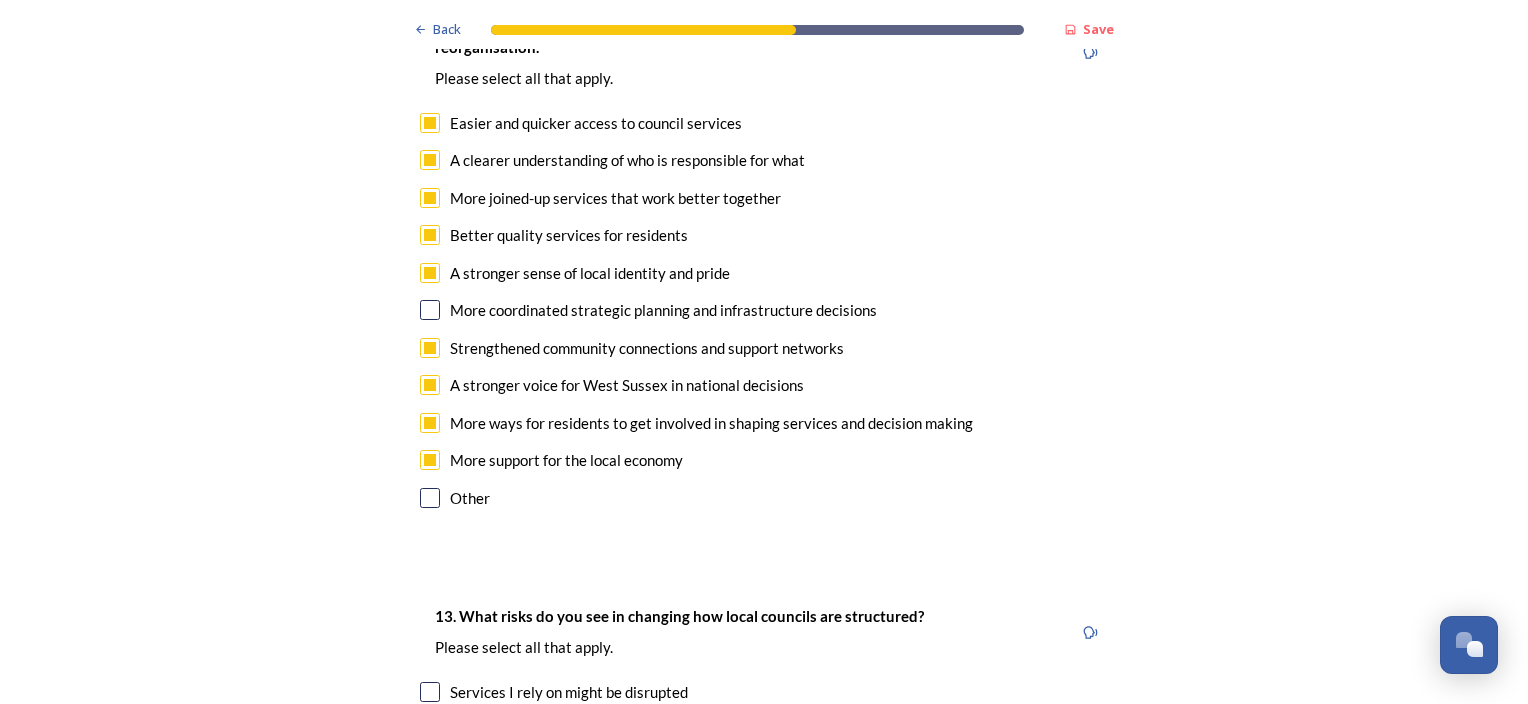 click at bounding box center (430, 310) 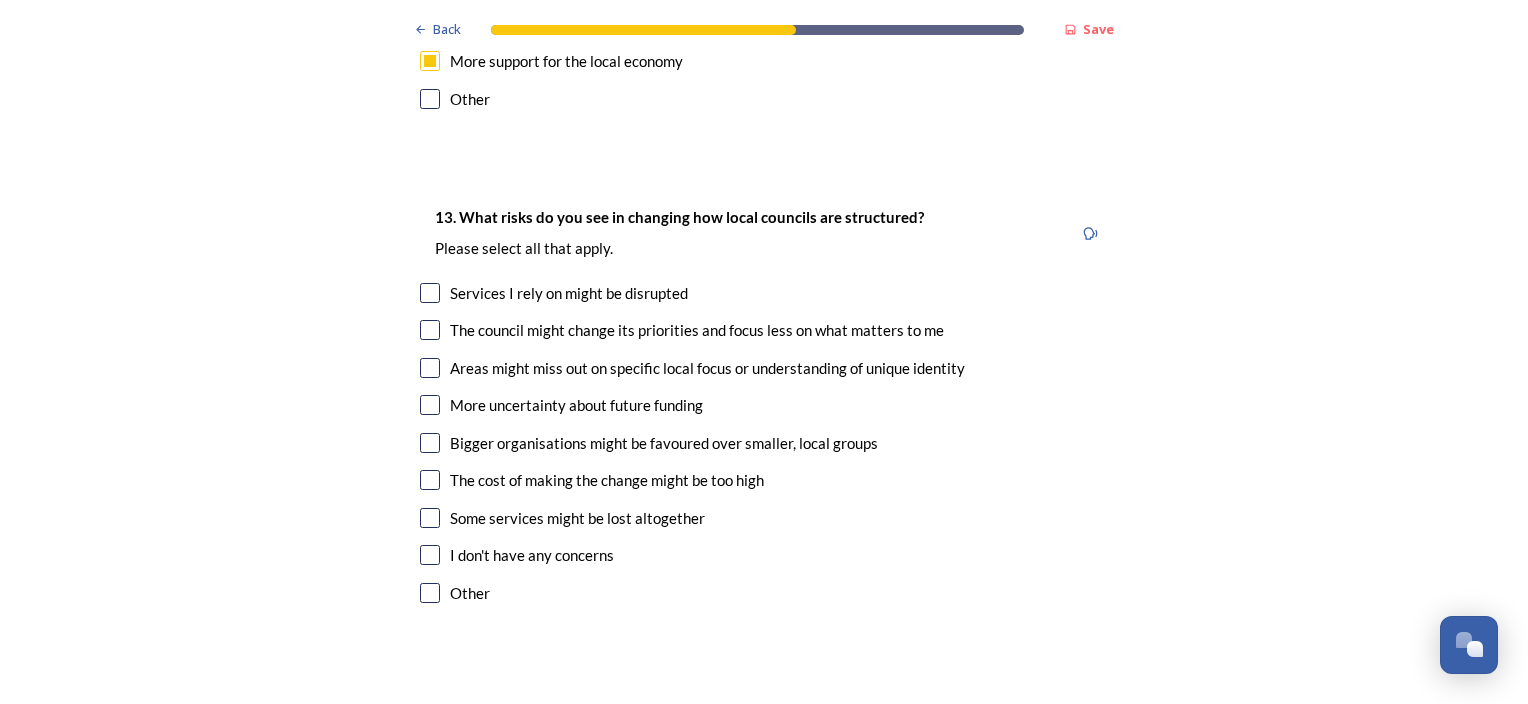 scroll, scrollTop: 3800, scrollLeft: 0, axis: vertical 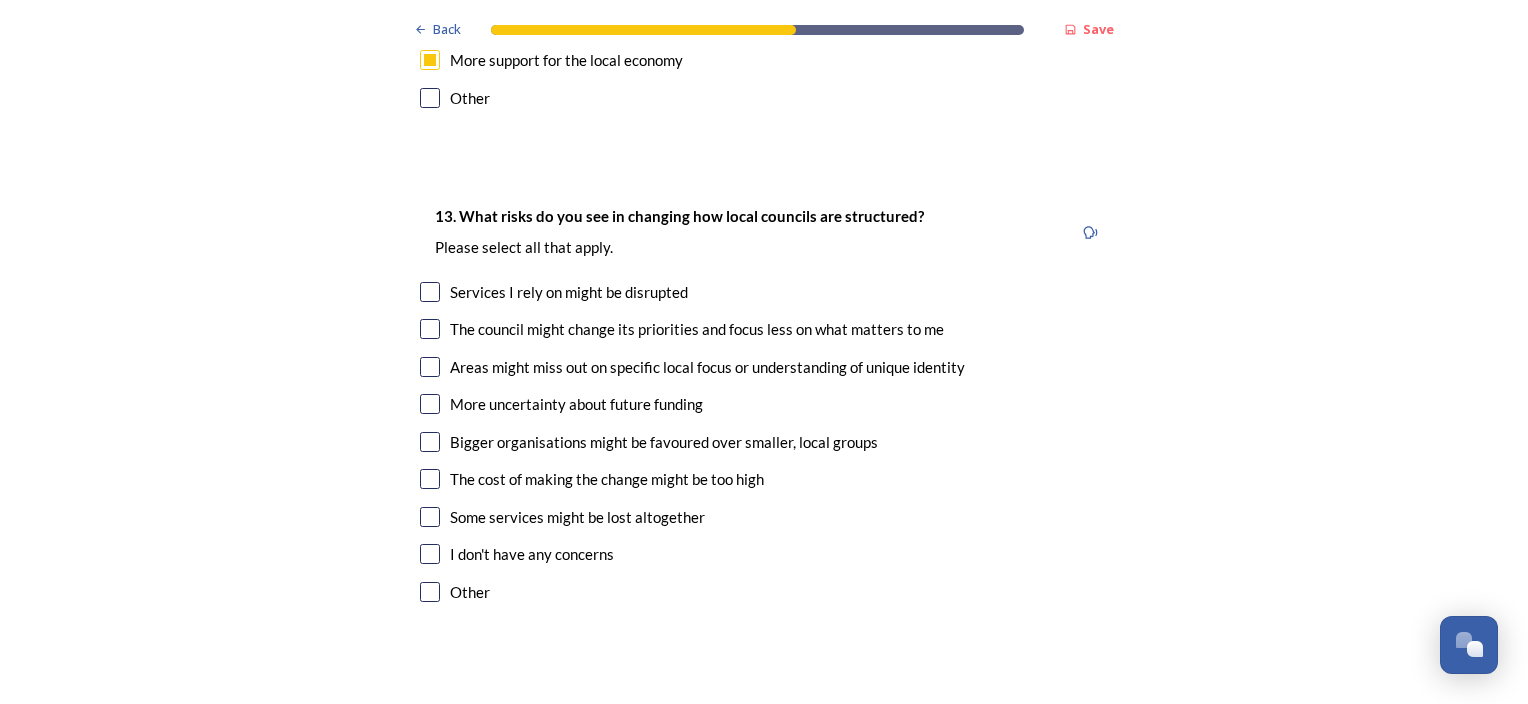 click at bounding box center [430, 442] 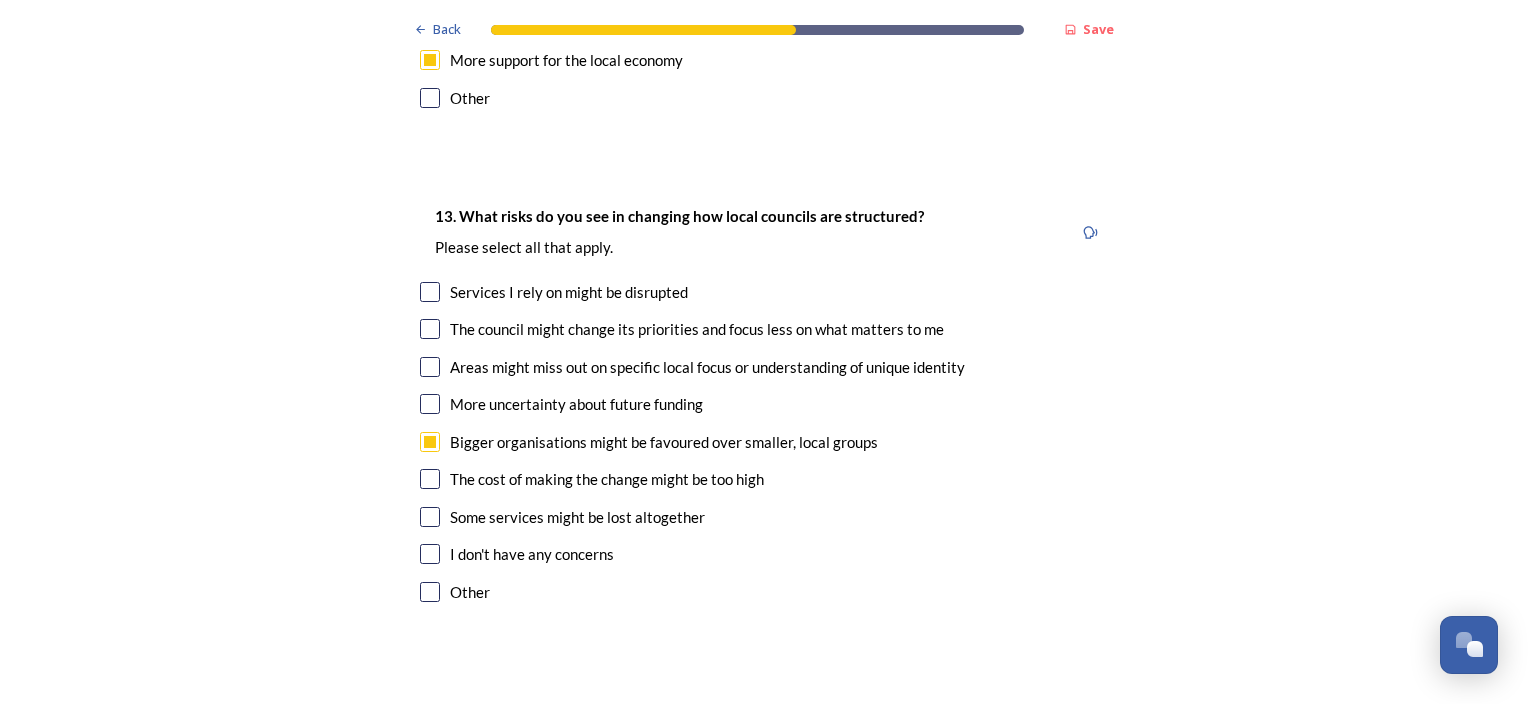 click at bounding box center [430, 517] 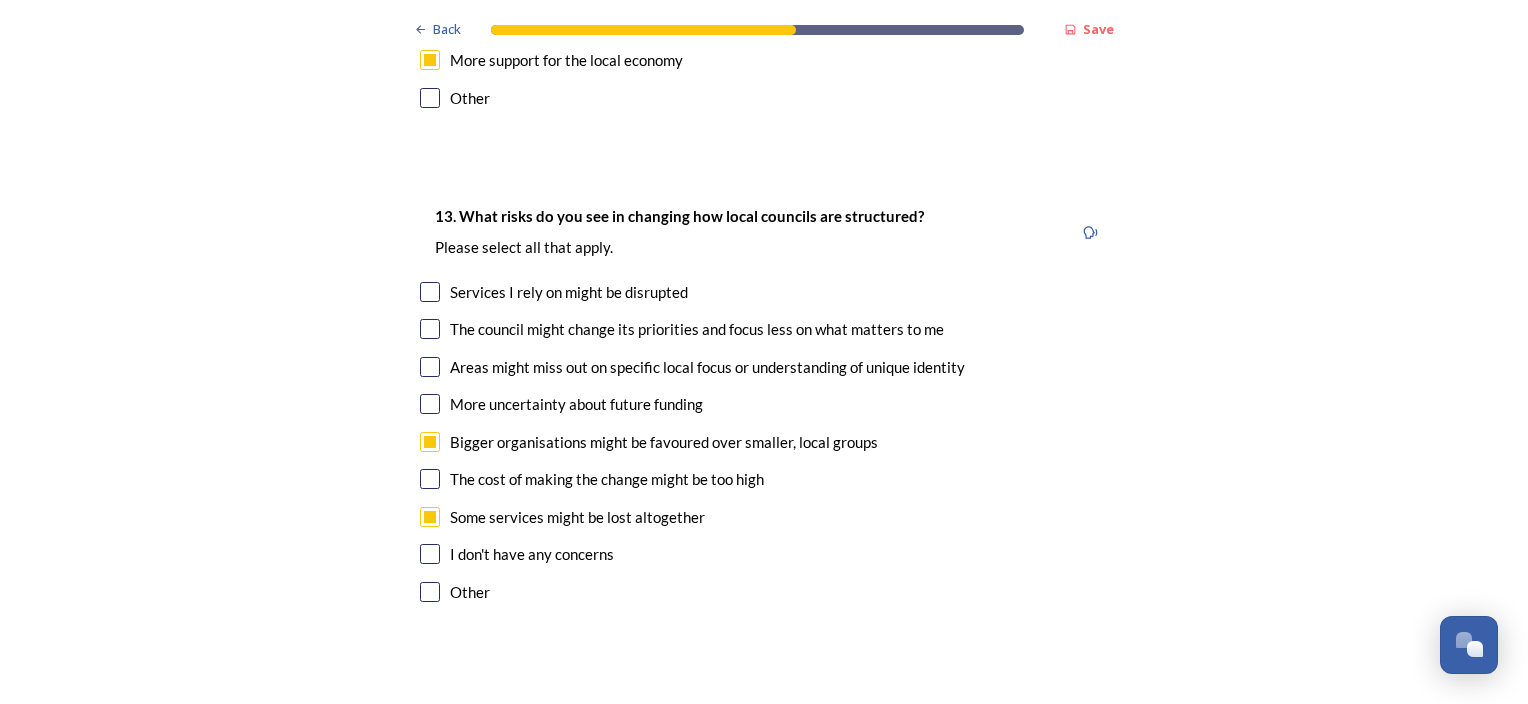 click at bounding box center [430, 329] 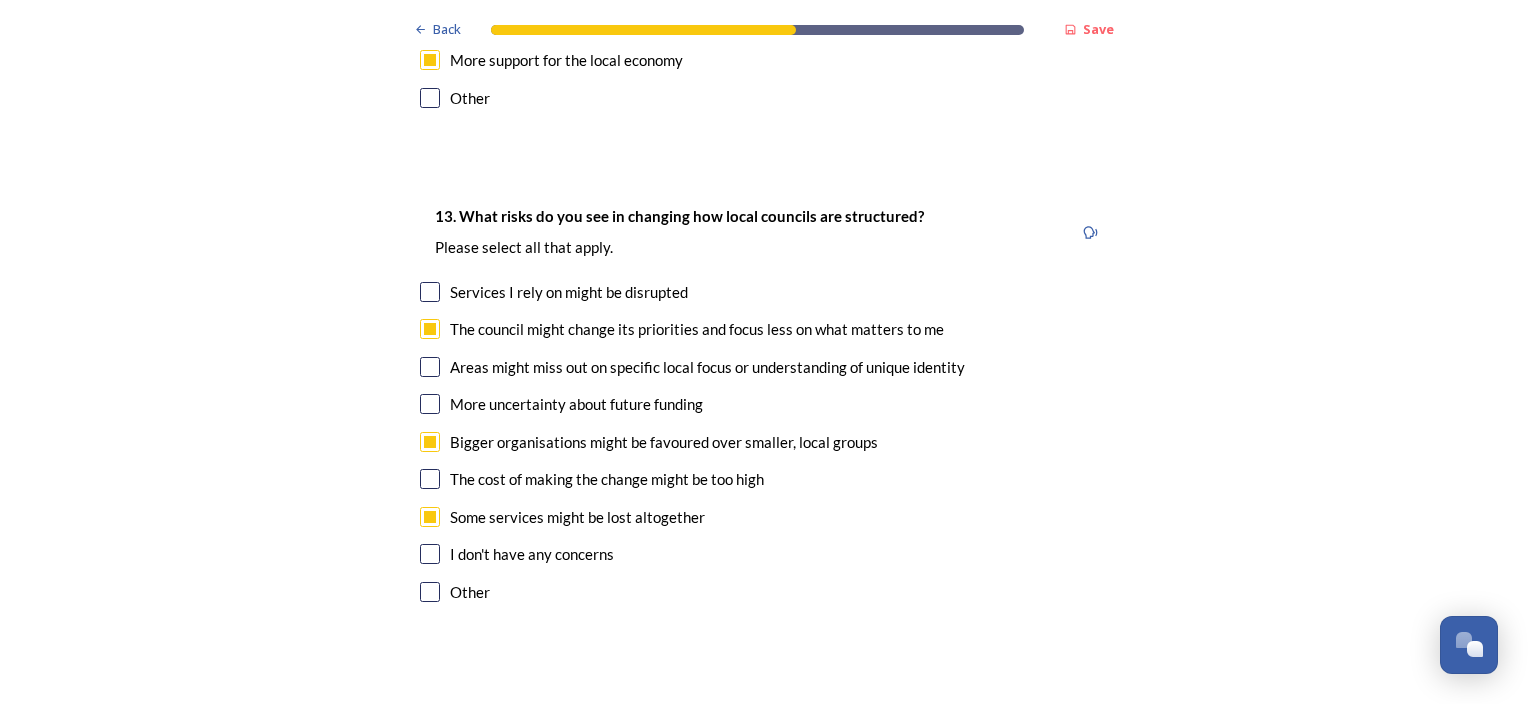 click at bounding box center (430, 367) 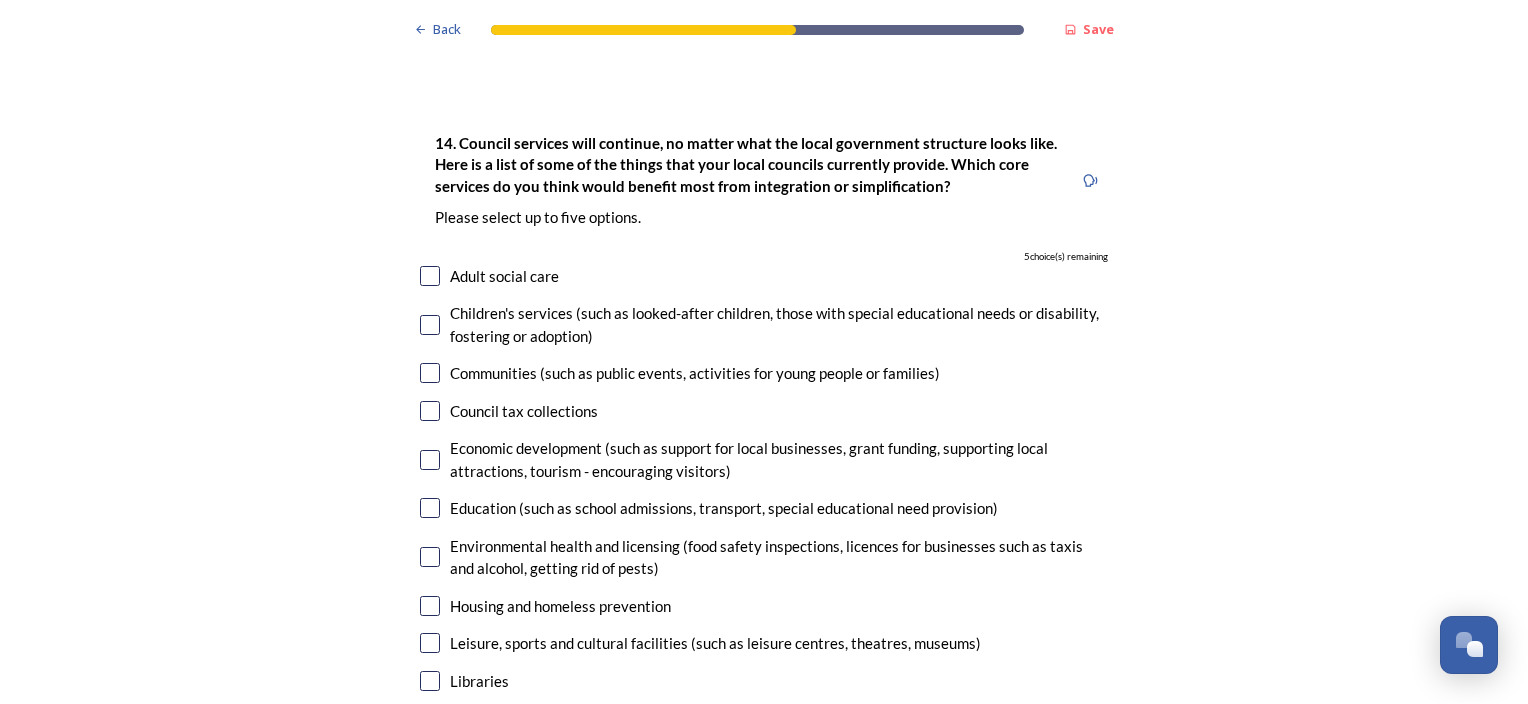 scroll, scrollTop: 4400, scrollLeft: 0, axis: vertical 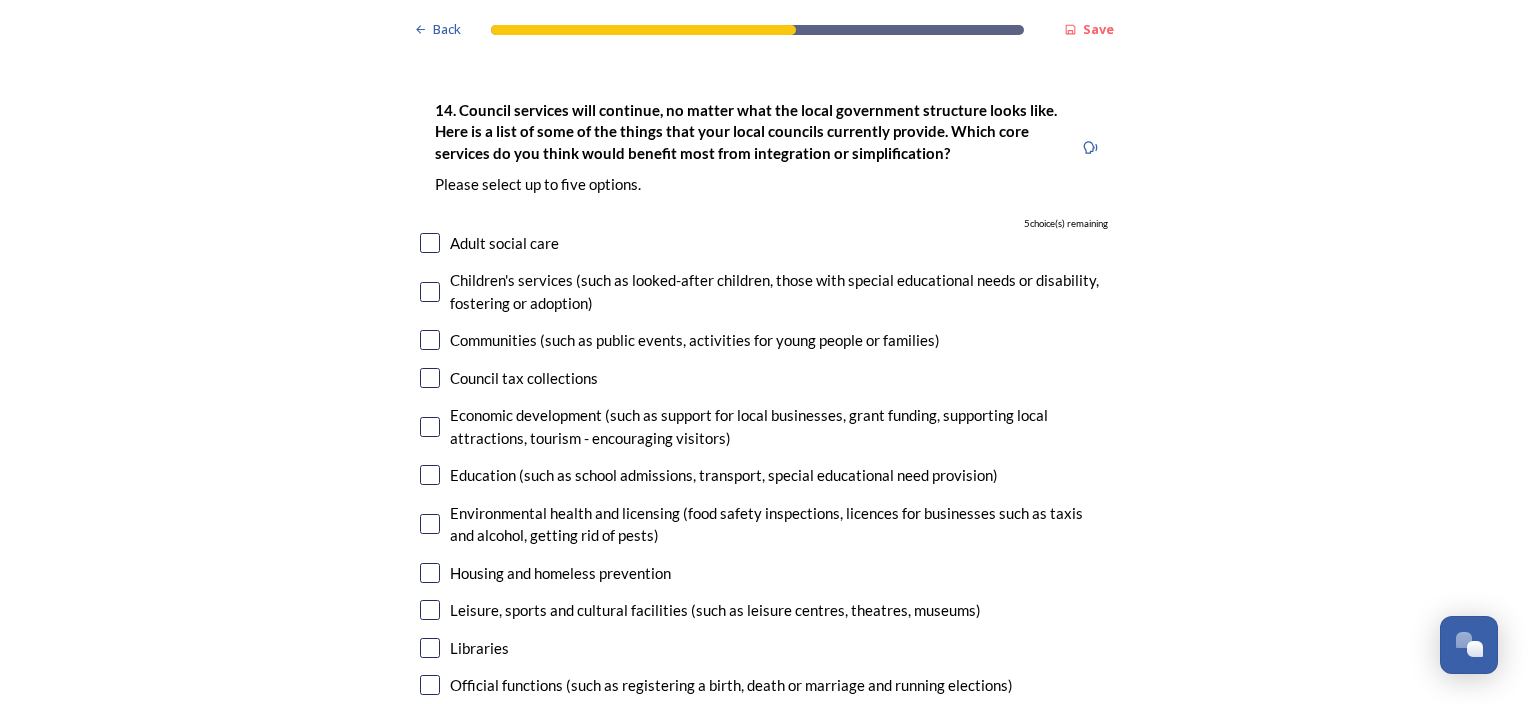 click at bounding box center [430, 427] 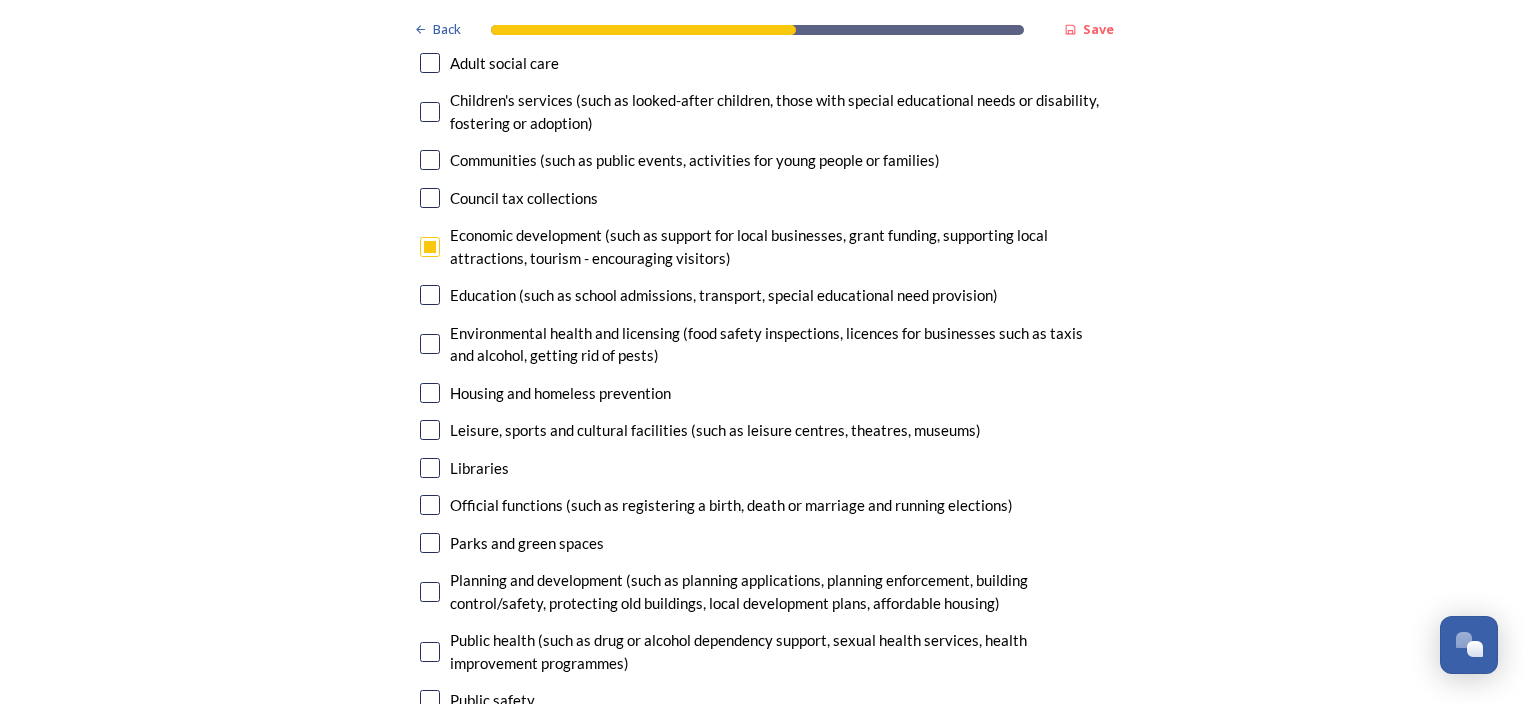 scroll, scrollTop: 4600, scrollLeft: 0, axis: vertical 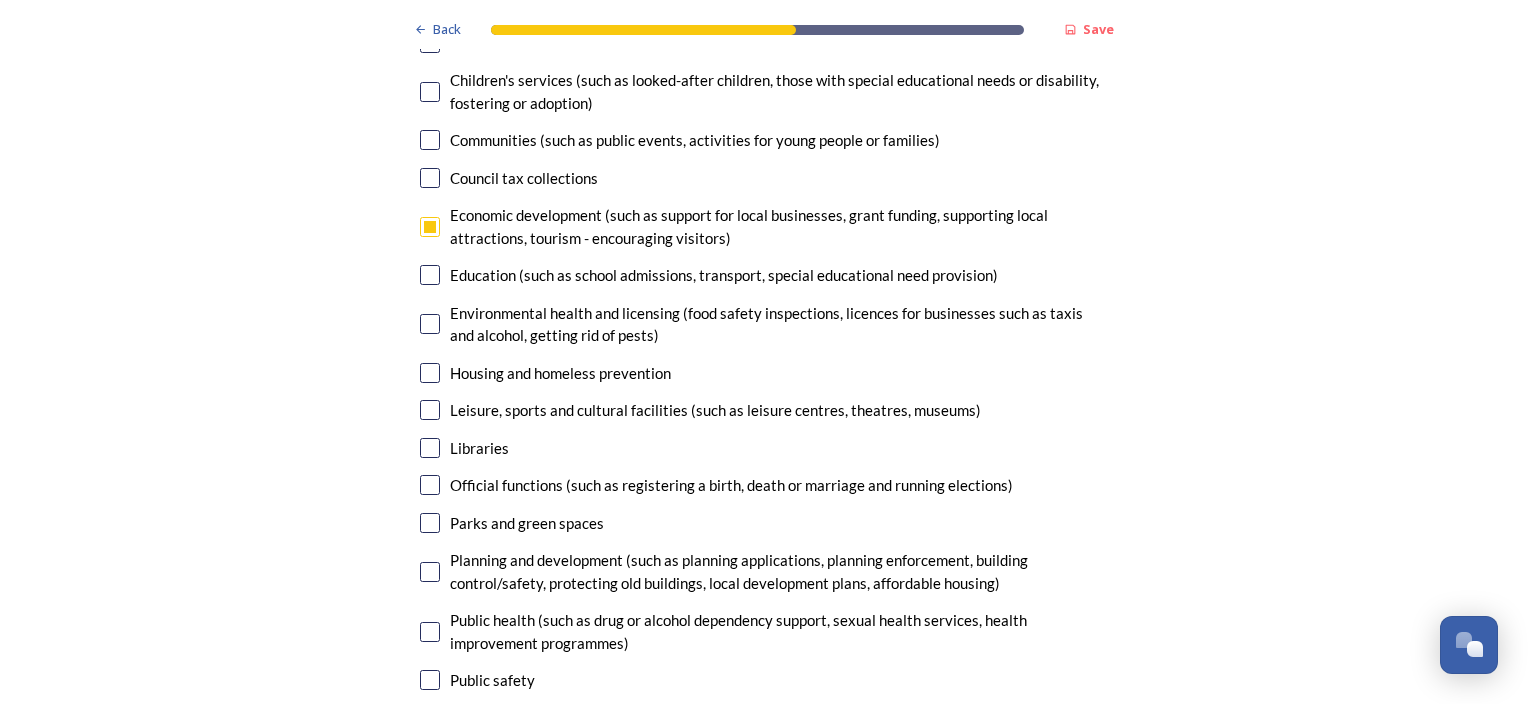 click at bounding box center [430, 410] 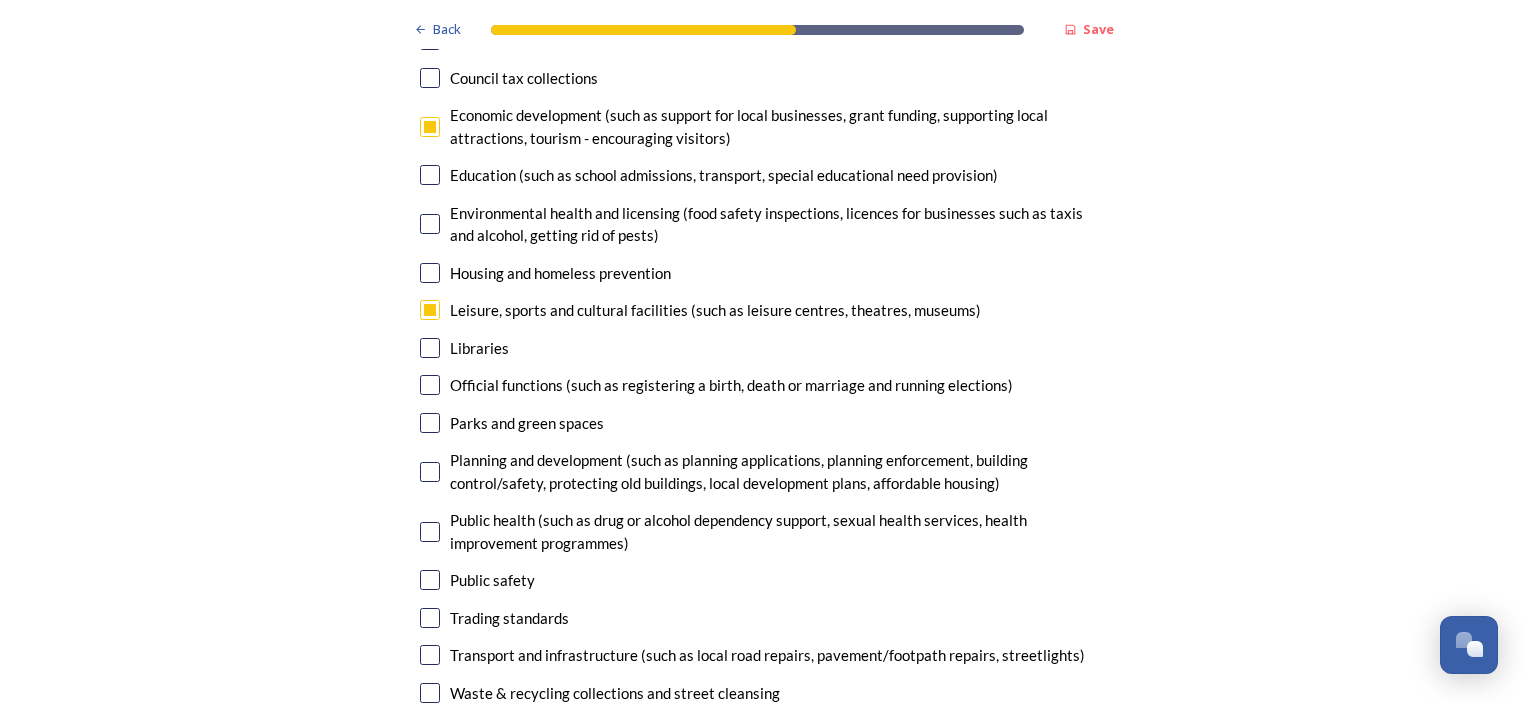 scroll, scrollTop: 4800, scrollLeft: 0, axis: vertical 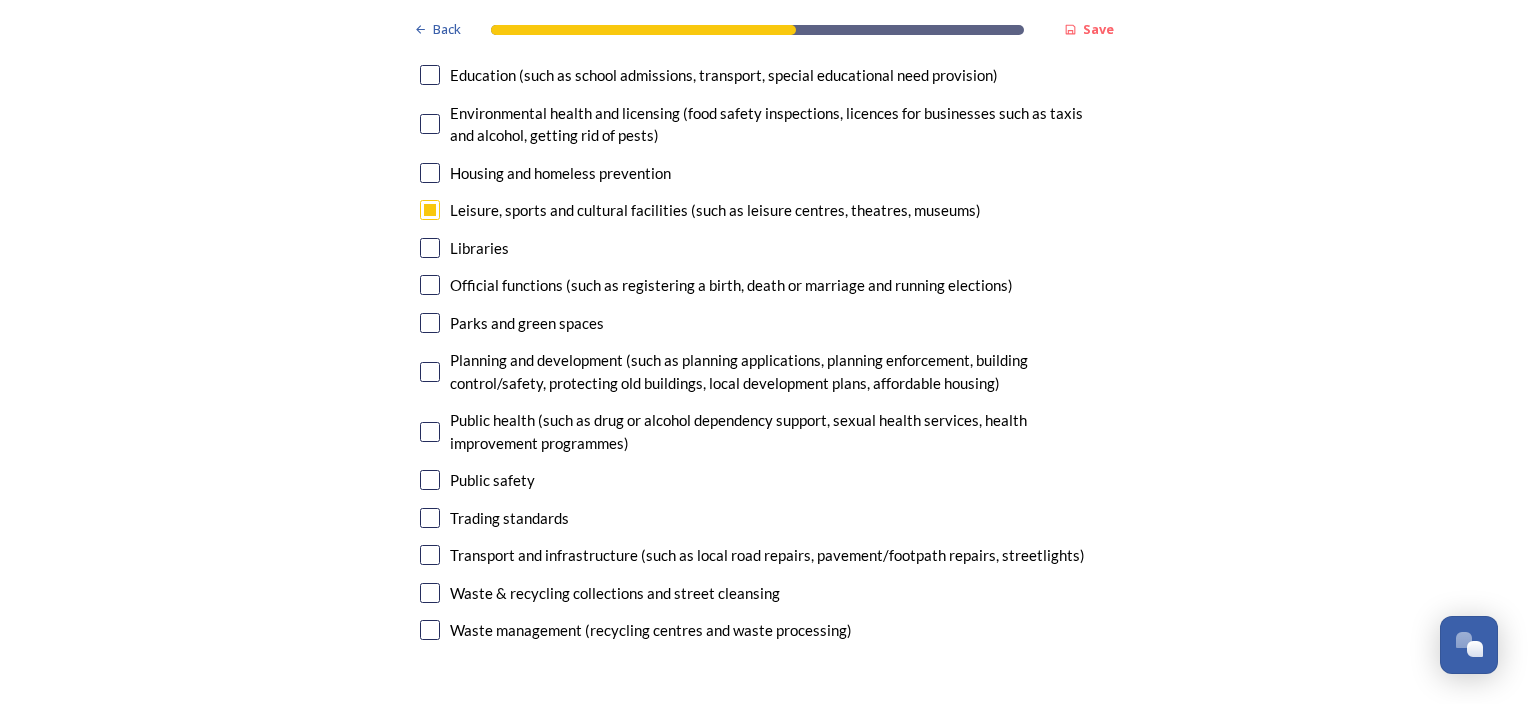 click at bounding box center (430, 372) 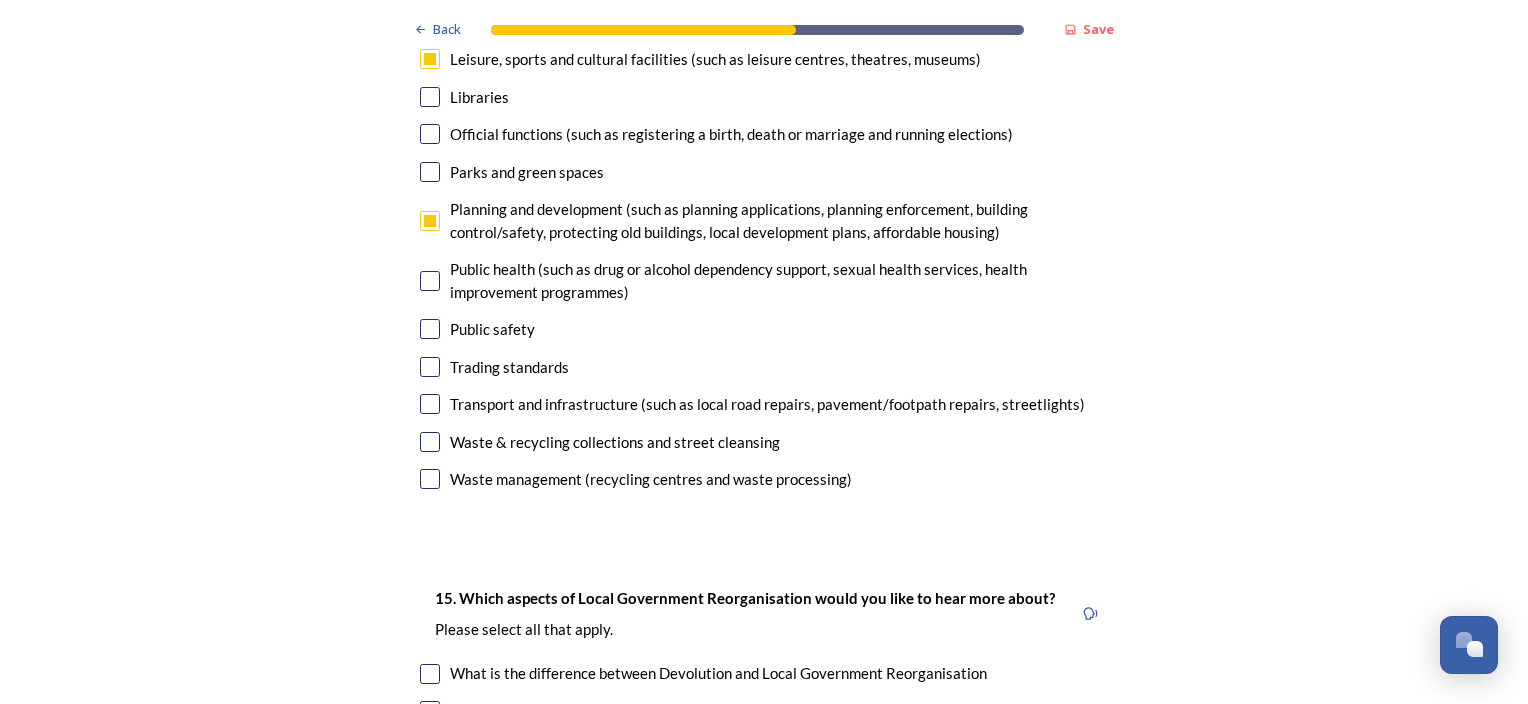 scroll, scrollTop: 5000, scrollLeft: 0, axis: vertical 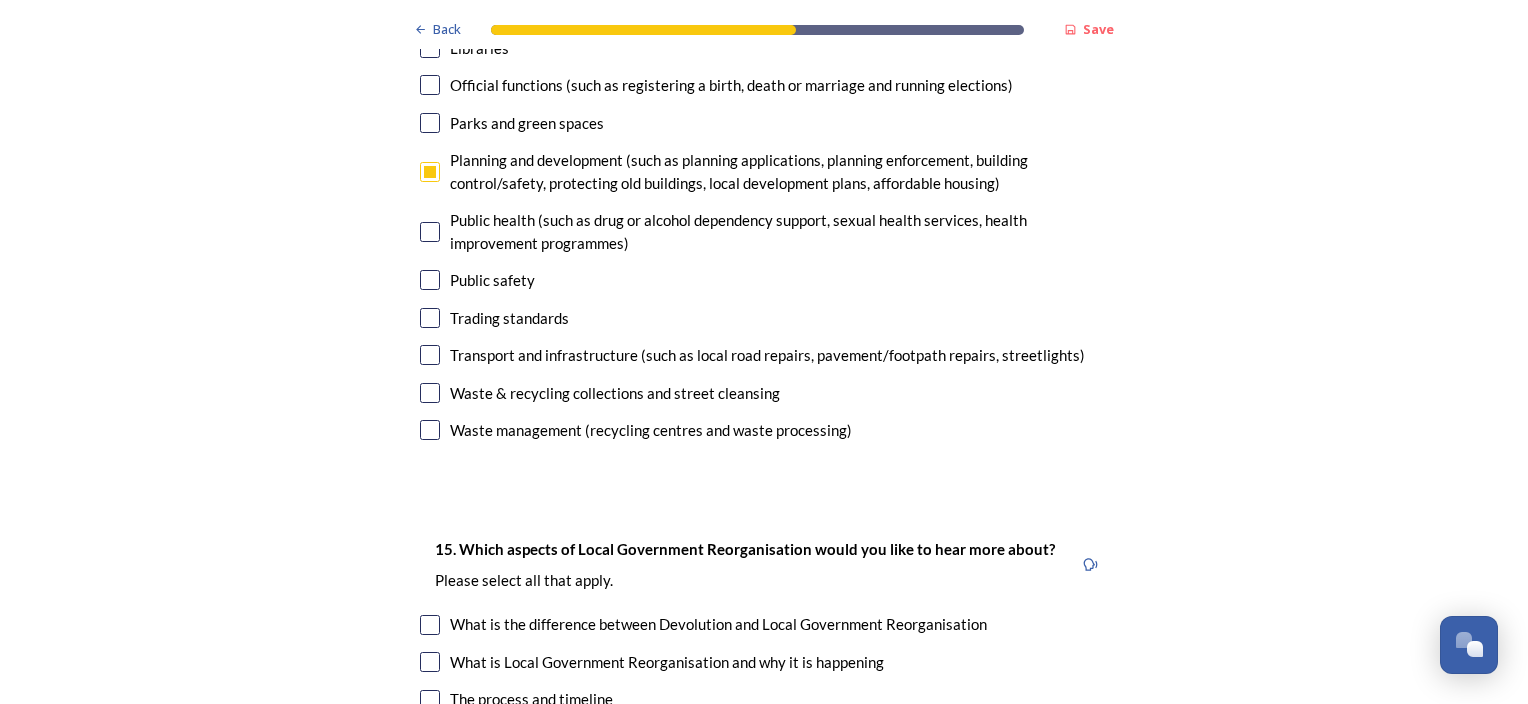 click at bounding box center (430, 355) 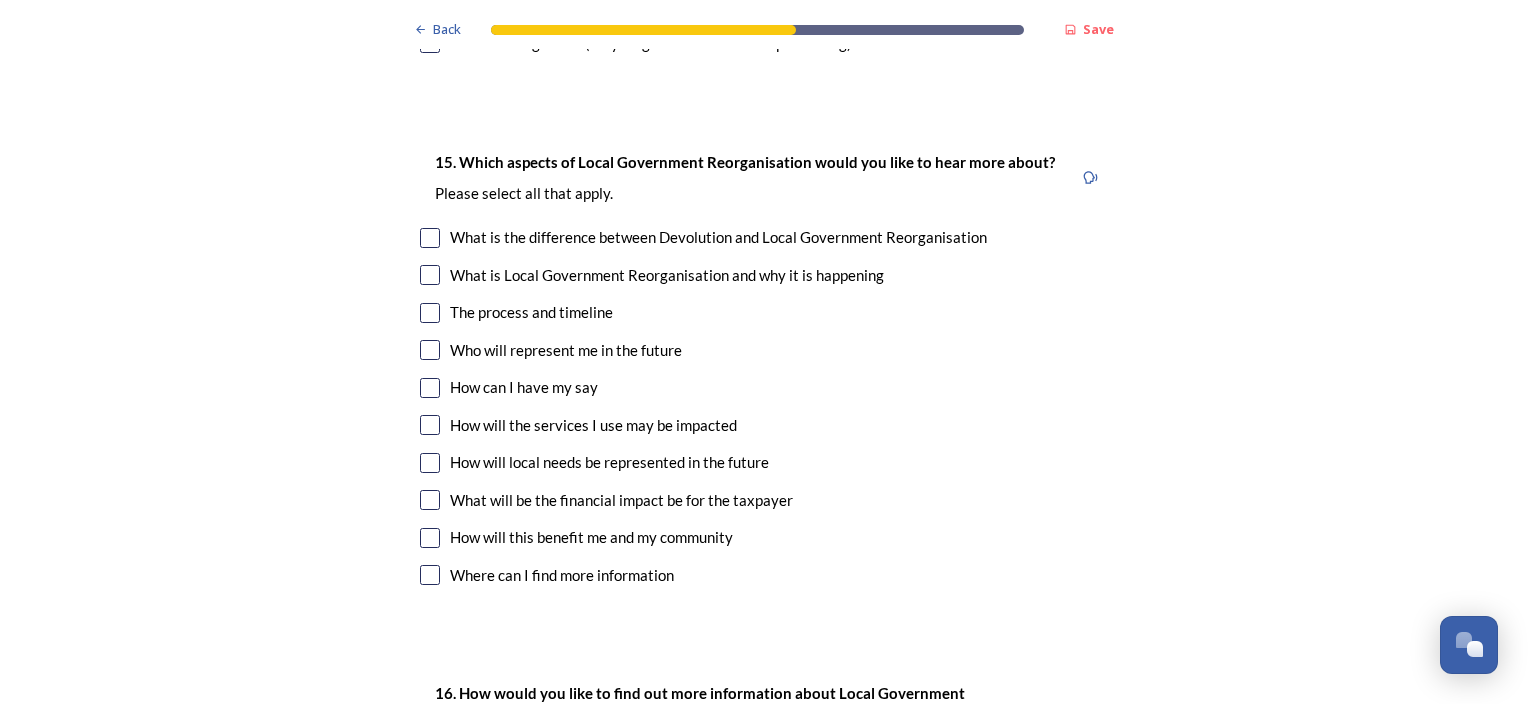 scroll, scrollTop: 5400, scrollLeft: 0, axis: vertical 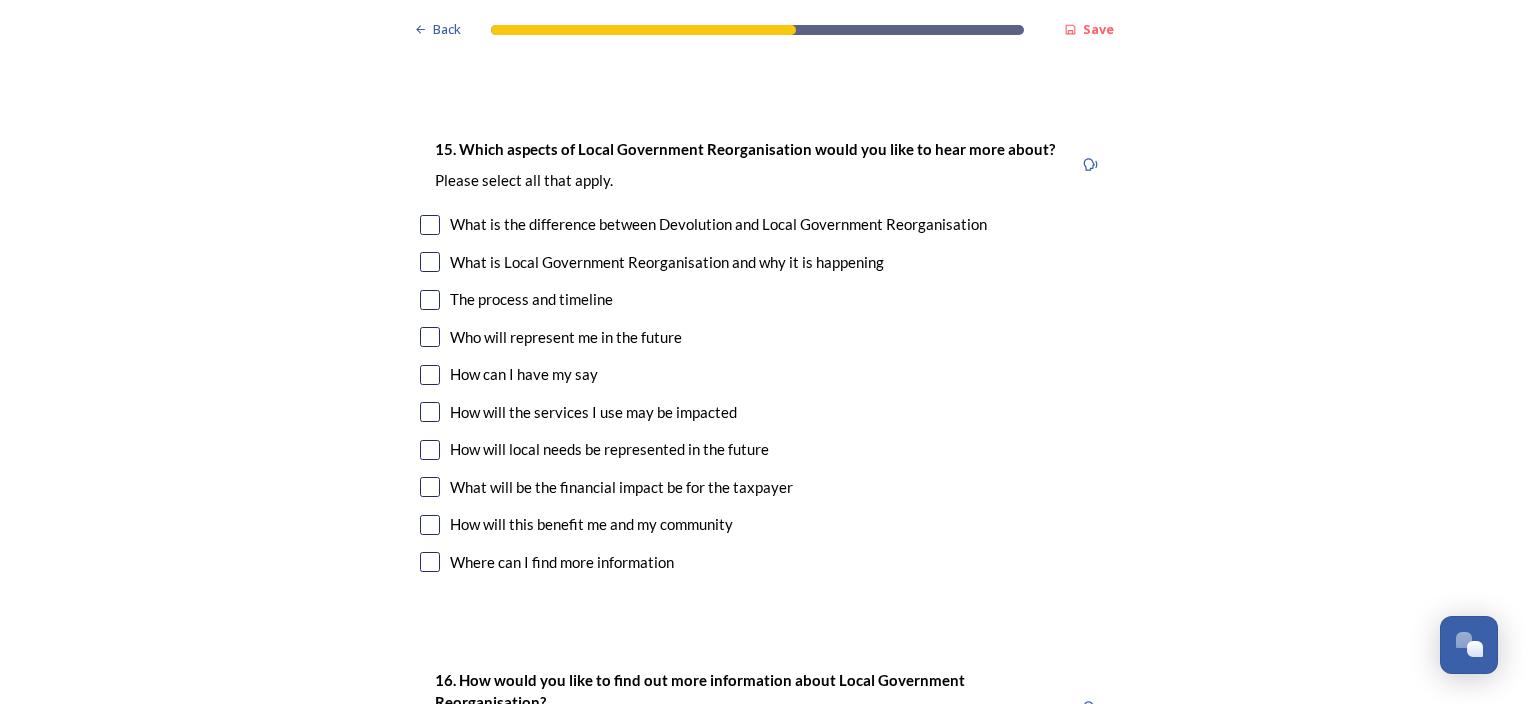 click at bounding box center [430, 375] 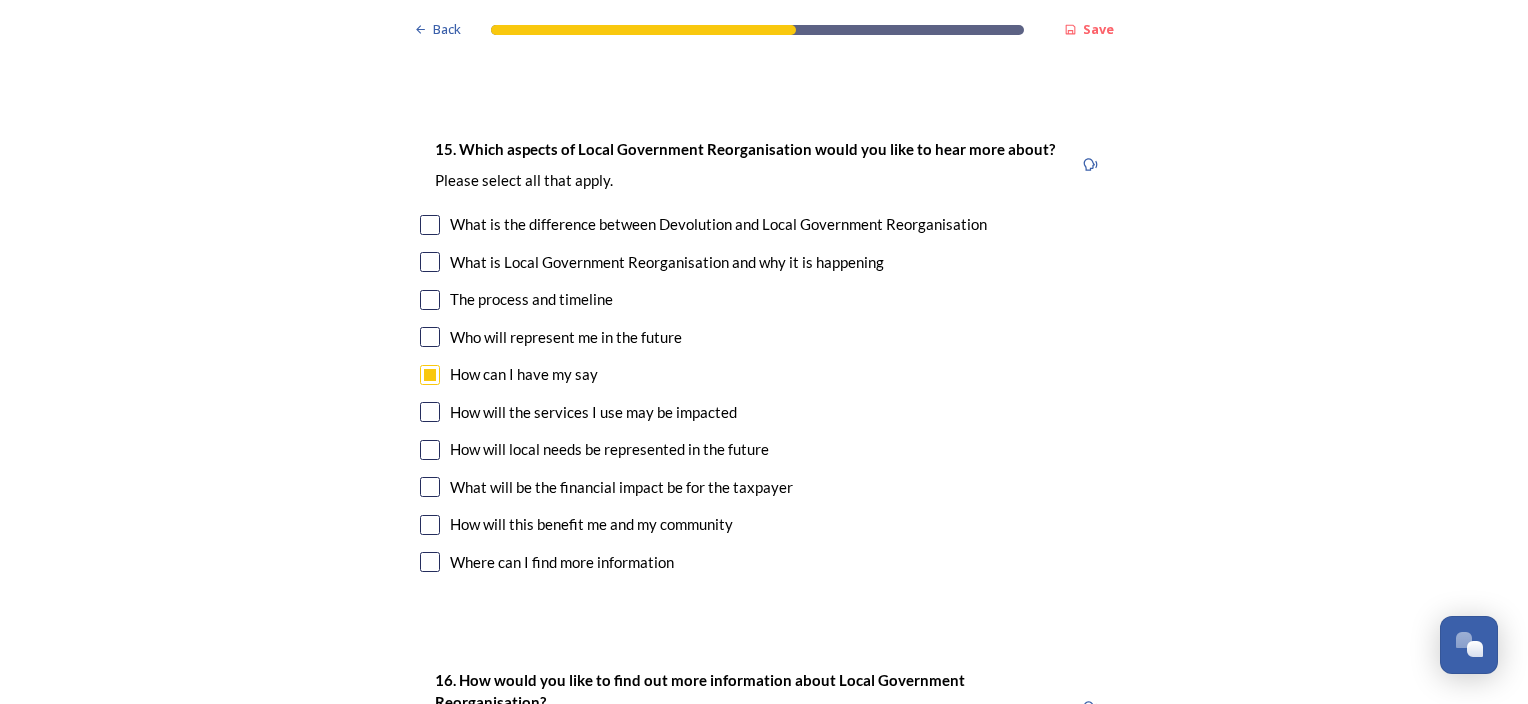 click at bounding box center [430, 450] 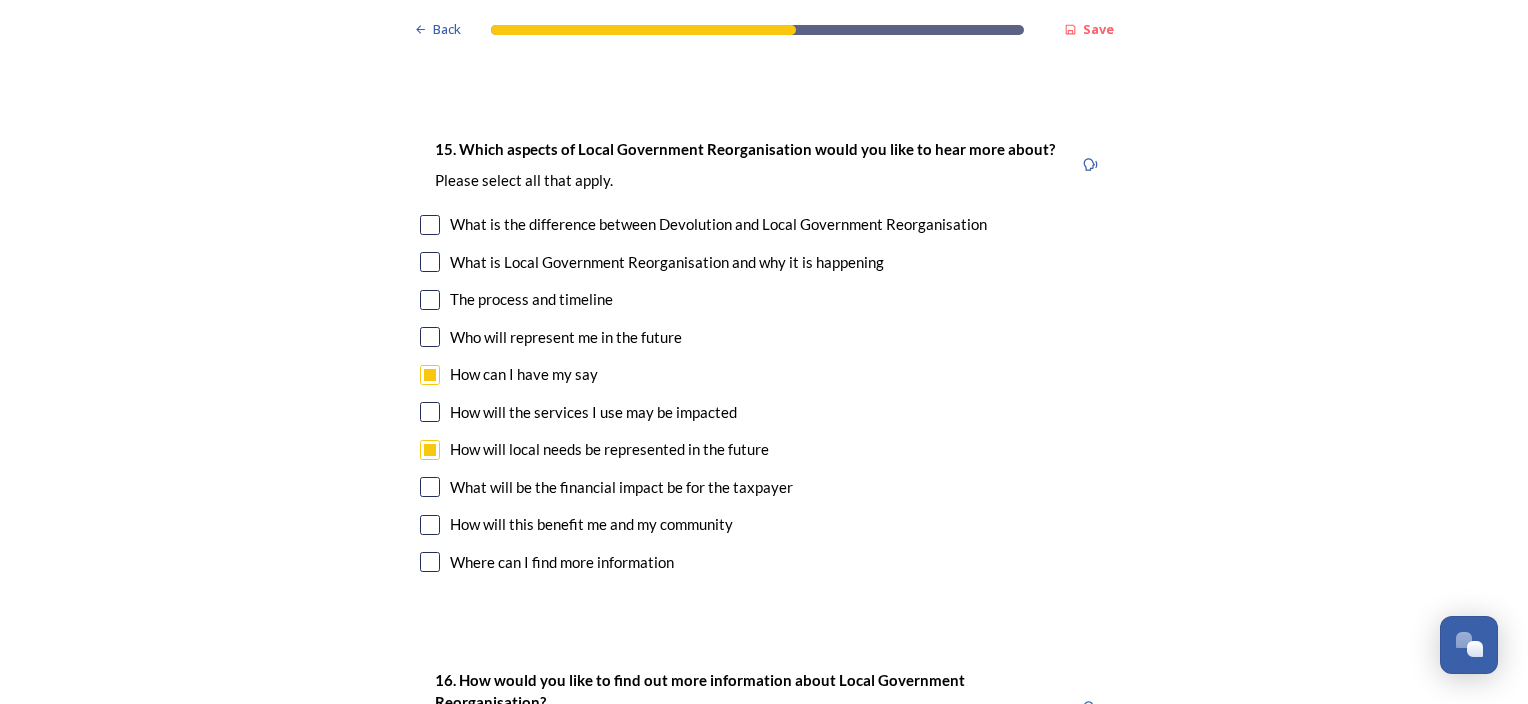 click at bounding box center (430, 487) 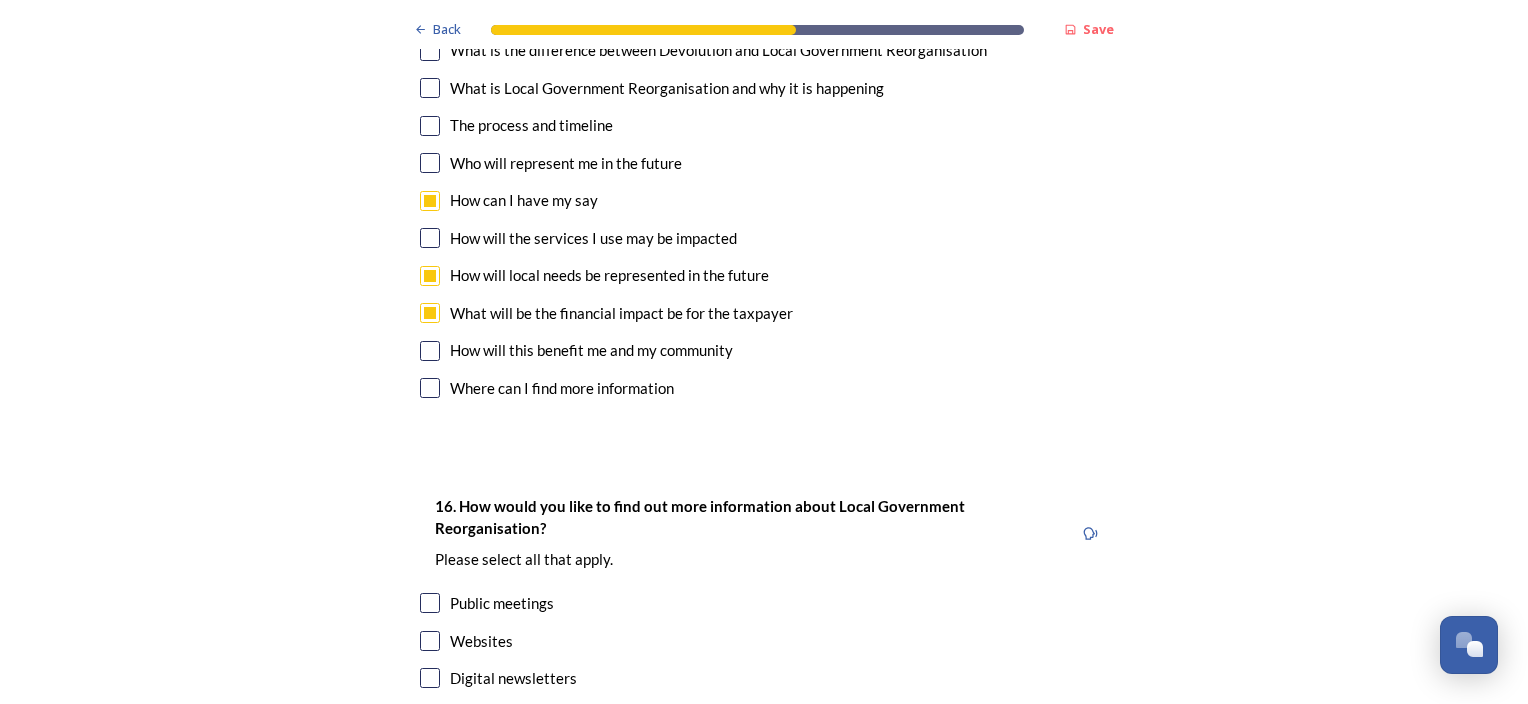 scroll, scrollTop: 5600, scrollLeft: 0, axis: vertical 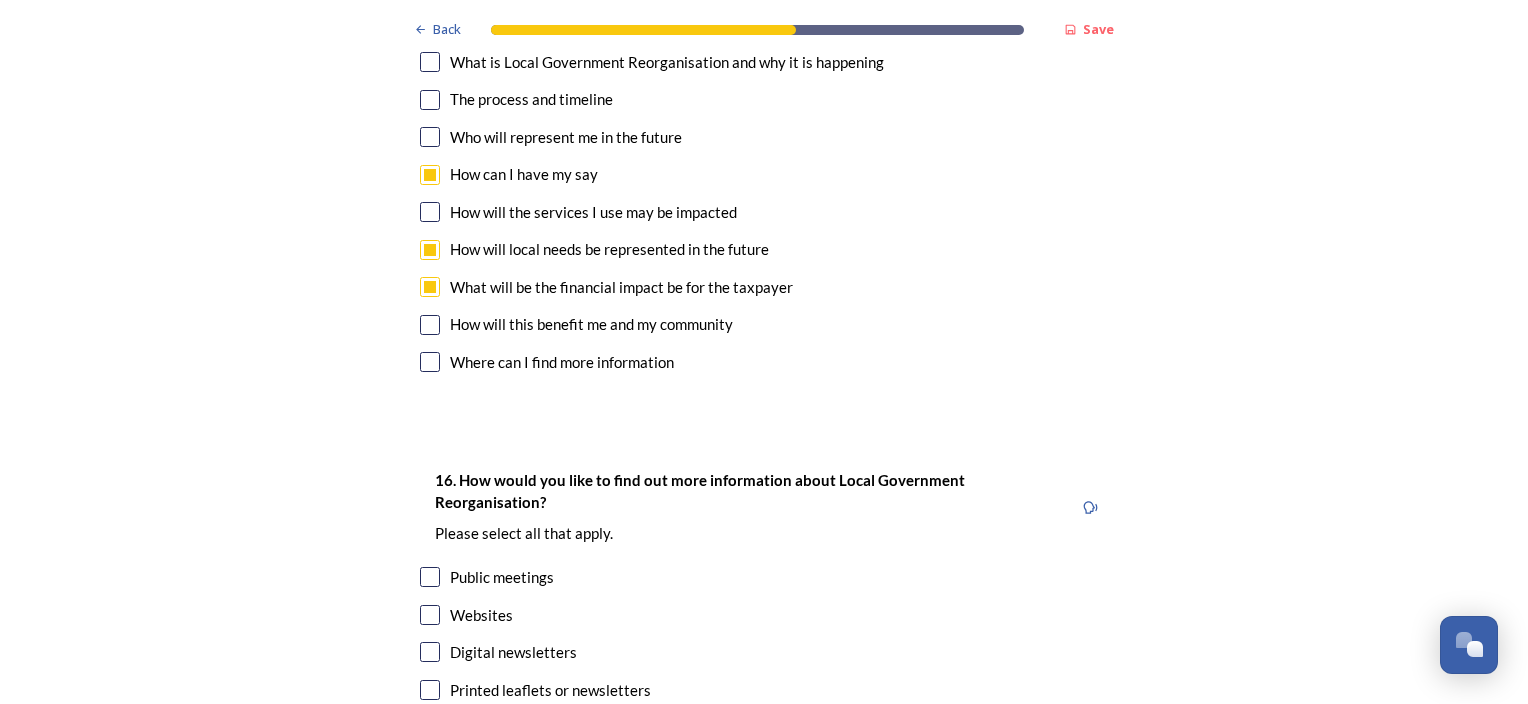 click at bounding box center [430, 325] 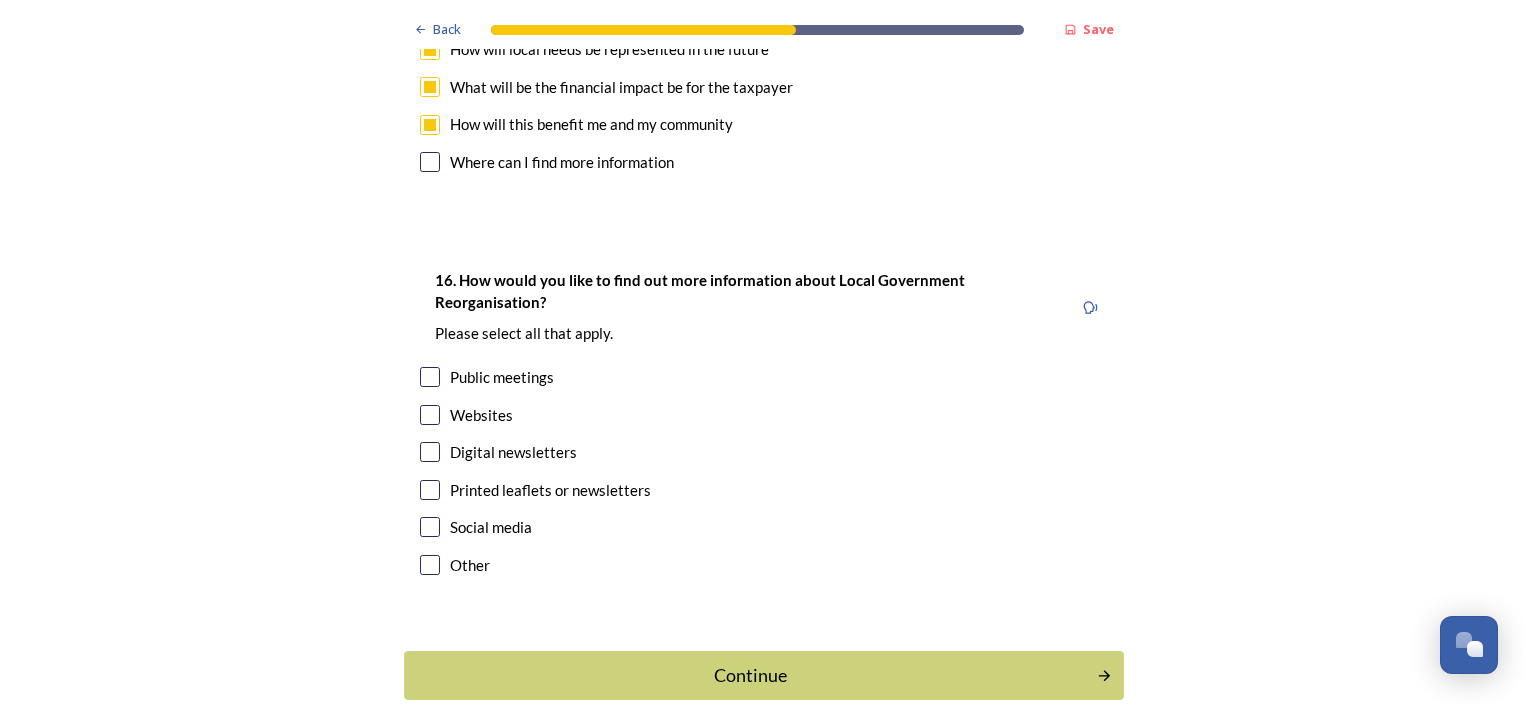 scroll, scrollTop: 5900, scrollLeft: 0, axis: vertical 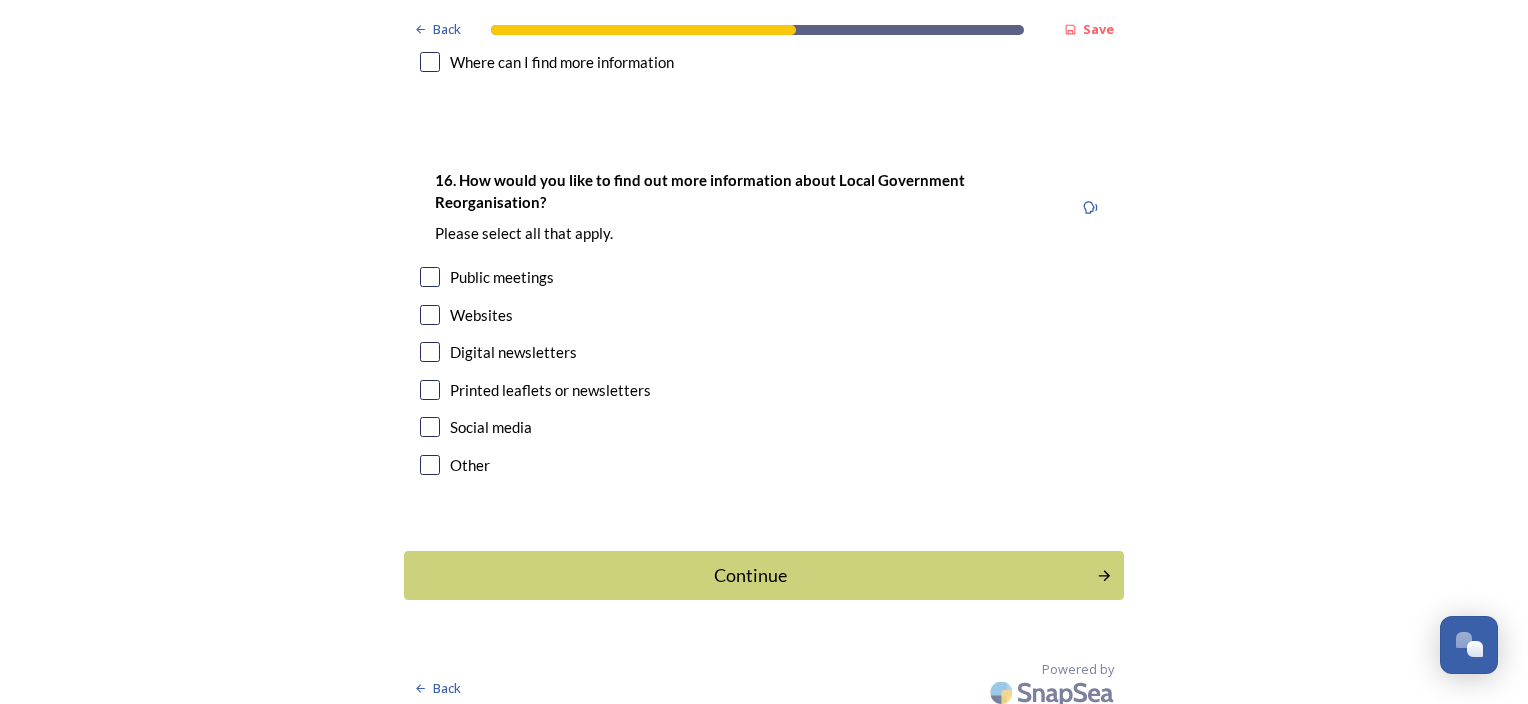 click at bounding box center (430, 352) 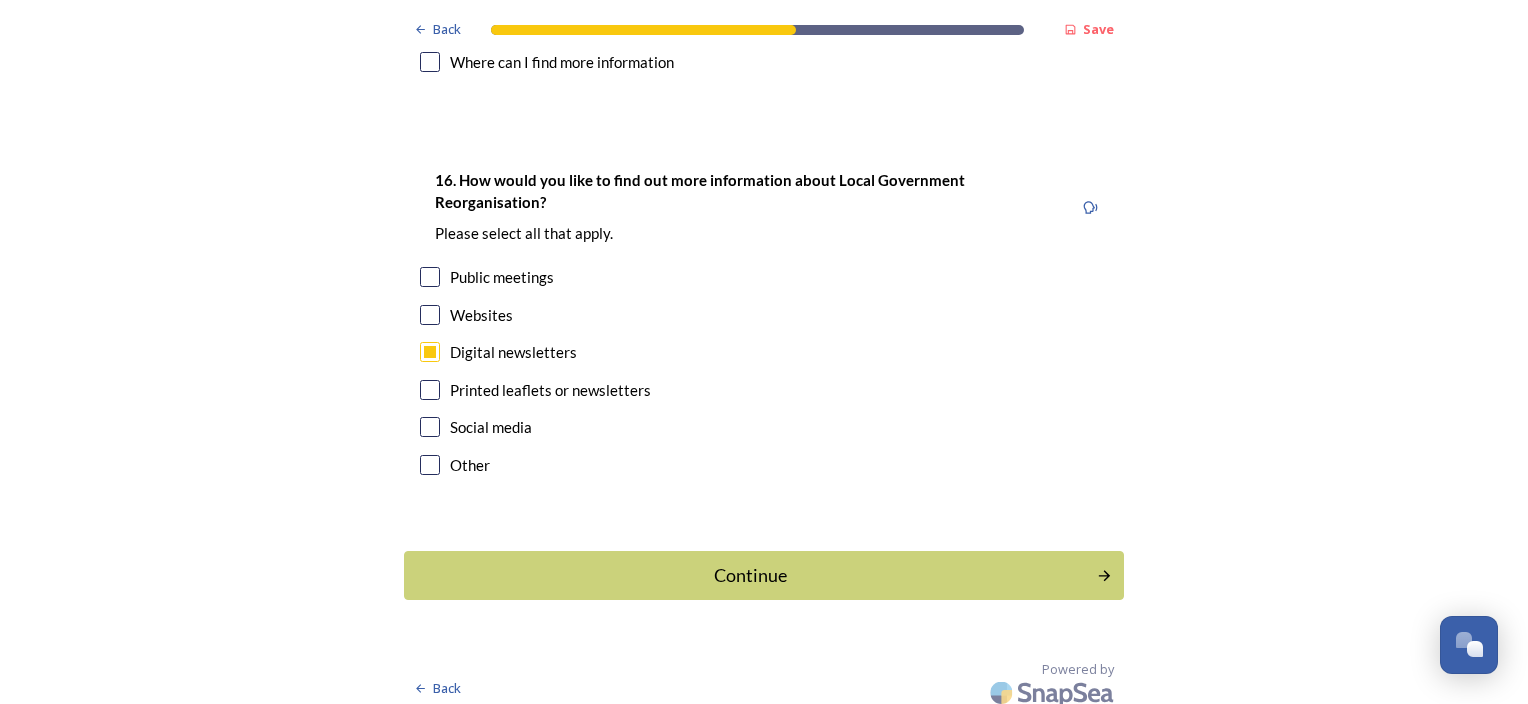 click at bounding box center [430, 315] 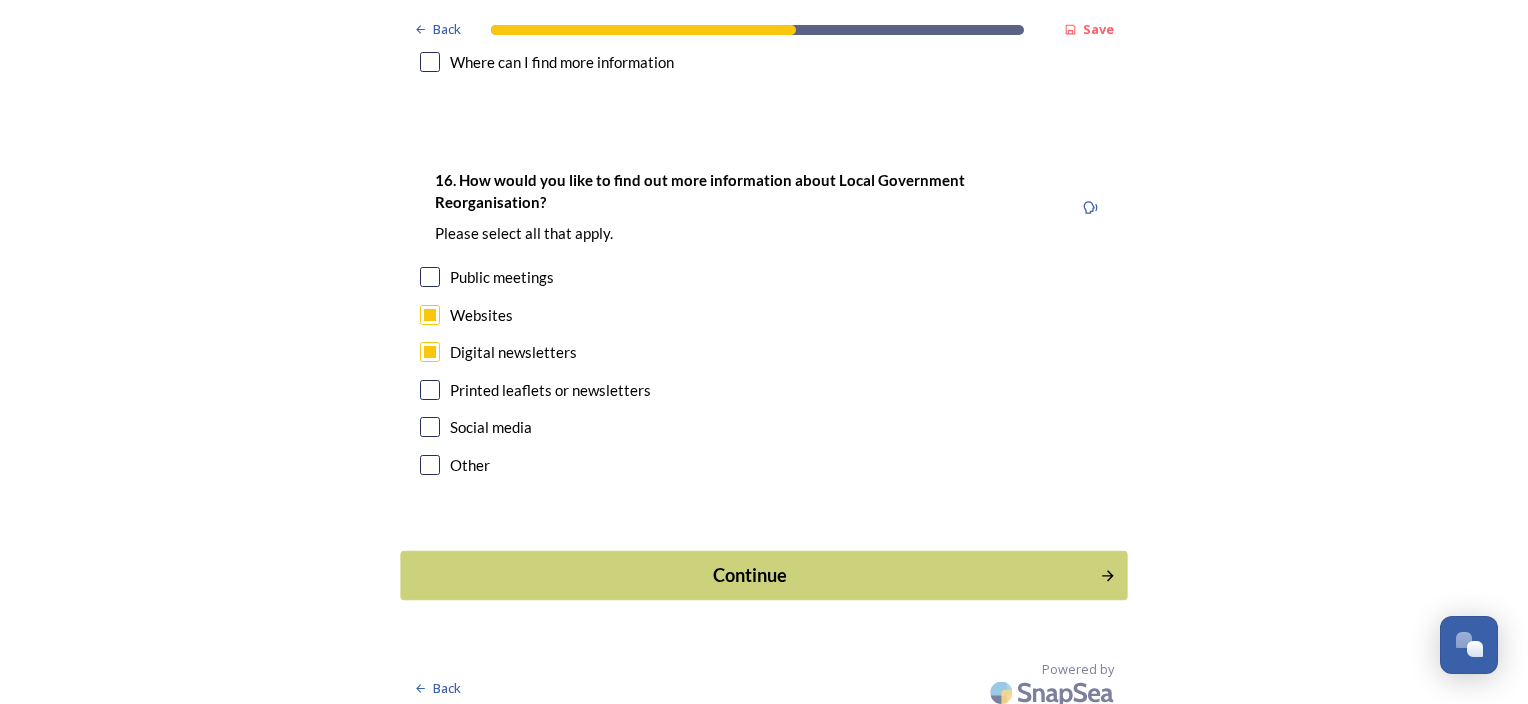click on "Continue" at bounding box center (750, 575) 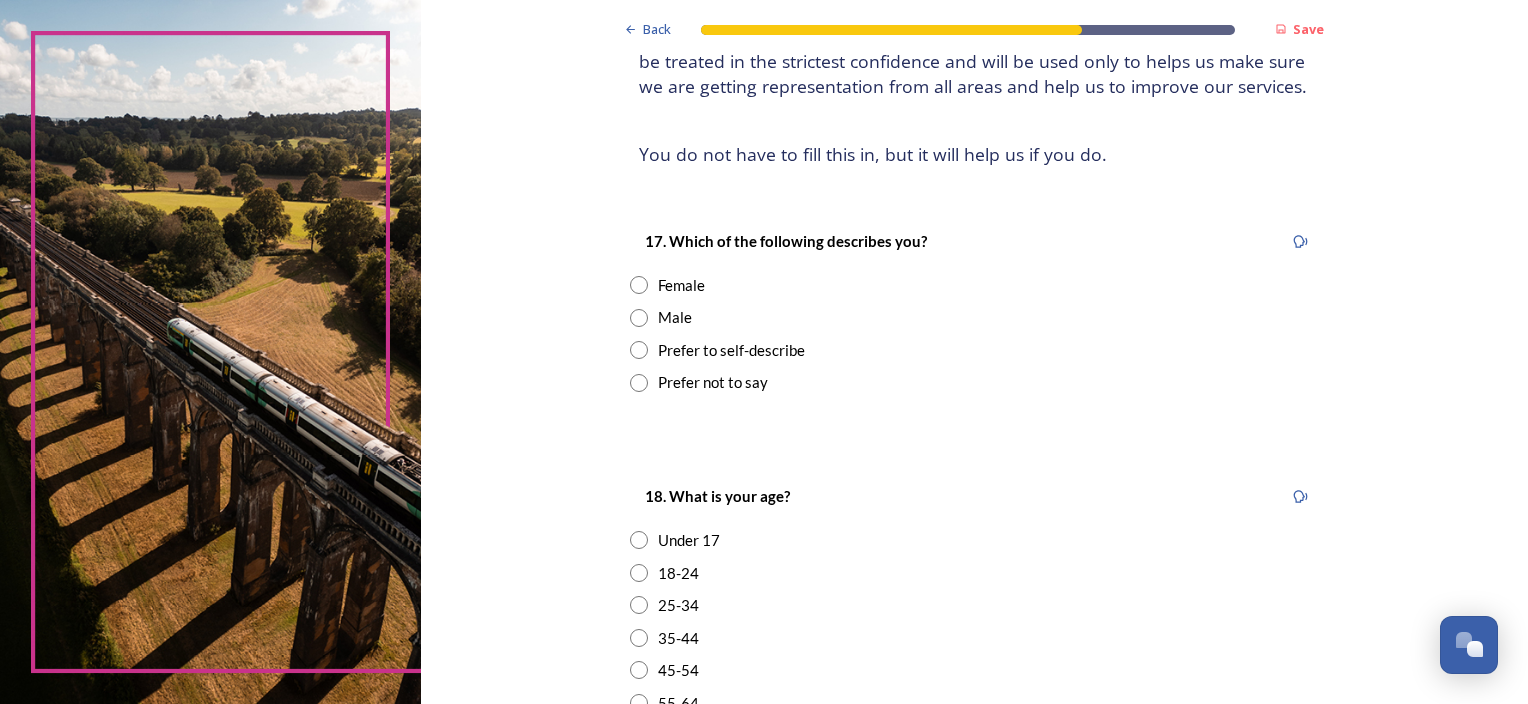 scroll, scrollTop: 200, scrollLeft: 0, axis: vertical 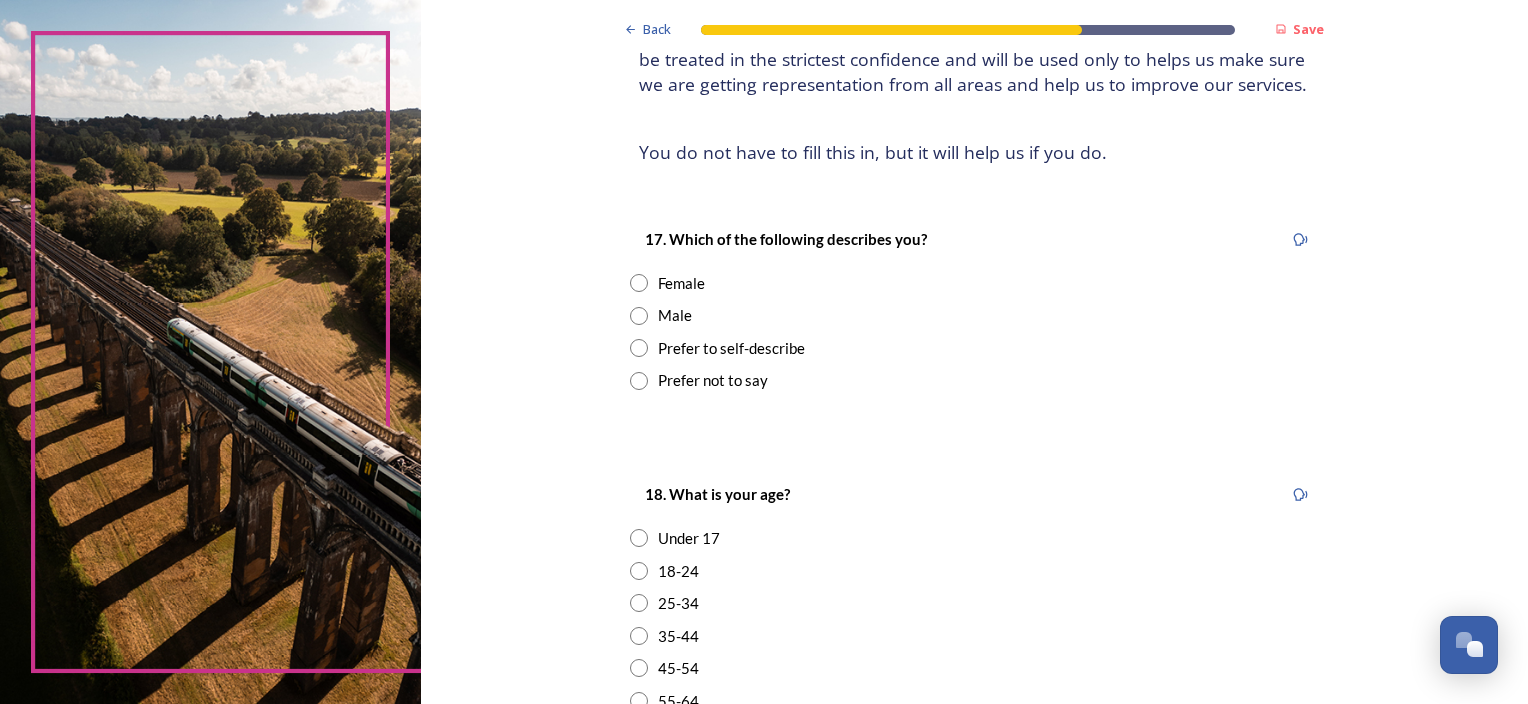 click at bounding box center (639, 316) 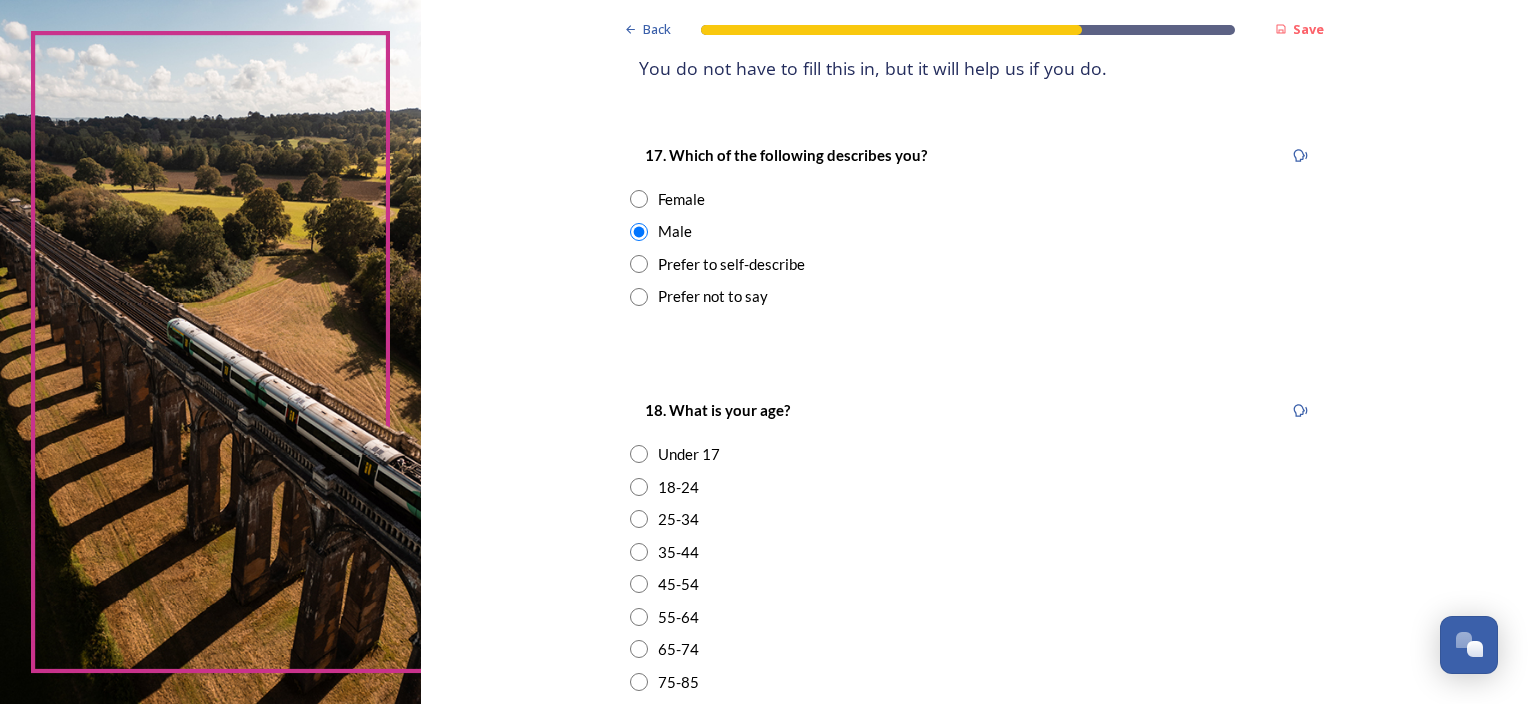 scroll, scrollTop: 500, scrollLeft: 0, axis: vertical 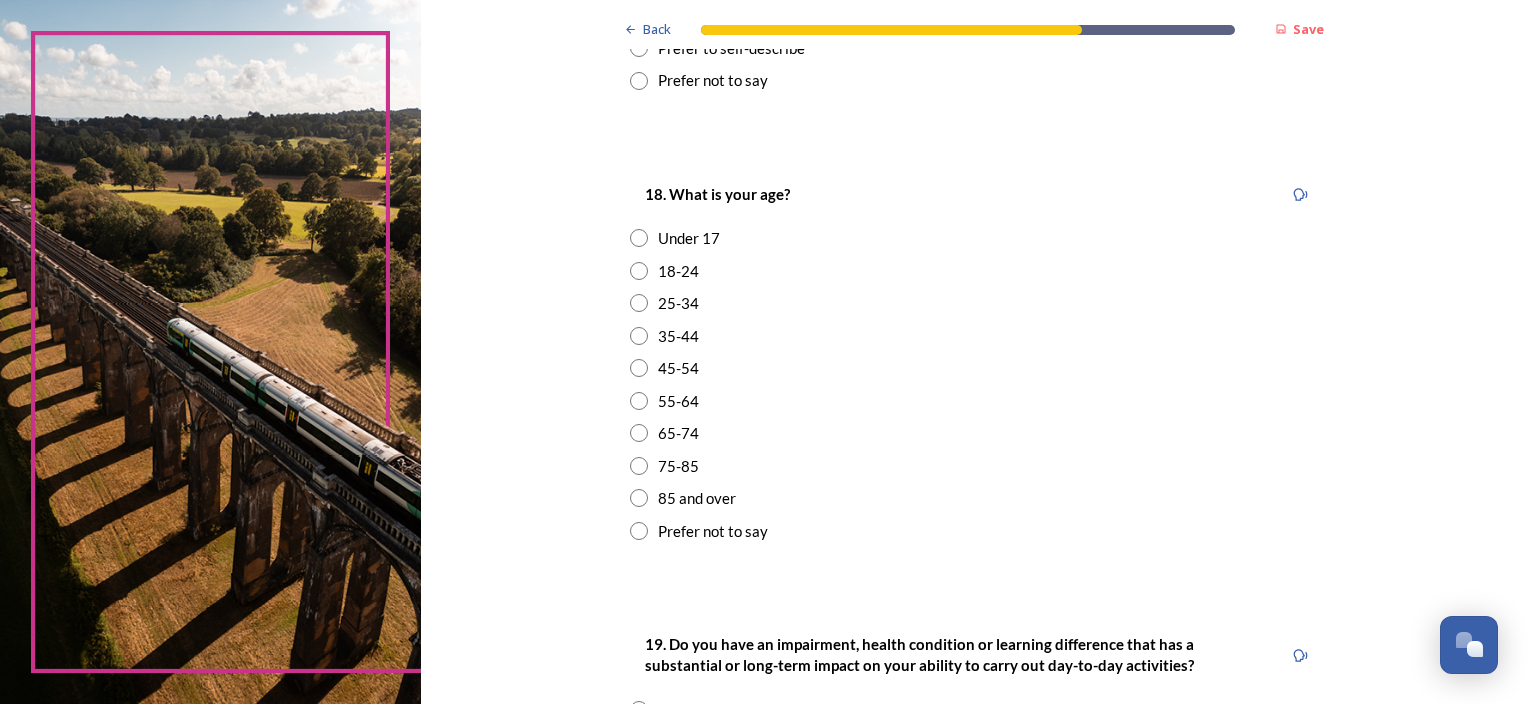 drag, startPoint x: 636, startPoint y: 400, endPoint x: 660, endPoint y: 404, distance: 24.33105 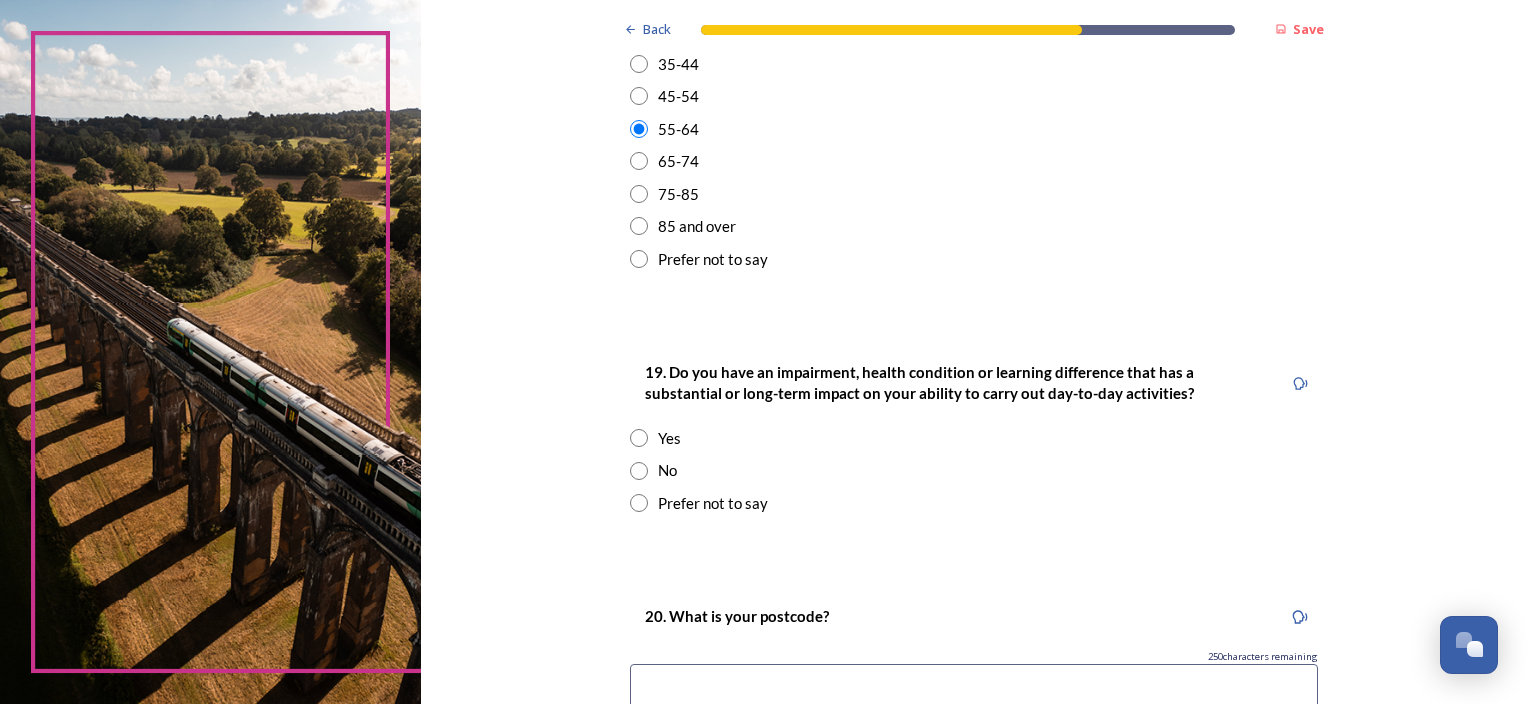 scroll, scrollTop: 800, scrollLeft: 0, axis: vertical 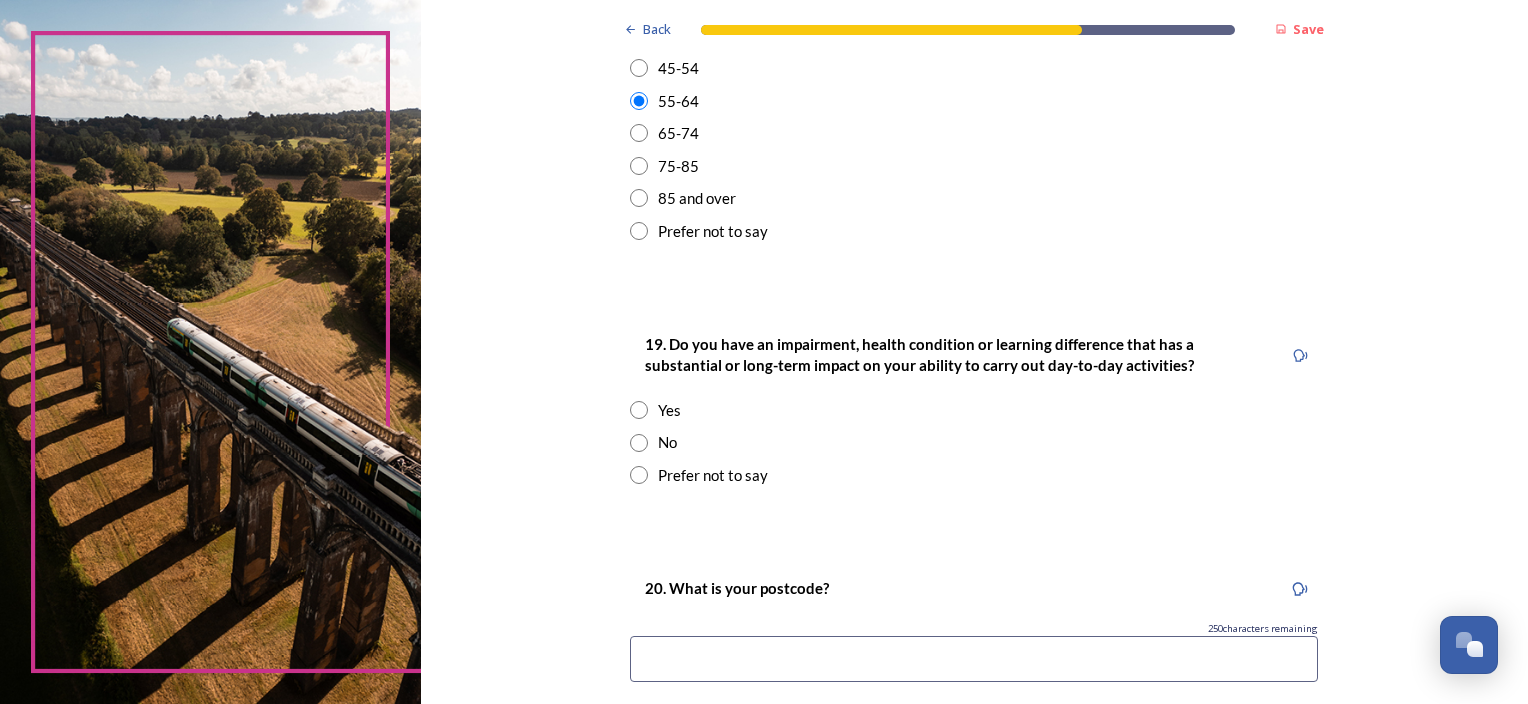 click at bounding box center (639, 410) 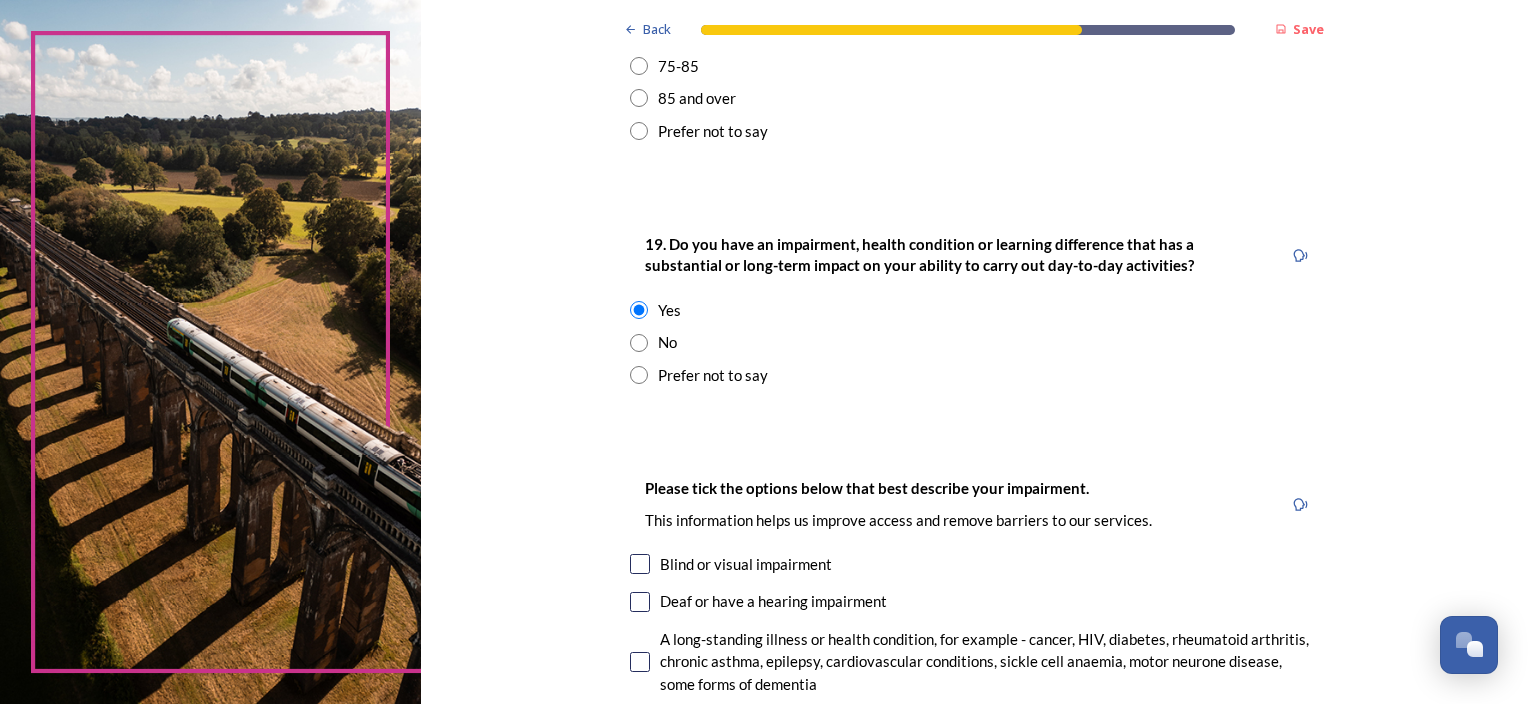 scroll, scrollTop: 1000, scrollLeft: 0, axis: vertical 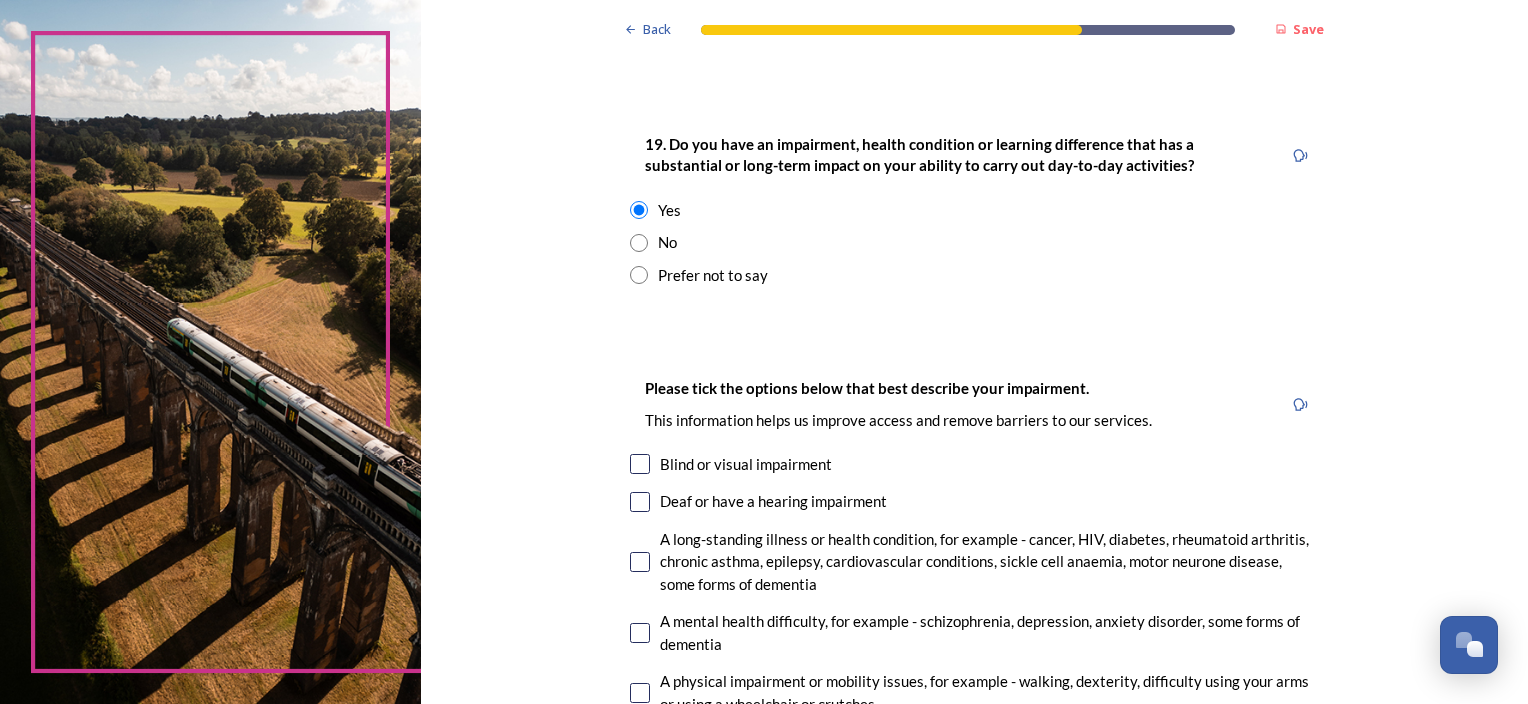 click at bounding box center (640, 502) 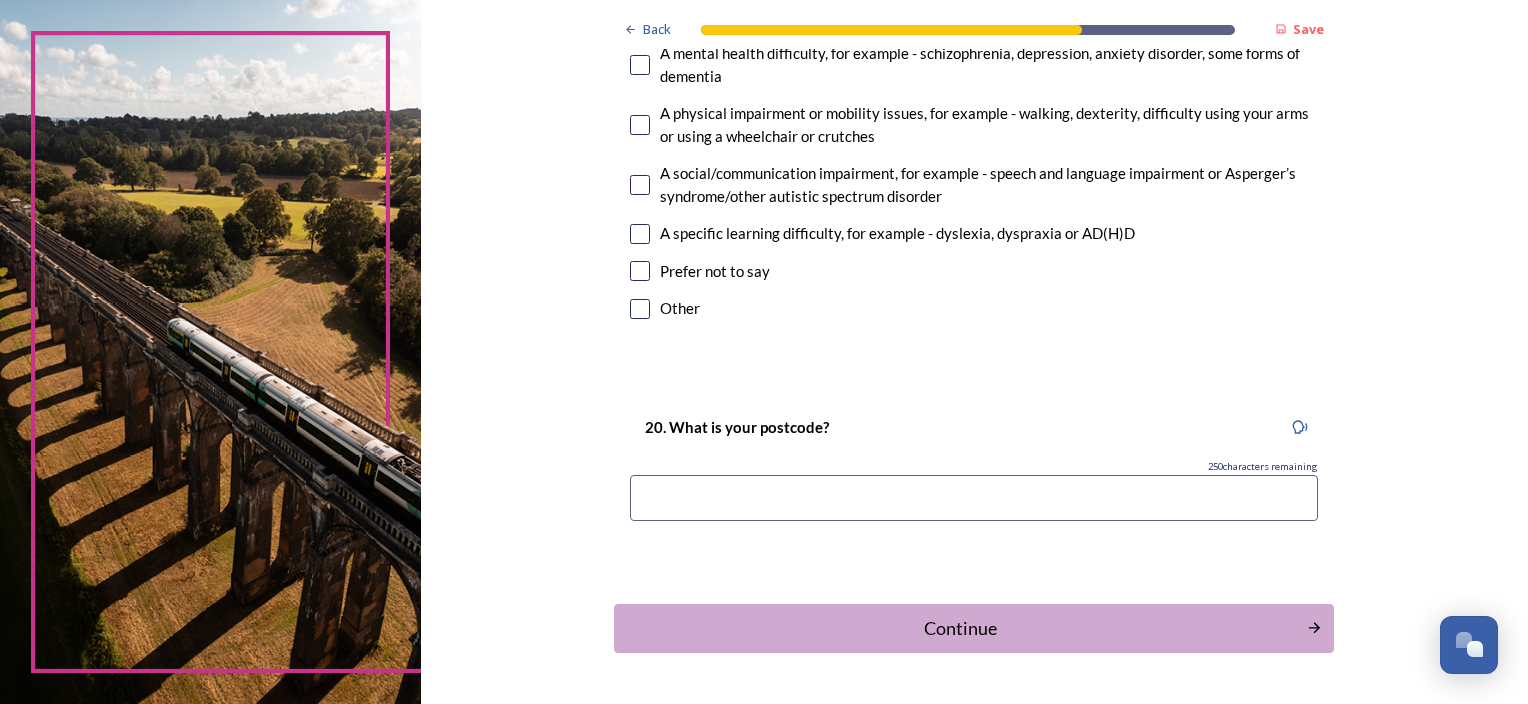 scroll, scrollTop: 1600, scrollLeft: 0, axis: vertical 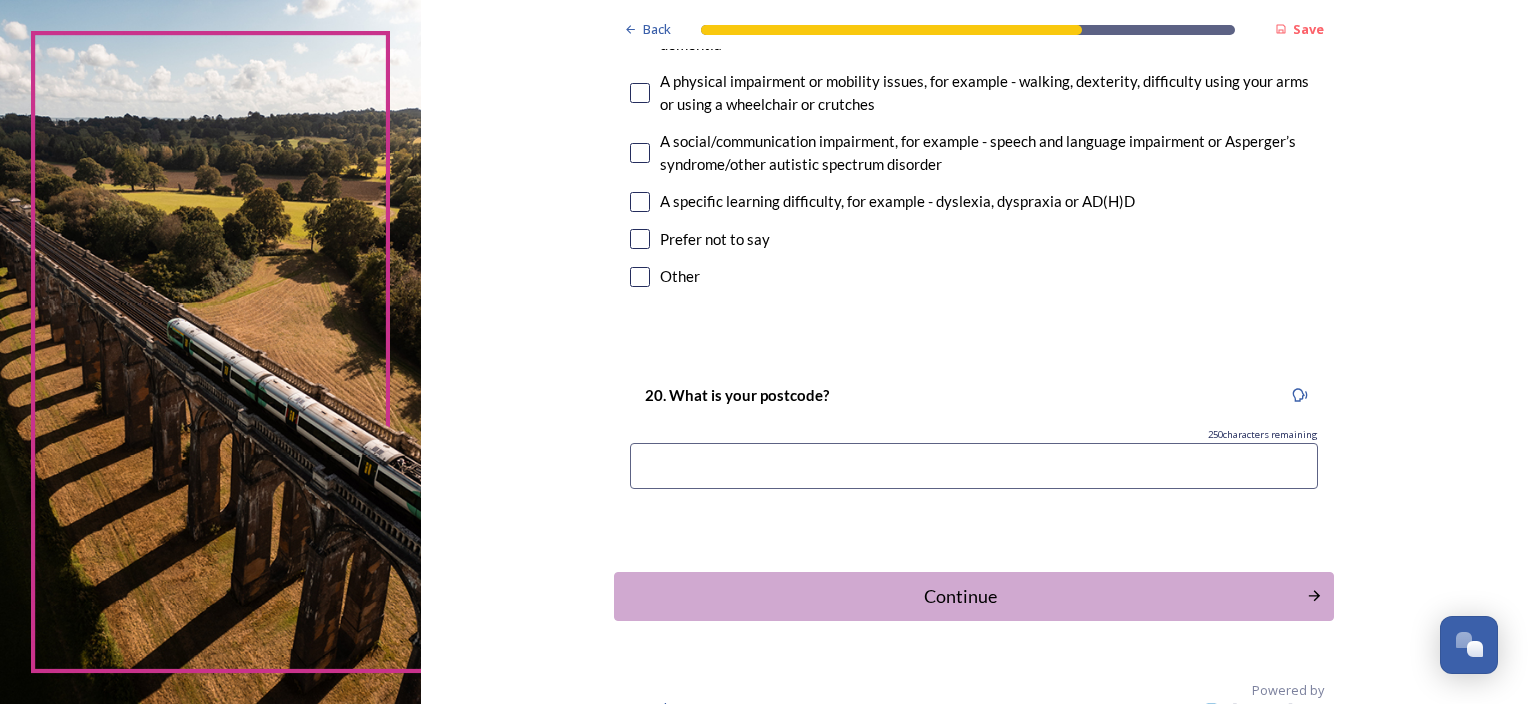 click at bounding box center (974, 466) 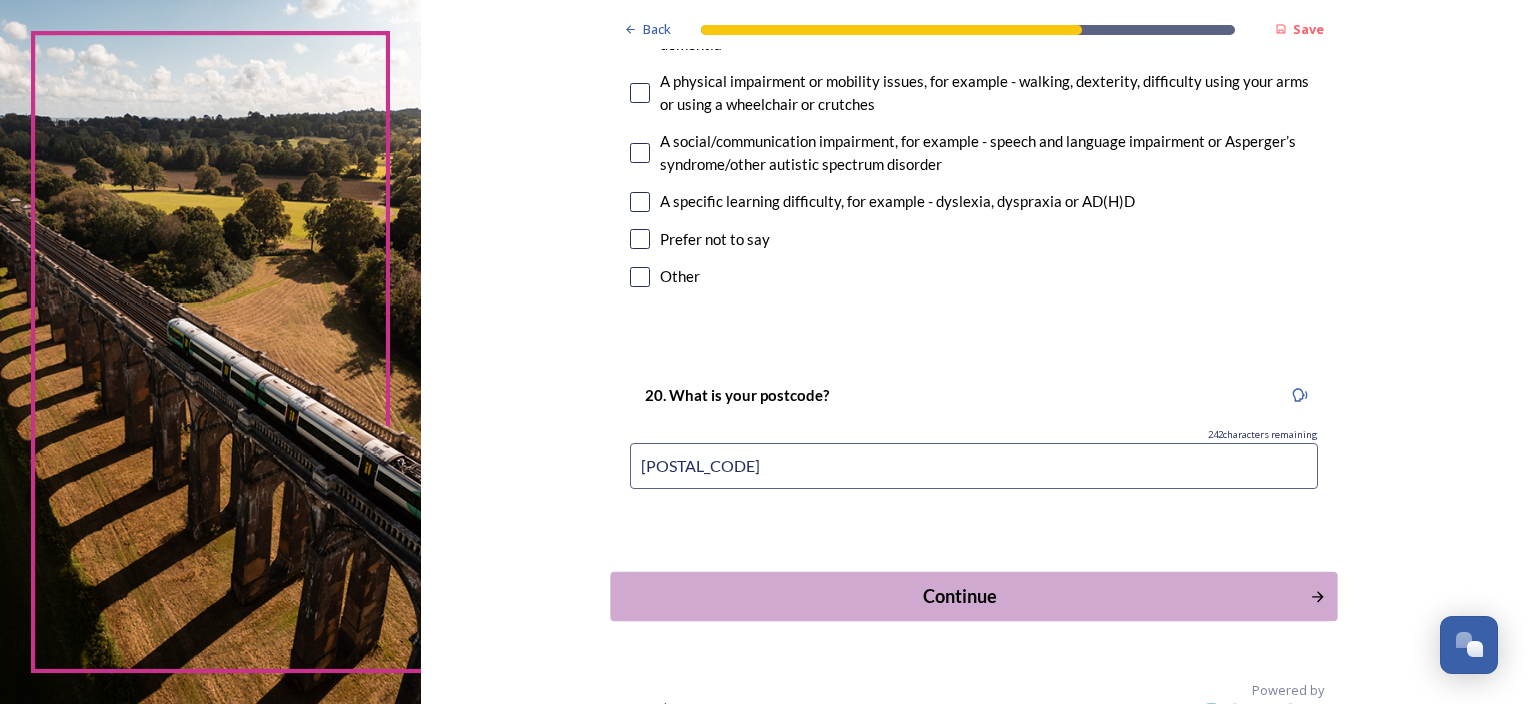 type on "[POSTAL_CODE]" 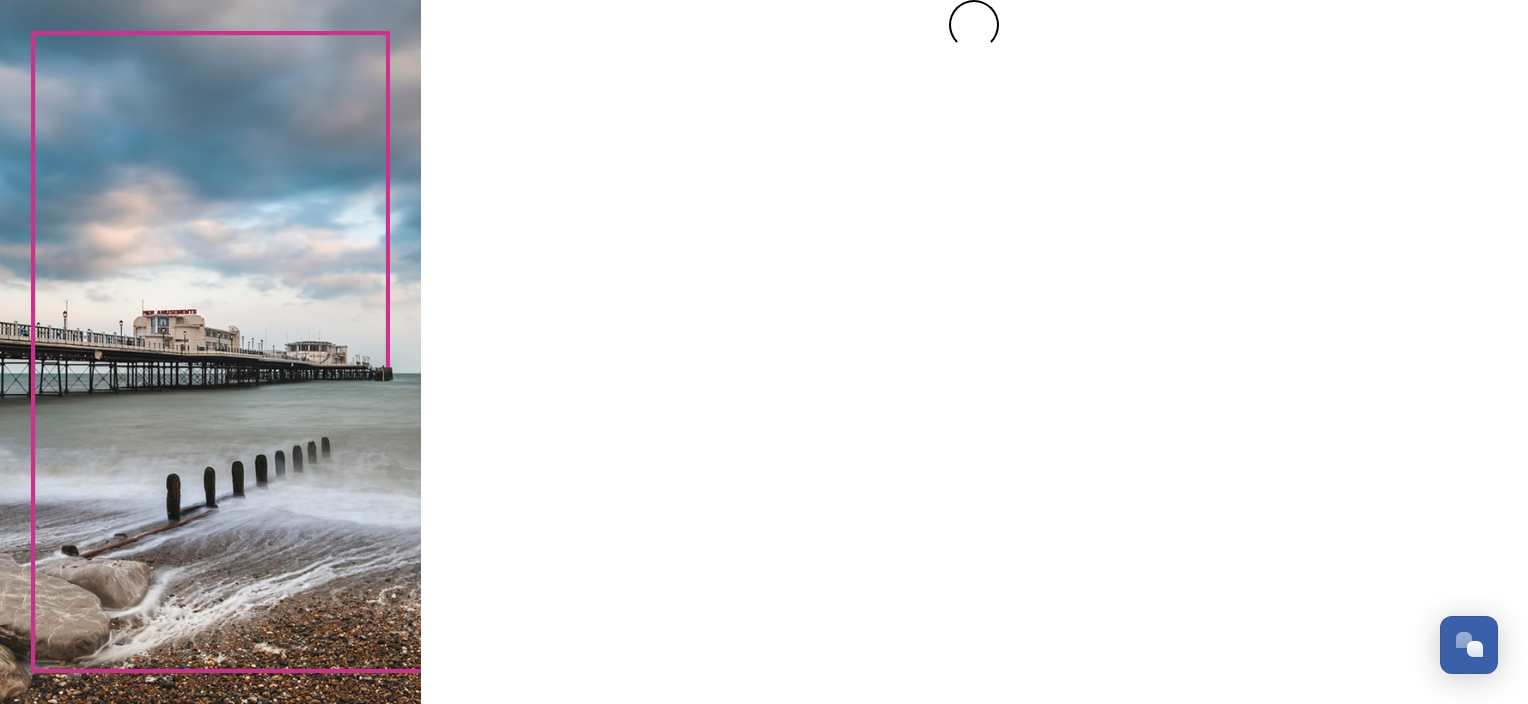 scroll, scrollTop: 0, scrollLeft: 0, axis: both 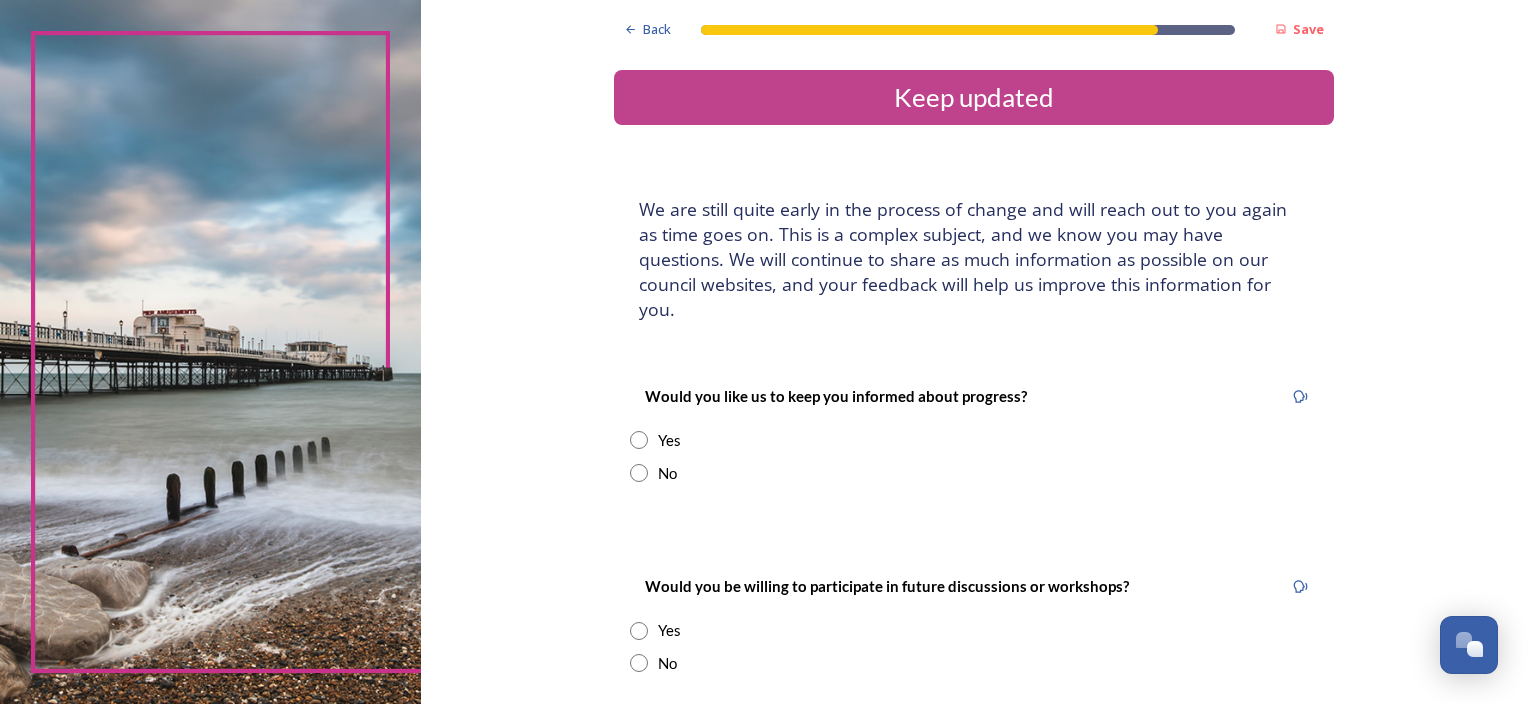 click at bounding box center (639, 440) 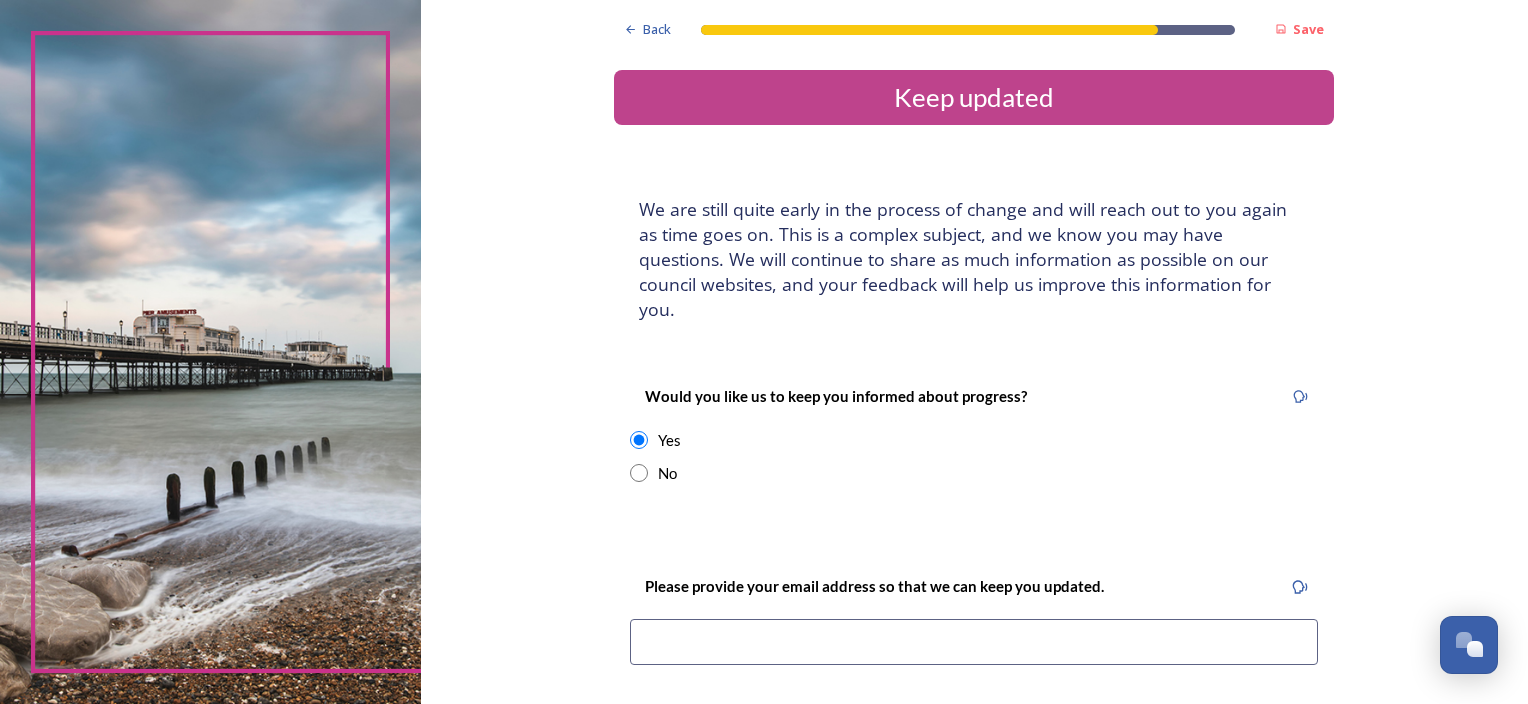 click at bounding box center [974, 642] 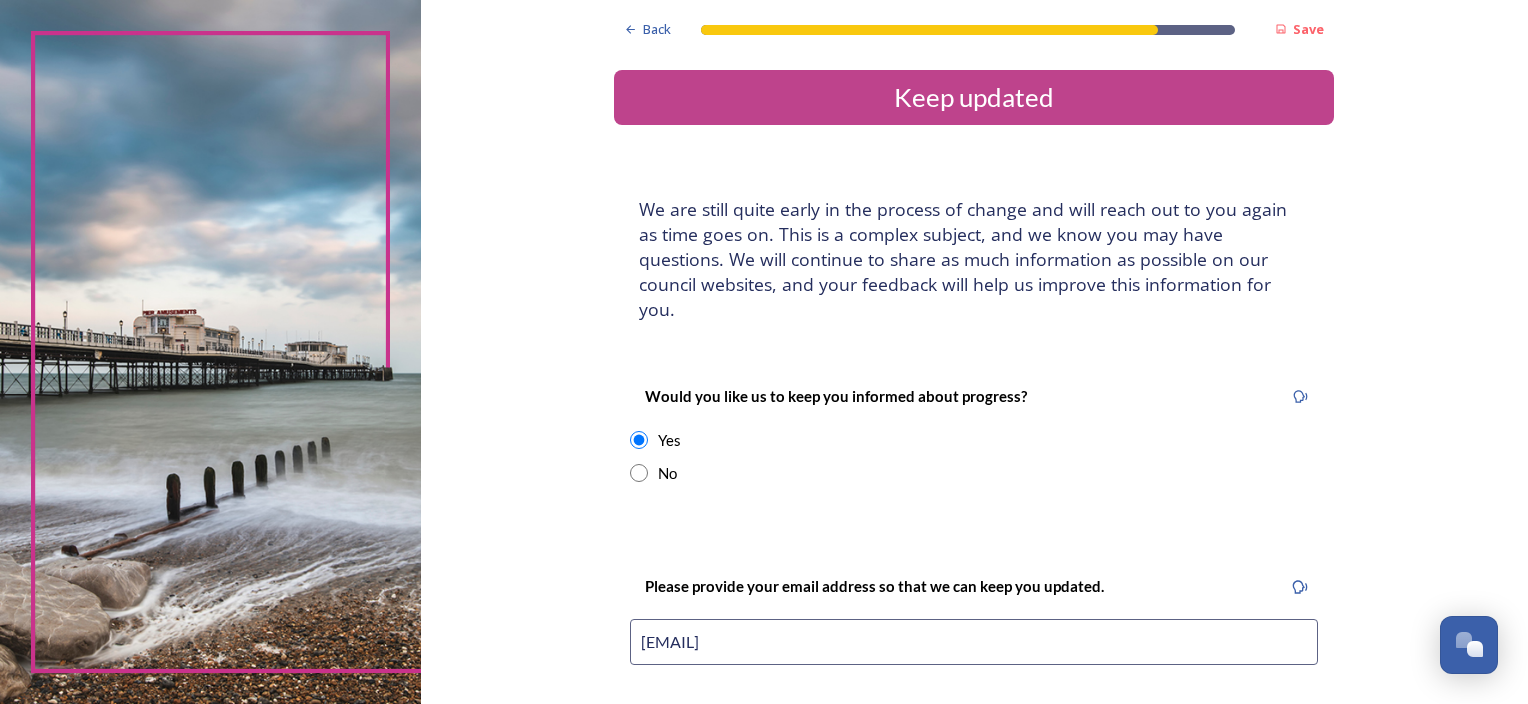 type on "[EMAIL]" 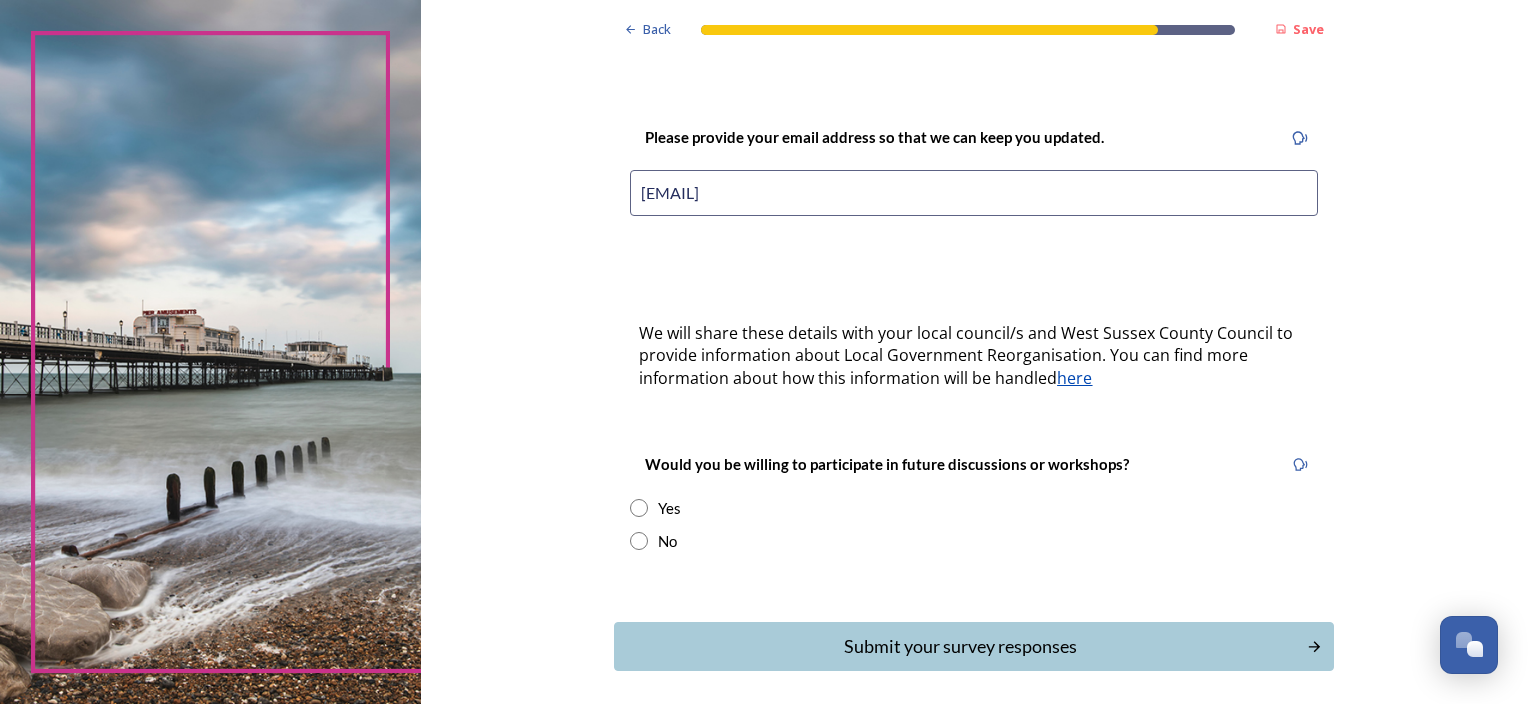 click at bounding box center [639, 508] 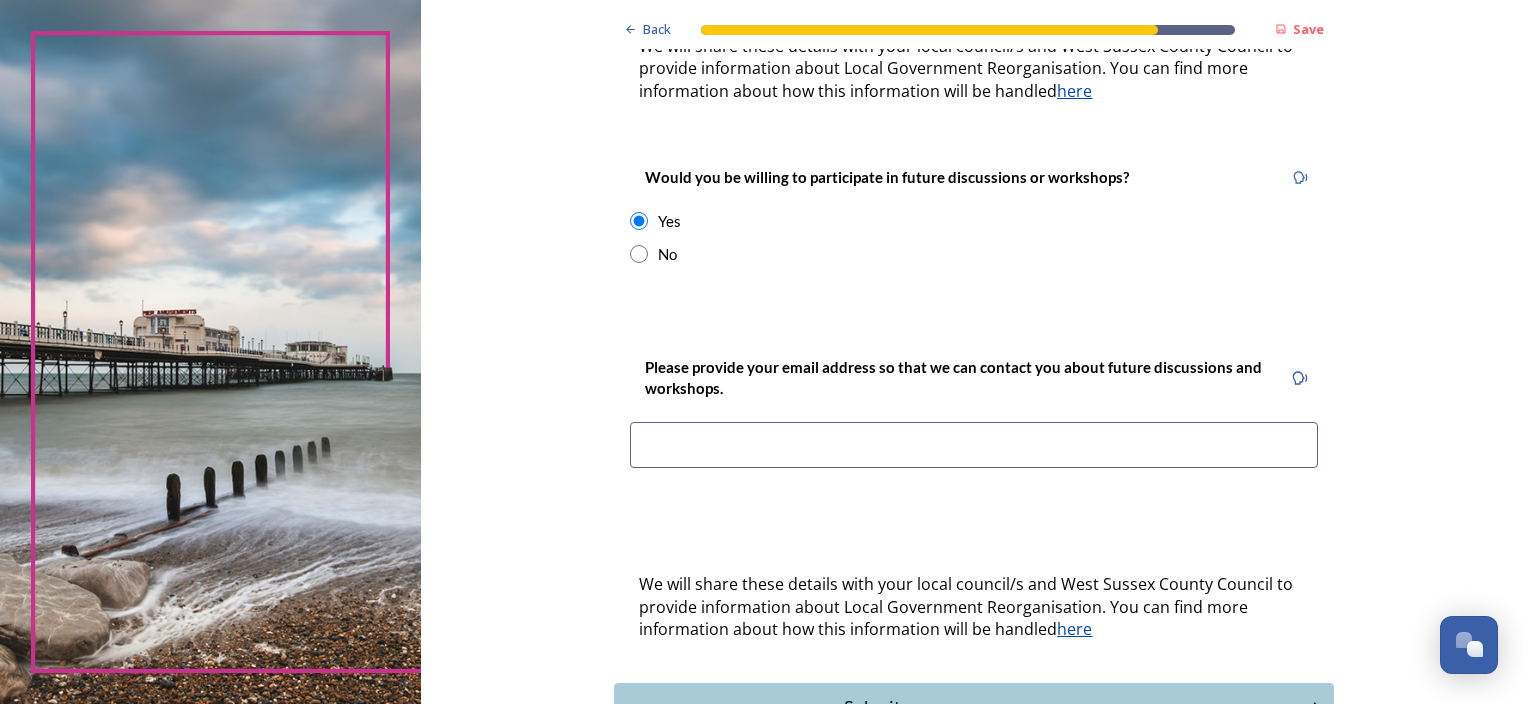 scroll, scrollTop: 749, scrollLeft: 0, axis: vertical 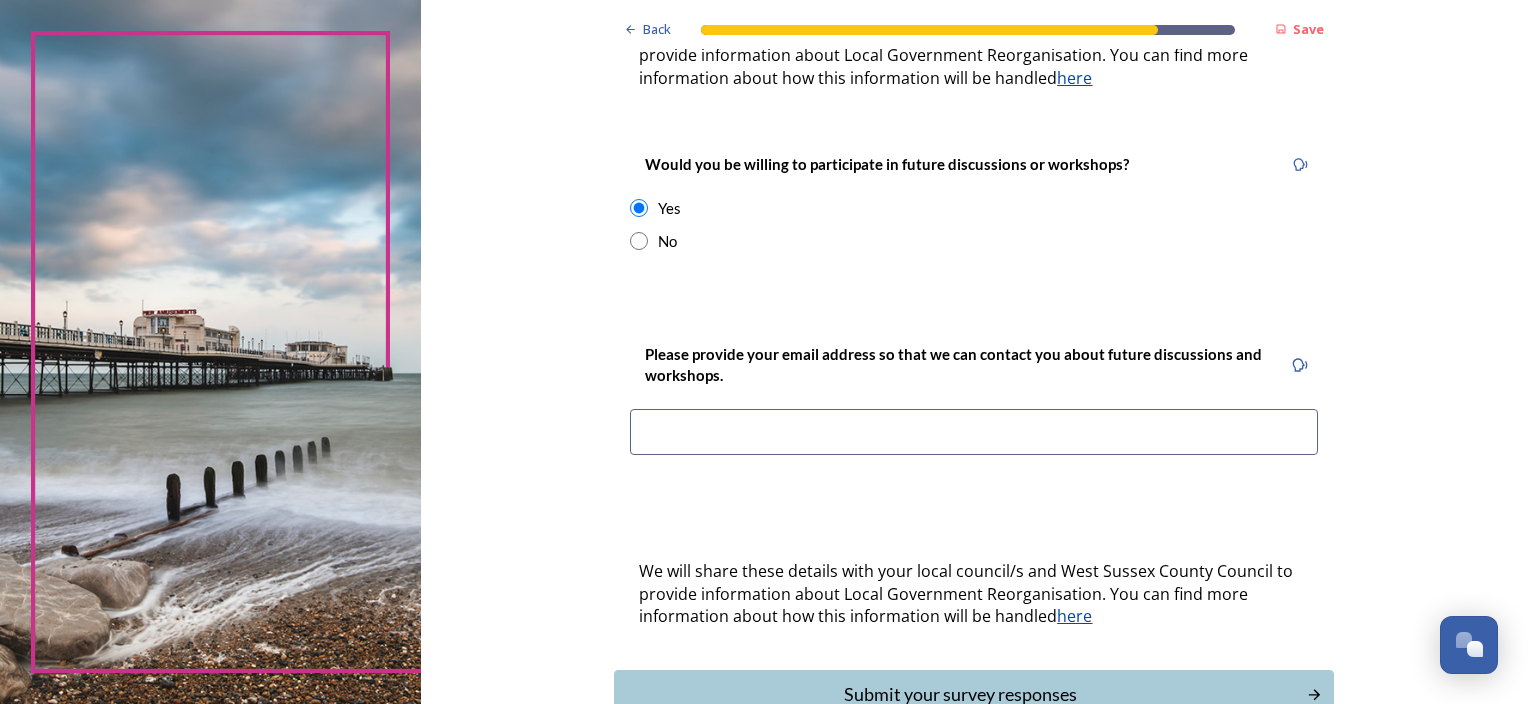 click at bounding box center (974, 432) 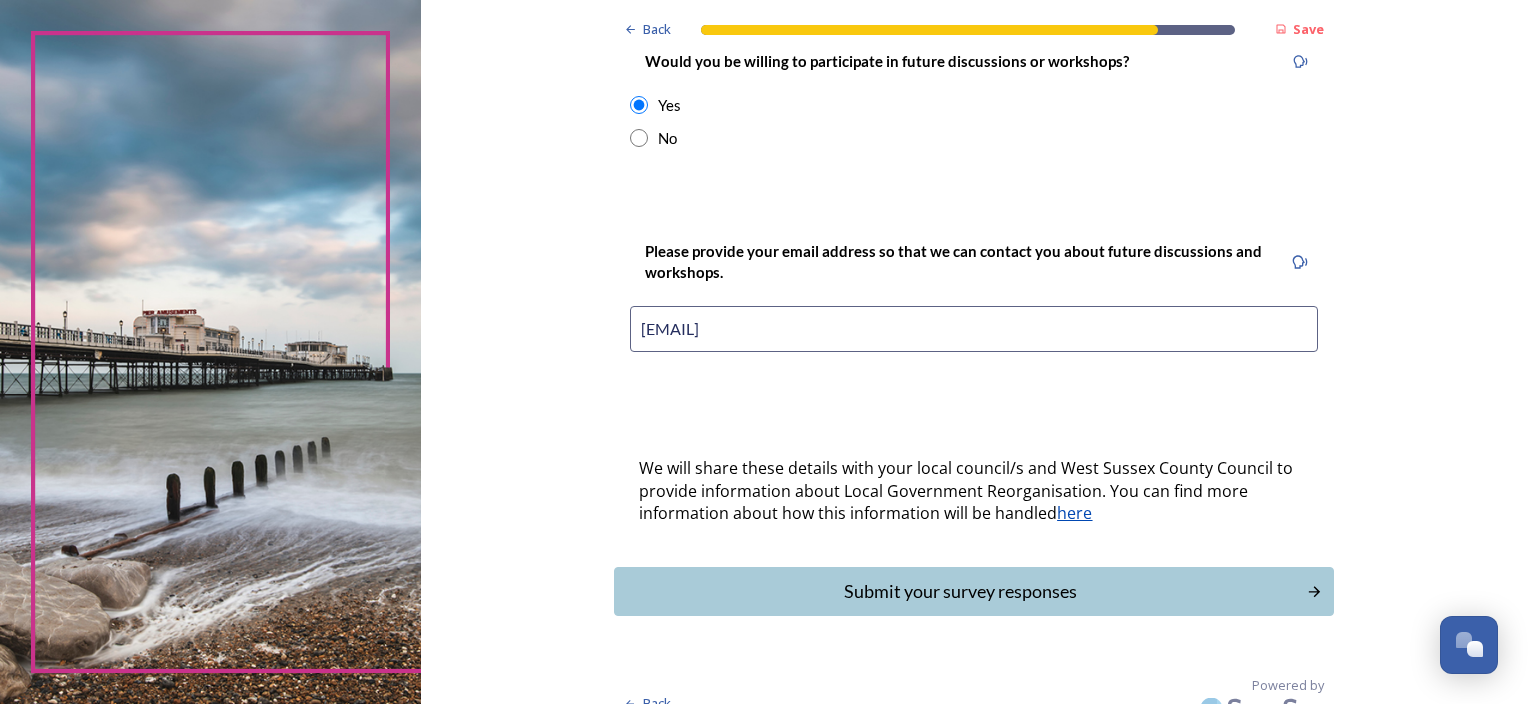 scroll, scrollTop: 853, scrollLeft: 0, axis: vertical 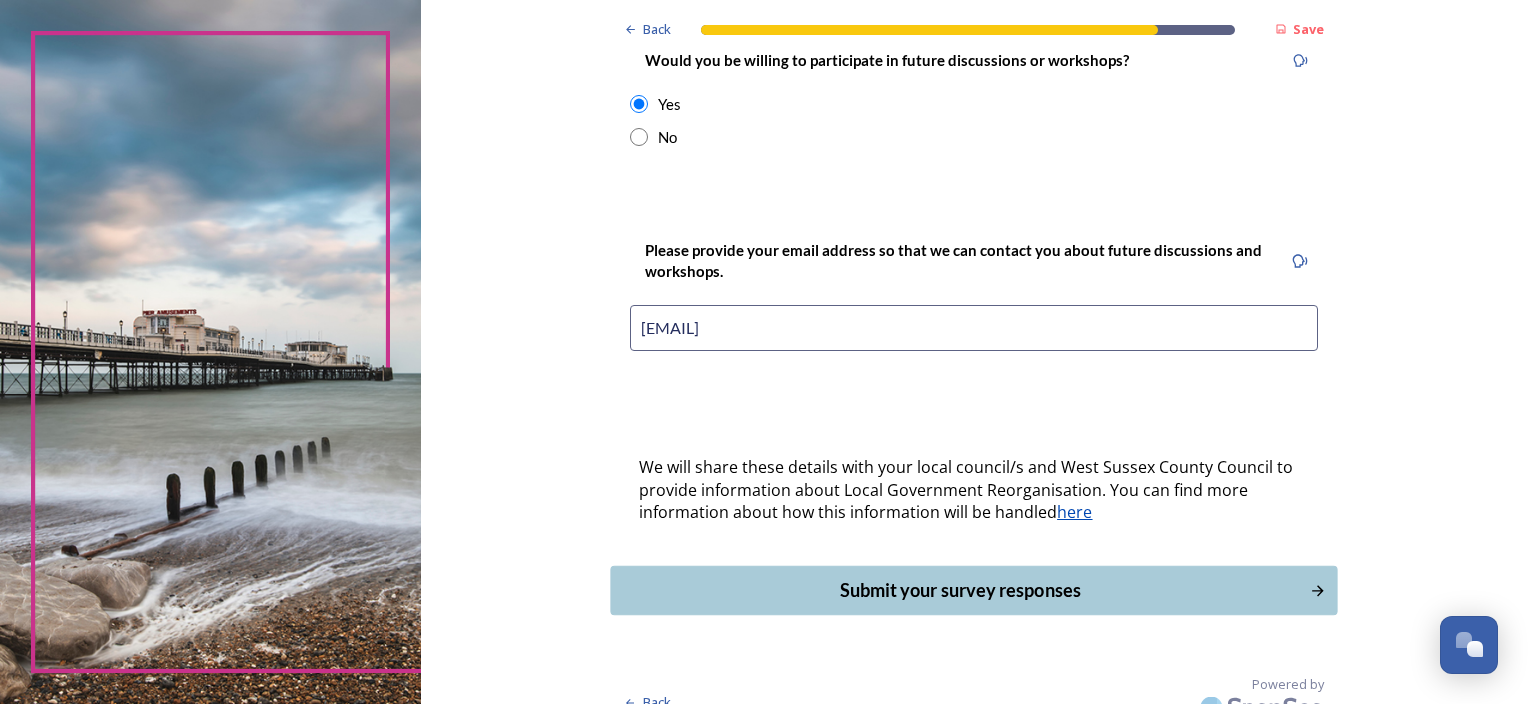 click on "Submit your survey responses" at bounding box center (960, 590) 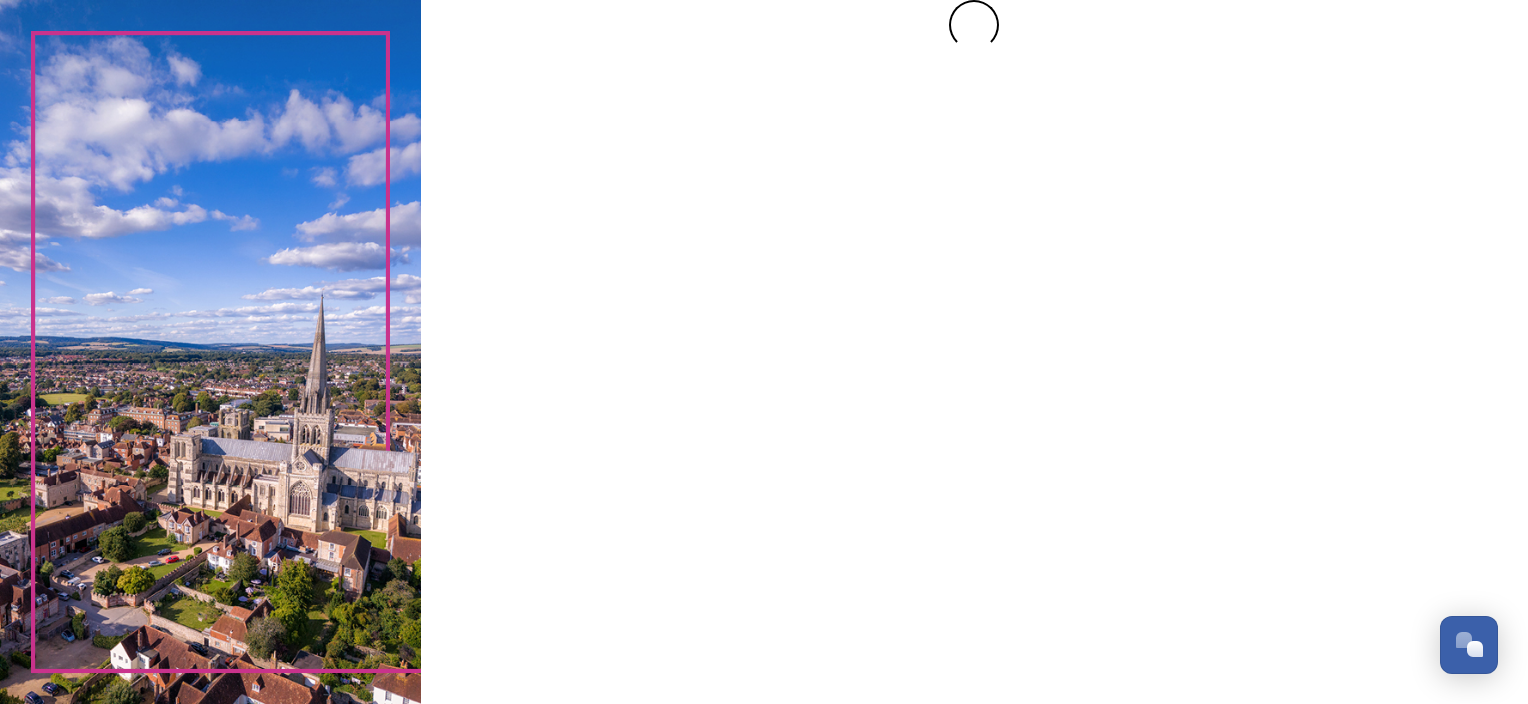 scroll, scrollTop: 0, scrollLeft: 0, axis: both 